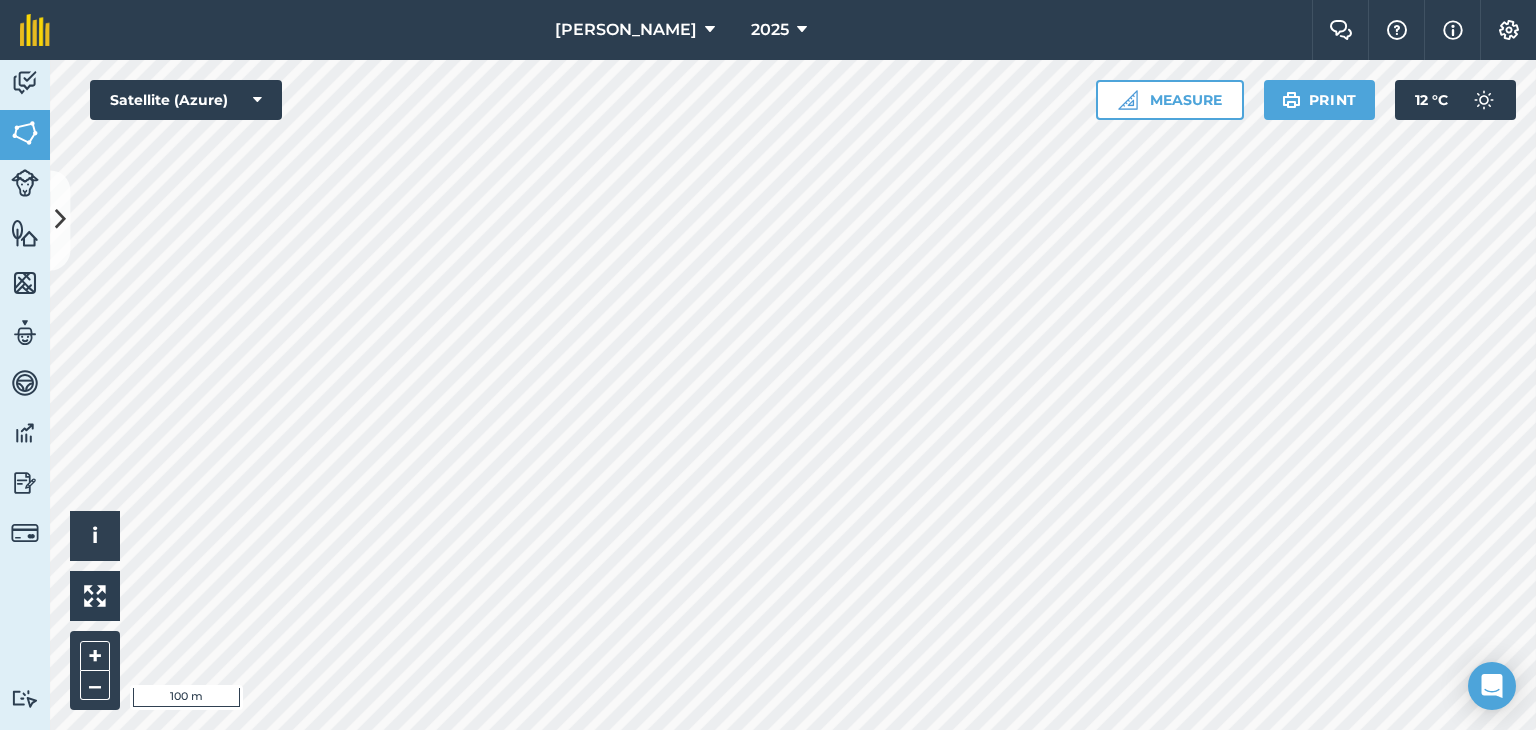 scroll, scrollTop: 0, scrollLeft: 0, axis: both 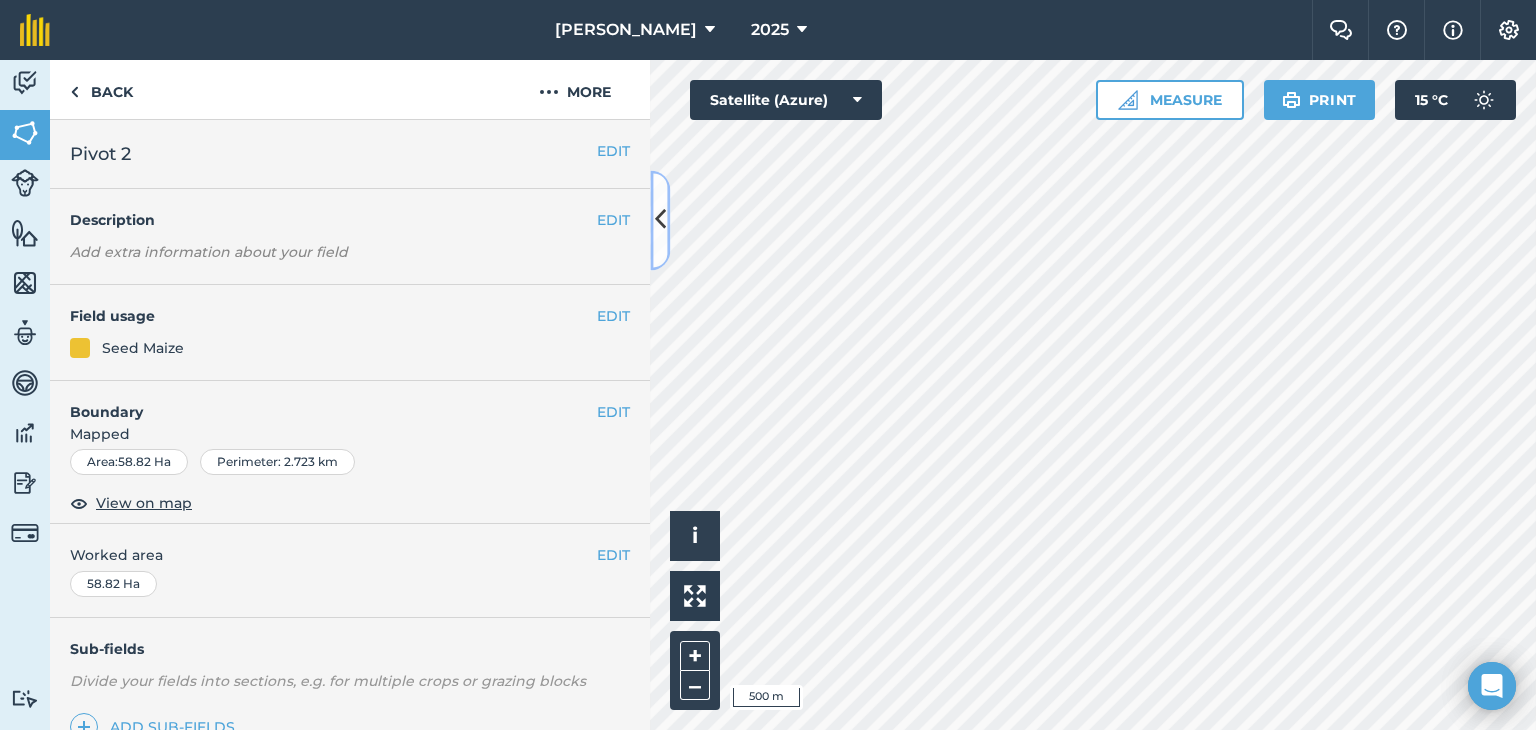 click at bounding box center (660, 220) 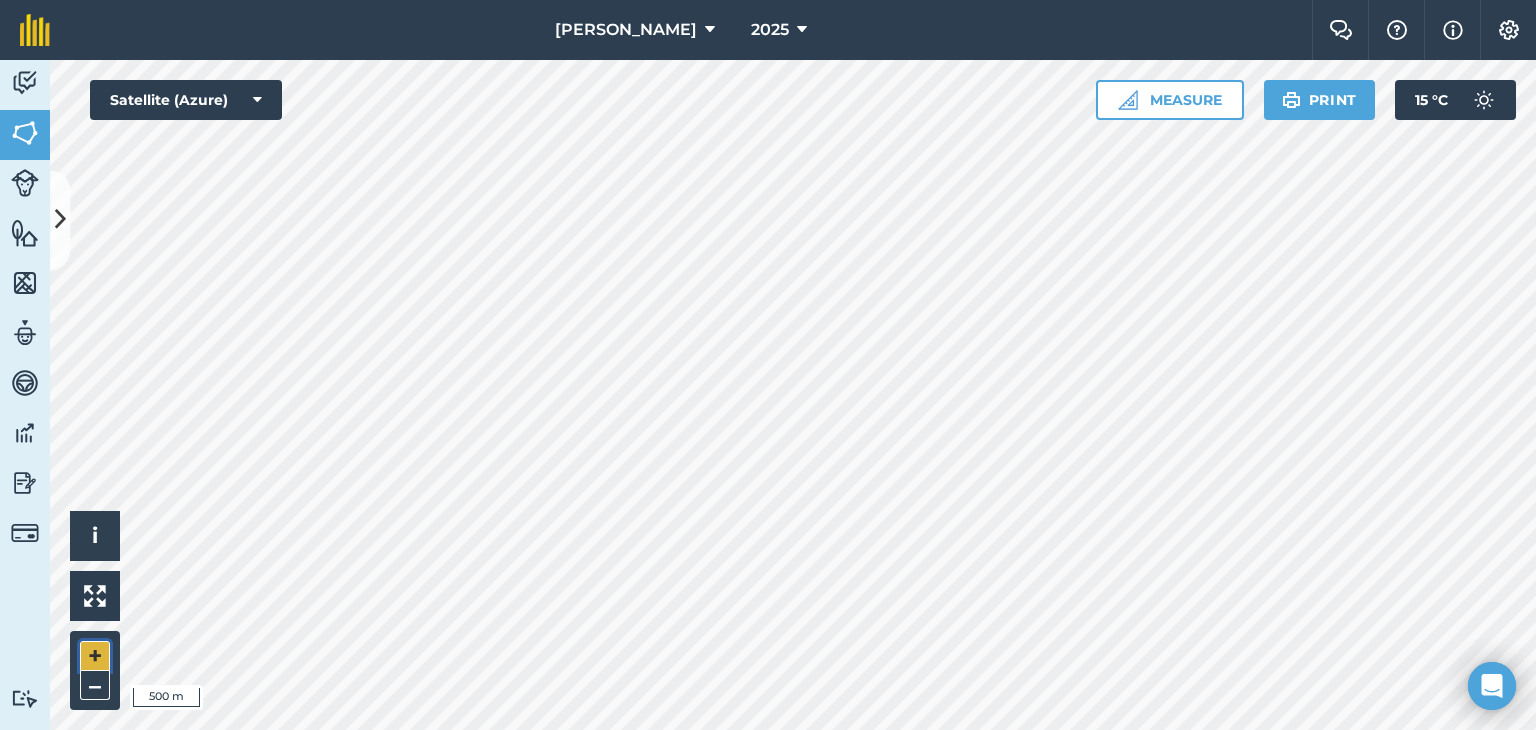 click on "+" at bounding box center (95, 656) 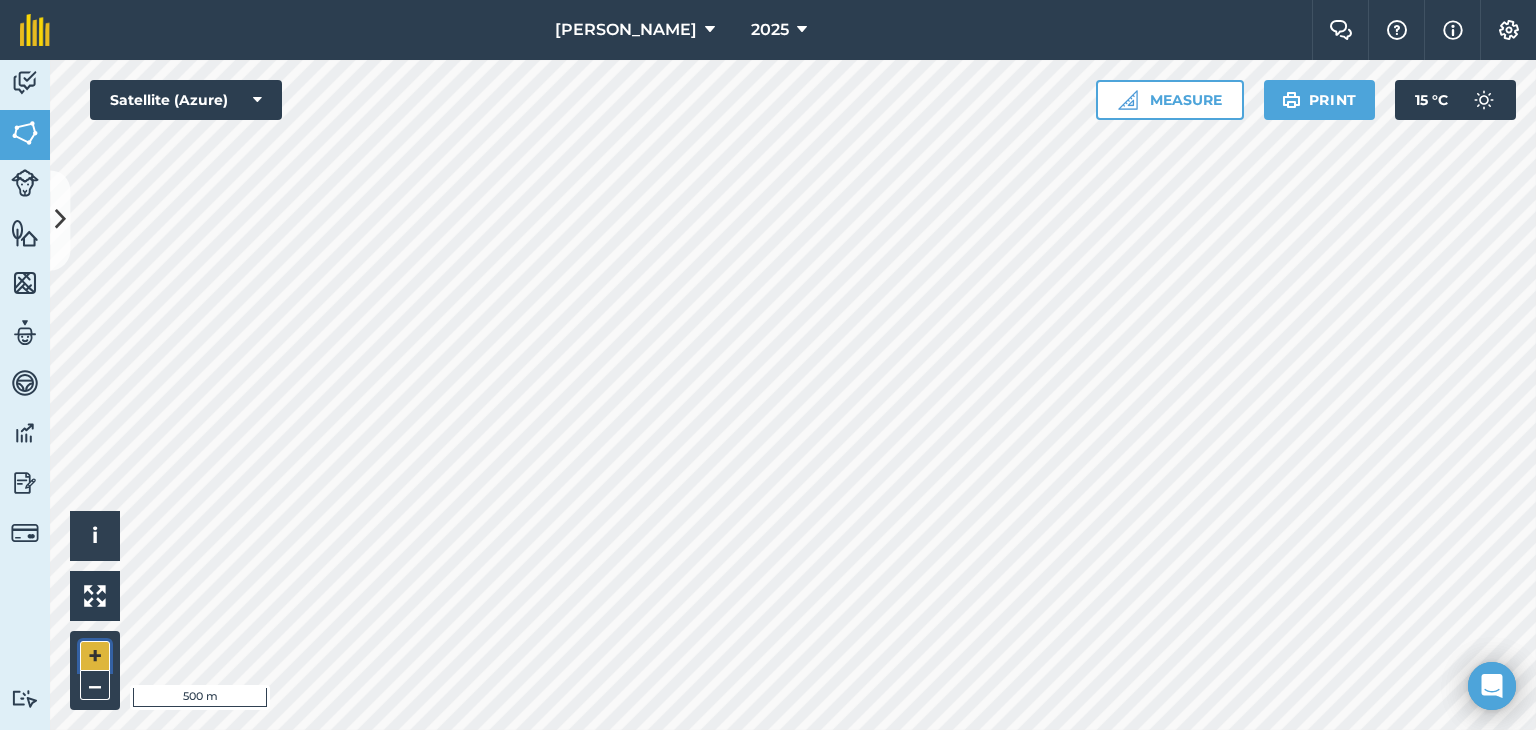 click on "+" at bounding box center (95, 656) 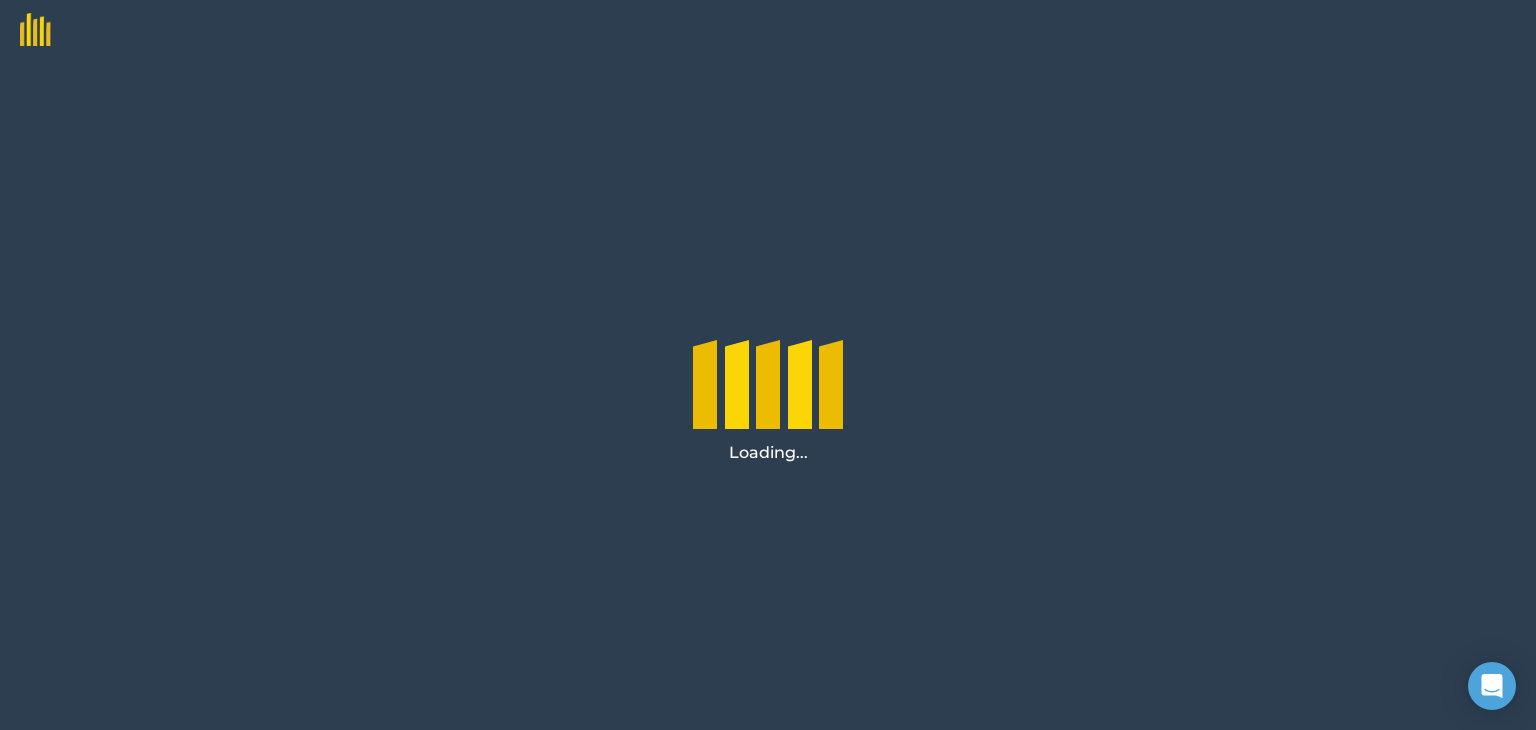 scroll, scrollTop: 0, scrollLeft: 0, axis: both 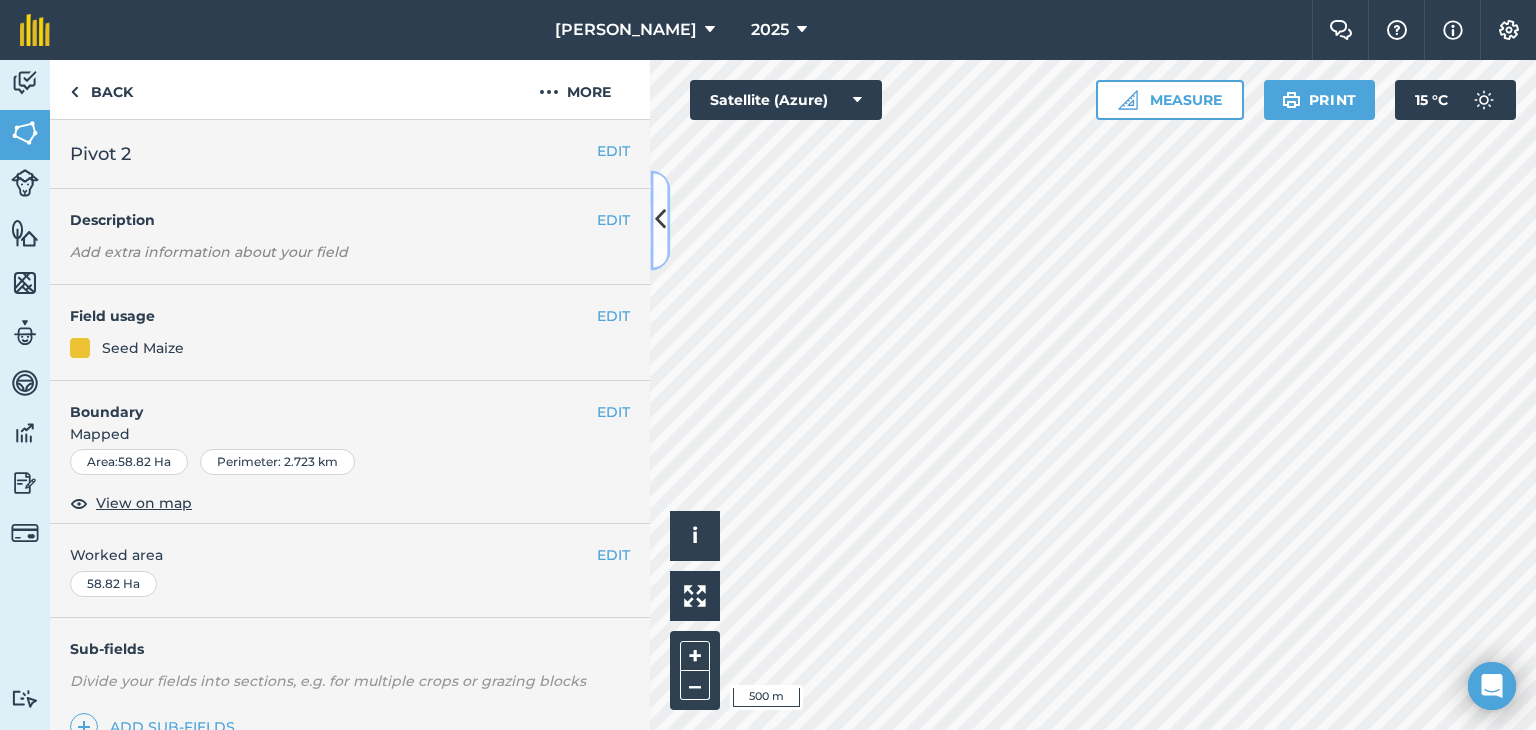 click at bounding box center [660, 220] 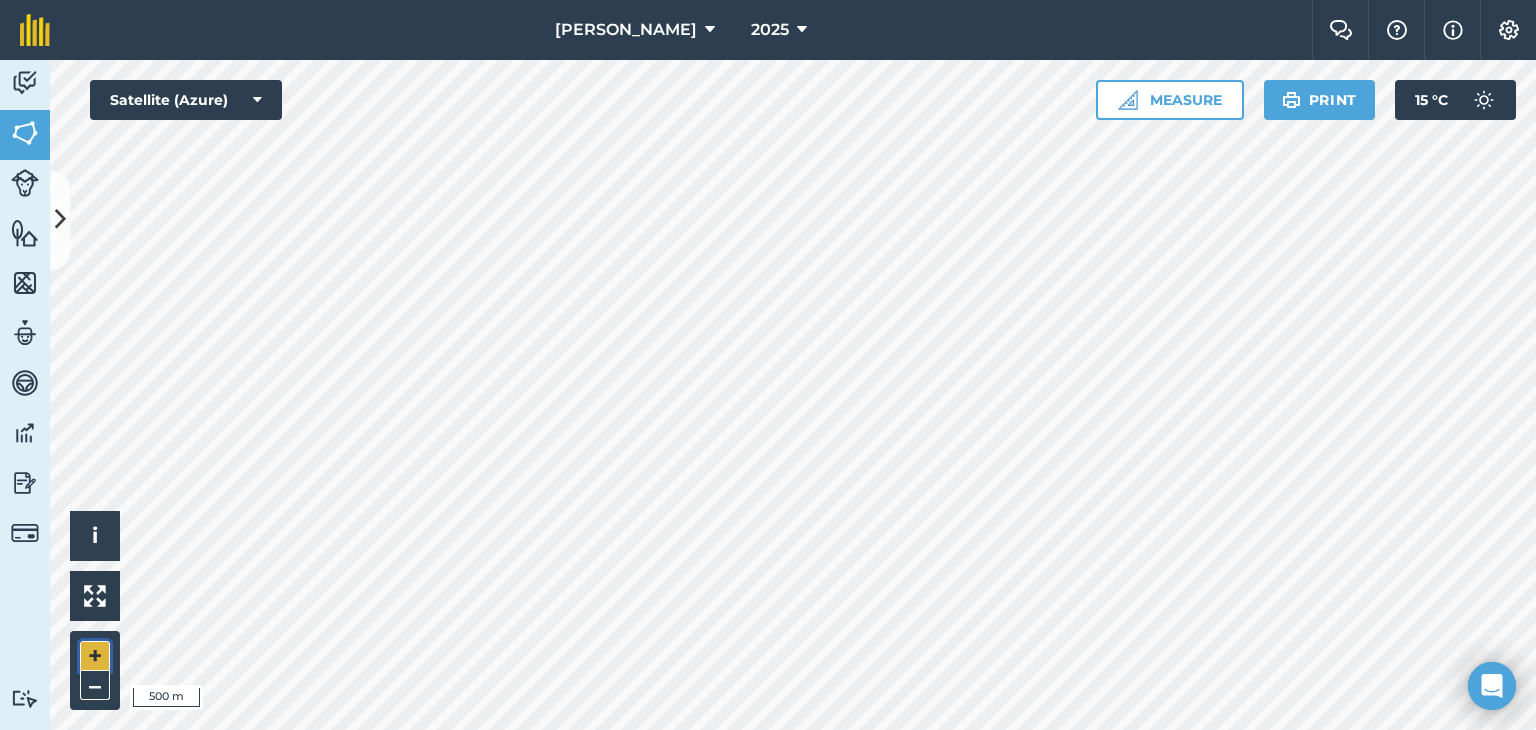 click on "+" at bounding box center [95, 656] 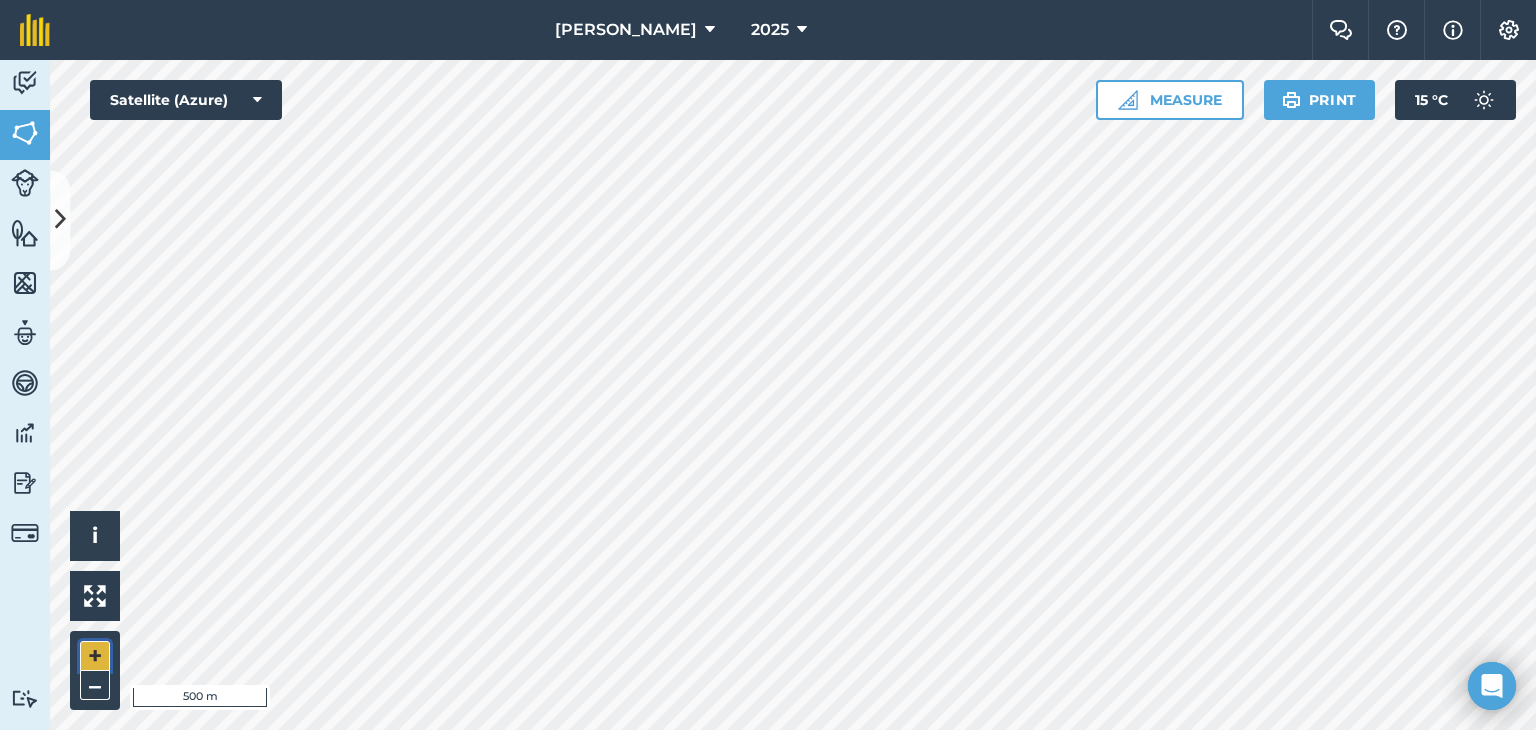 click on "+" at bounding box center [95, 656] 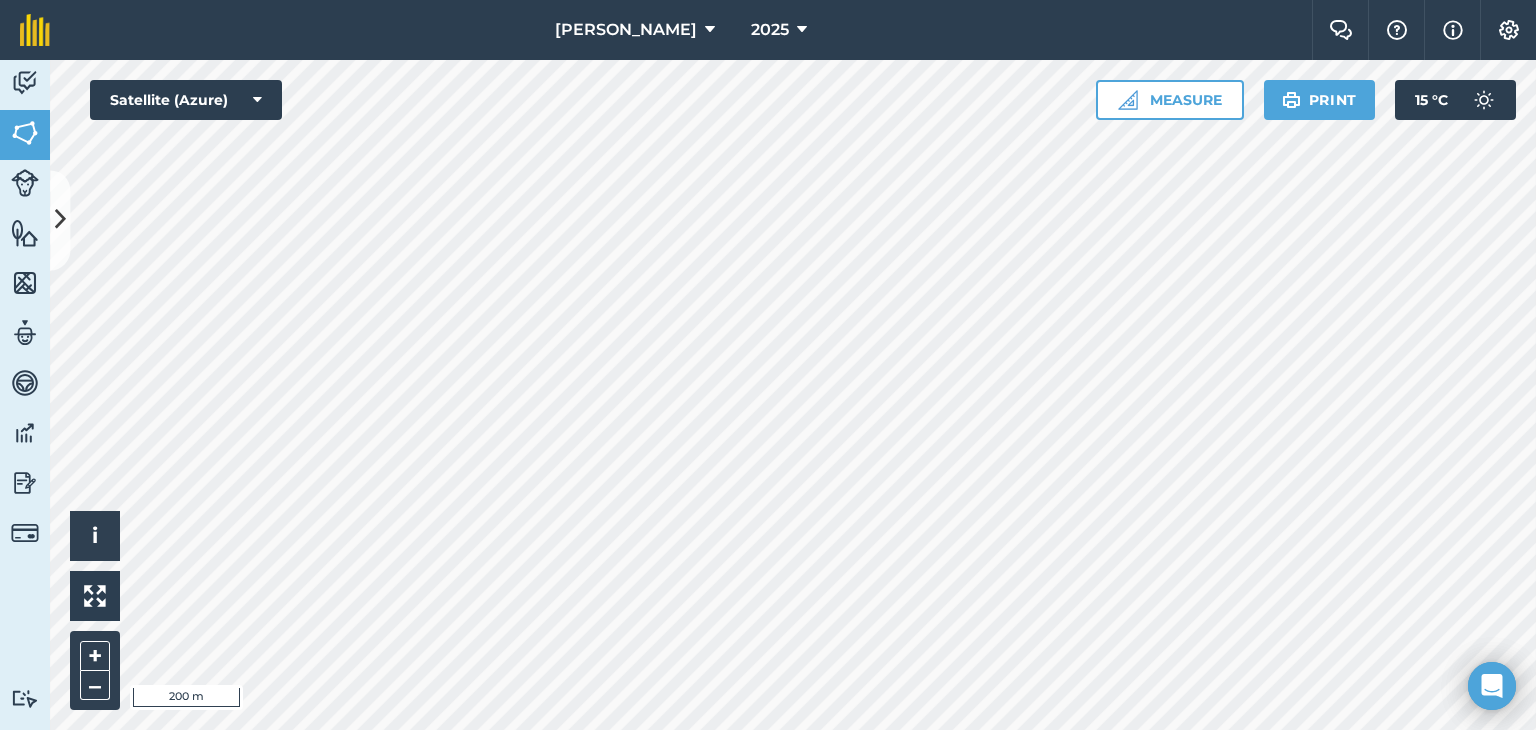 click on "Bracken  2025 Farm Chat Help Info Settings Bracken   -  2025 Reproduced with the permission of  Microsoft Printed on  10/07/2025 Field usages No usage set BEANS: DRY C282 Commercial maize Dams Dry Beans Dry Beans lake Dry land  Lake dry beans seed Other Other Other Seed Maize Feature types avo  avo main road Dams Eskom Lines Farm boundary  farm house farm house Johns farm Main Pipe Lines  new pivot New pivot new shed park mount pivot 1 parkmount pivot 1 parkmount pivot 2 Pivot  1 pivot 3 pivot 3 option pivot 4 pivot 4 Pivot move Point  Pump House  Russ Pivot 1 Russ Pivot 2 Russ Pivot 2 Russ pivot 3 Russ pivot 3 russ pivot 5 Trees Water Activity Fields Livestock Features Maps Team Vehicles Data Reporting Billing Tutorials Tutorials   Back   More EDIT Pivot 2 EDIT Description Add extra information about your field EDIT Field usage Seed Maize EDIT Boundary   Mapped Area :  58.82   Ha Perimeter :   2.723   km   View on map EDIT Worked area 58.82   Ha Sub-fields     Add sub-fields Add field job   i" at bounding box center [768, 365] 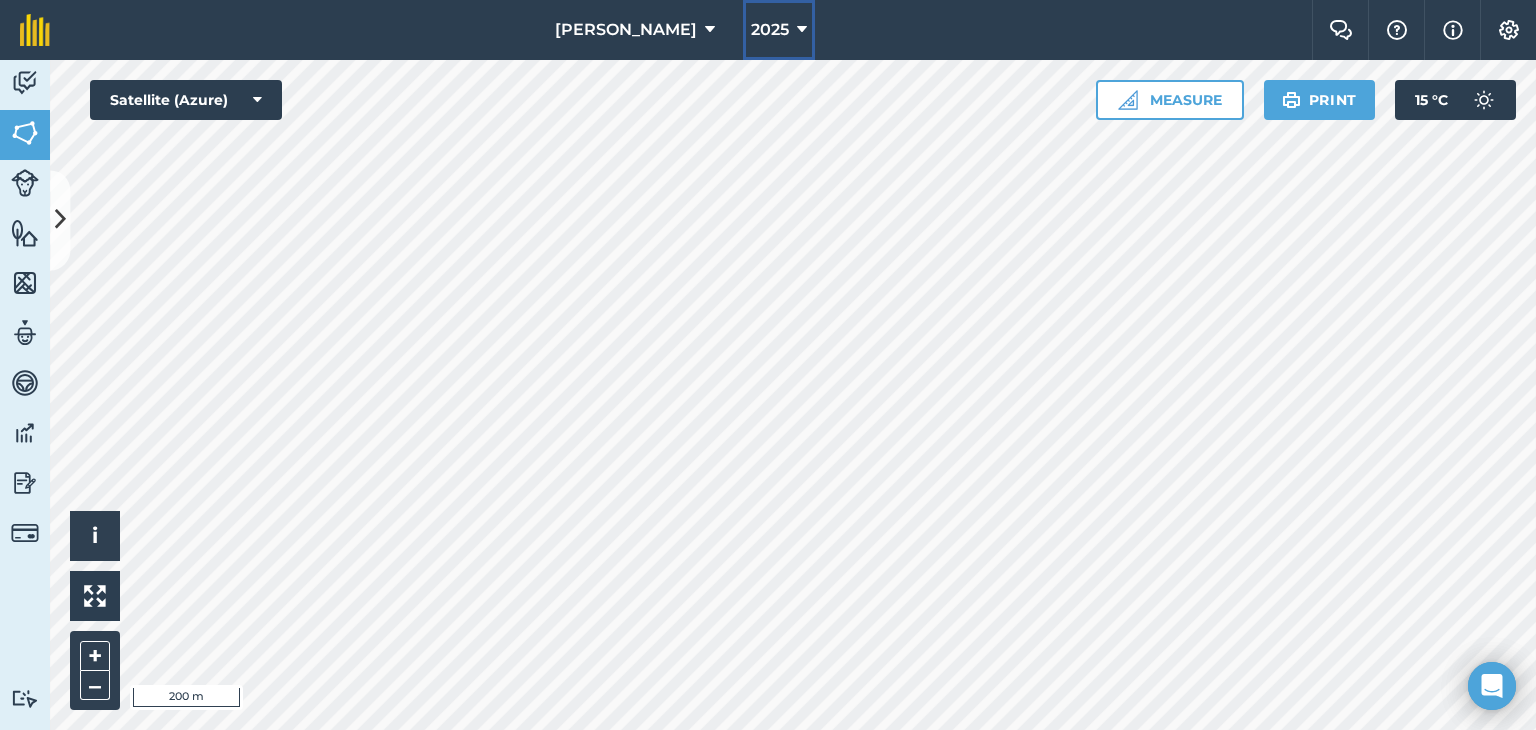 click at bounding box center (802, 30) 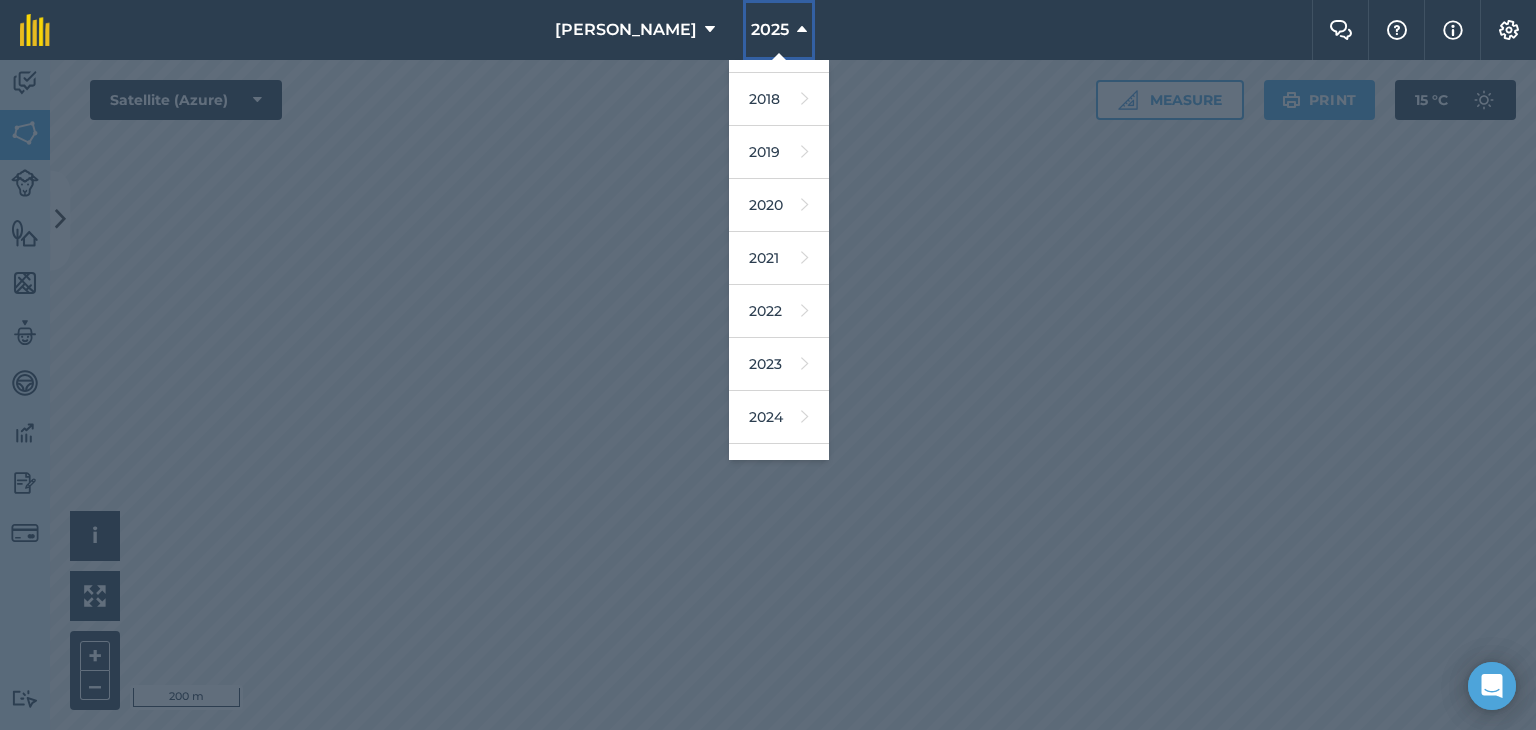 scroll, scrollTop: 180, scrollLeft: 0, axis: vertical 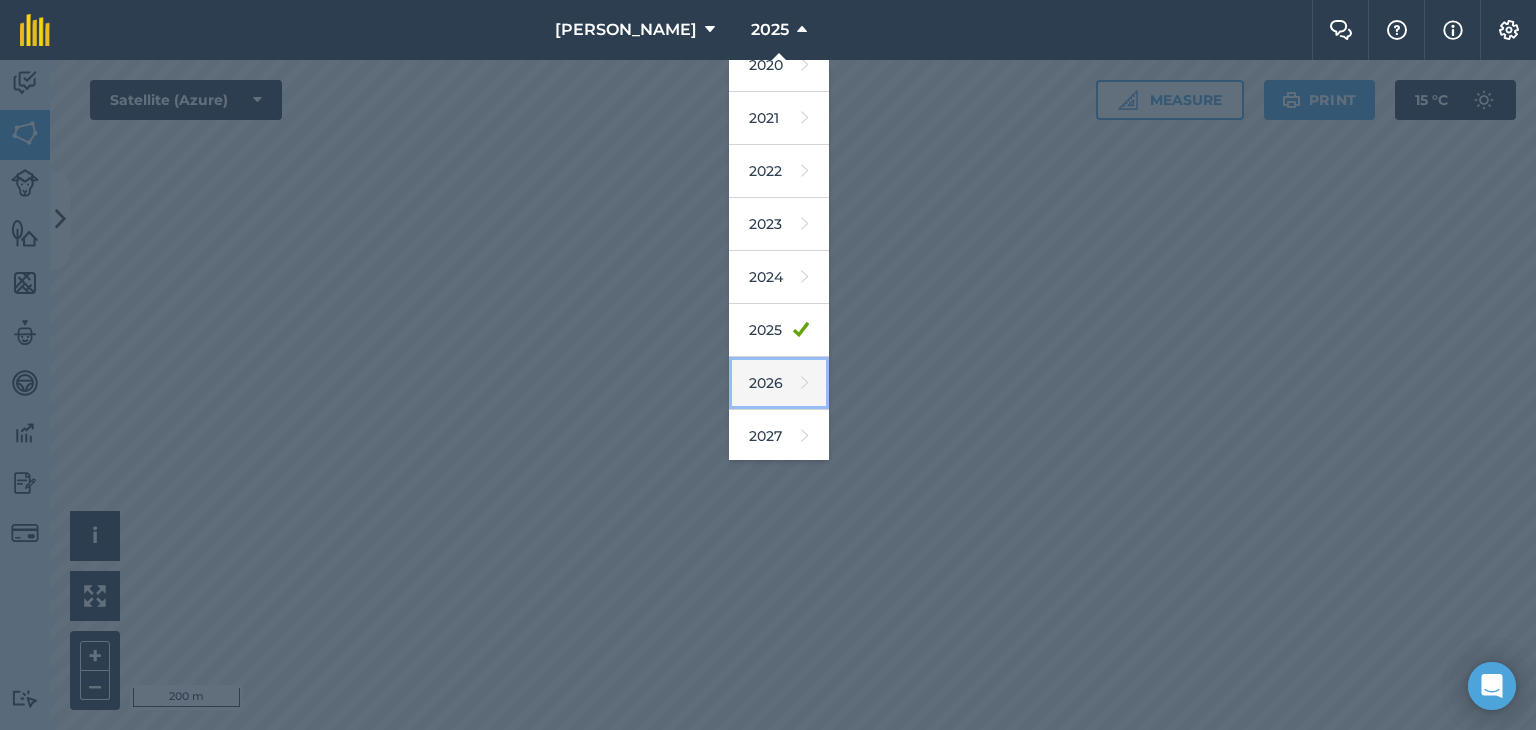 click on "2026" at bounding box center [779, 383] 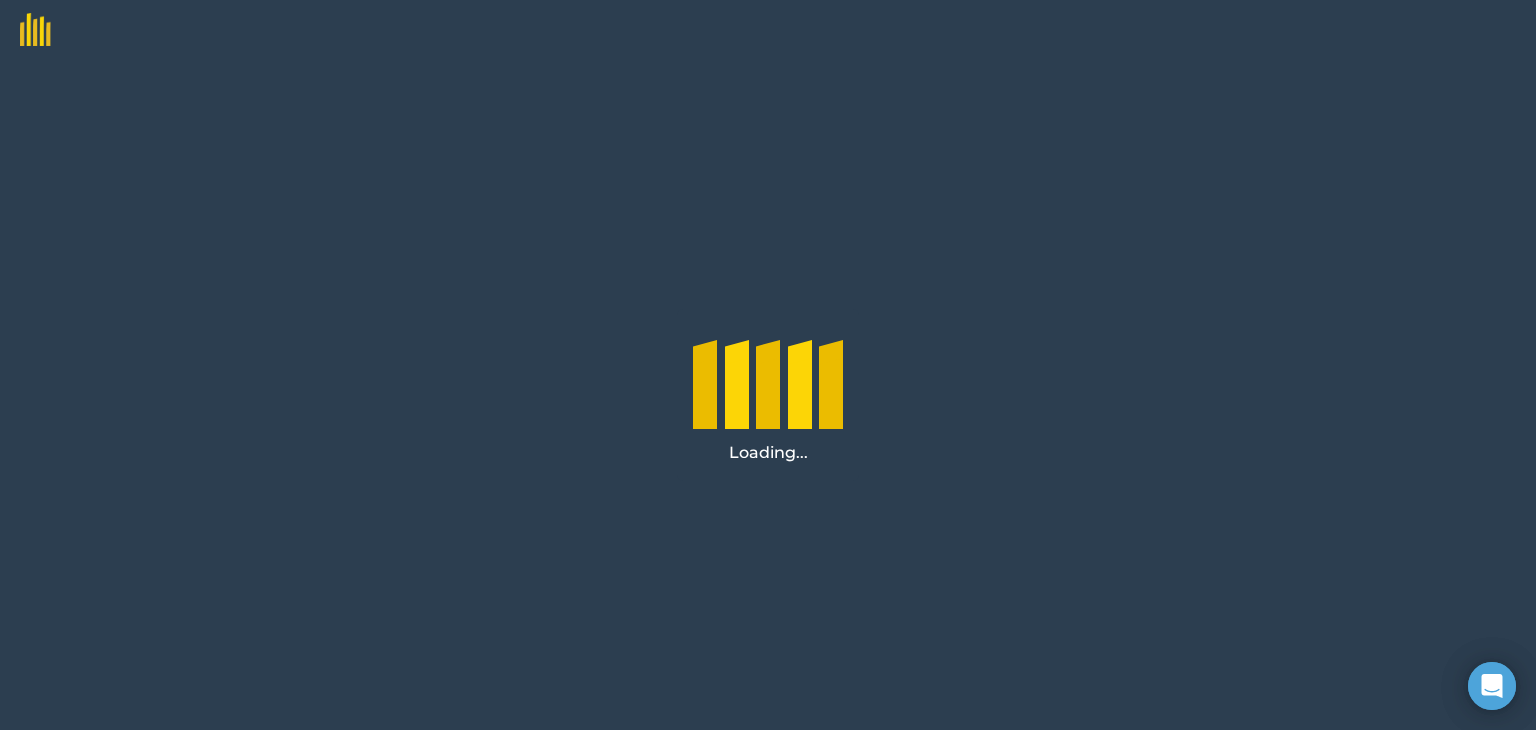 scroll, scrollTop: 0, scrollLeft: 0, axis: both 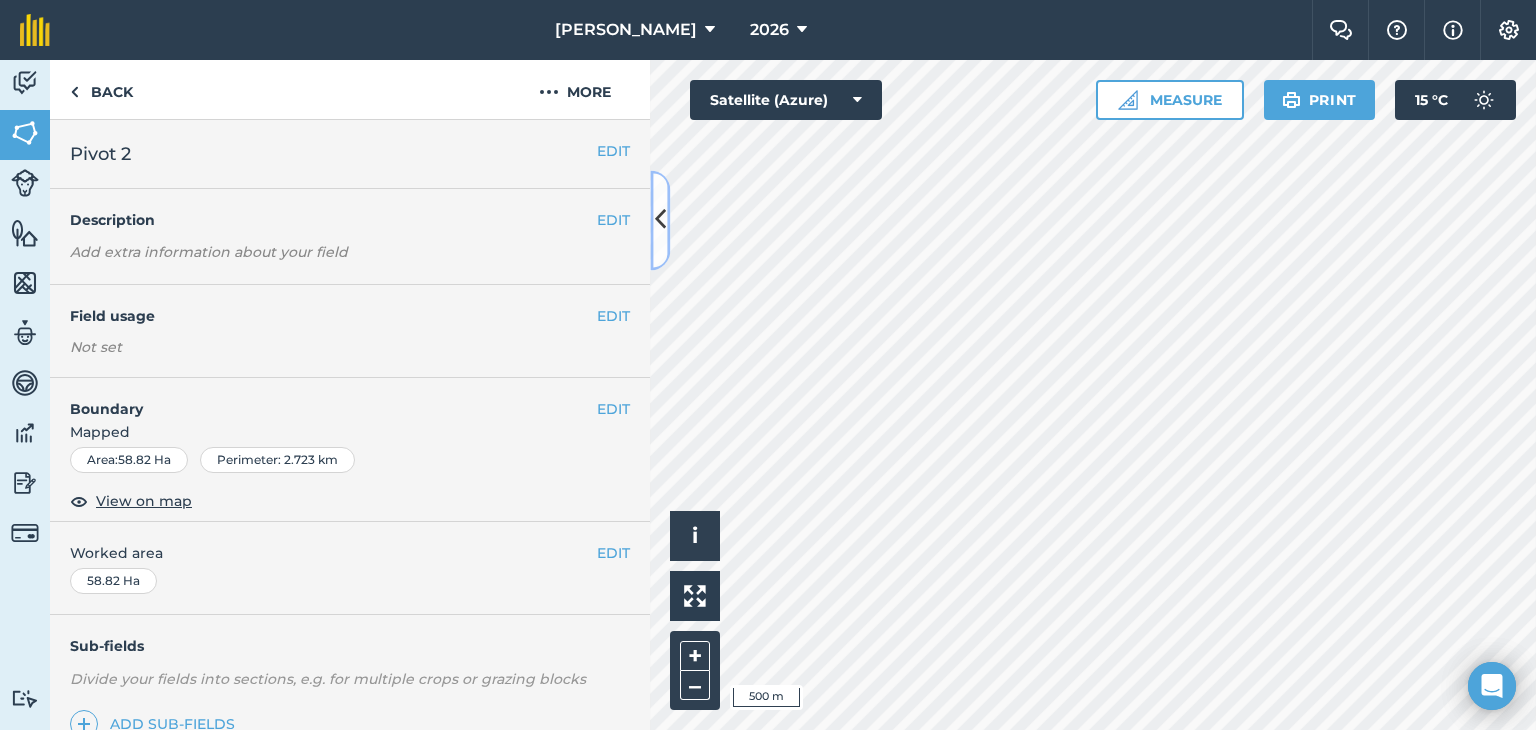 click at bounding box center [660, 220] 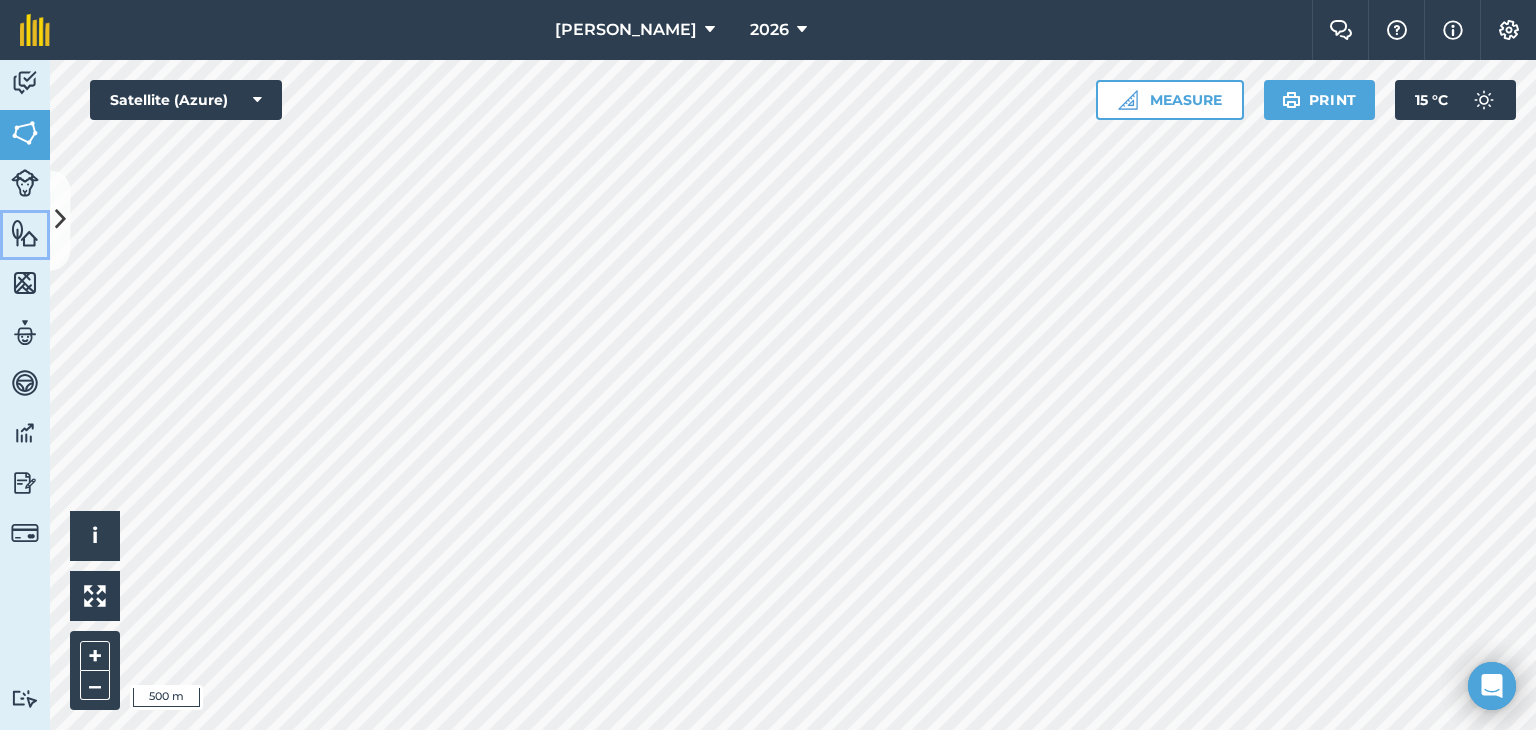 click at bounding box center (25, 233) 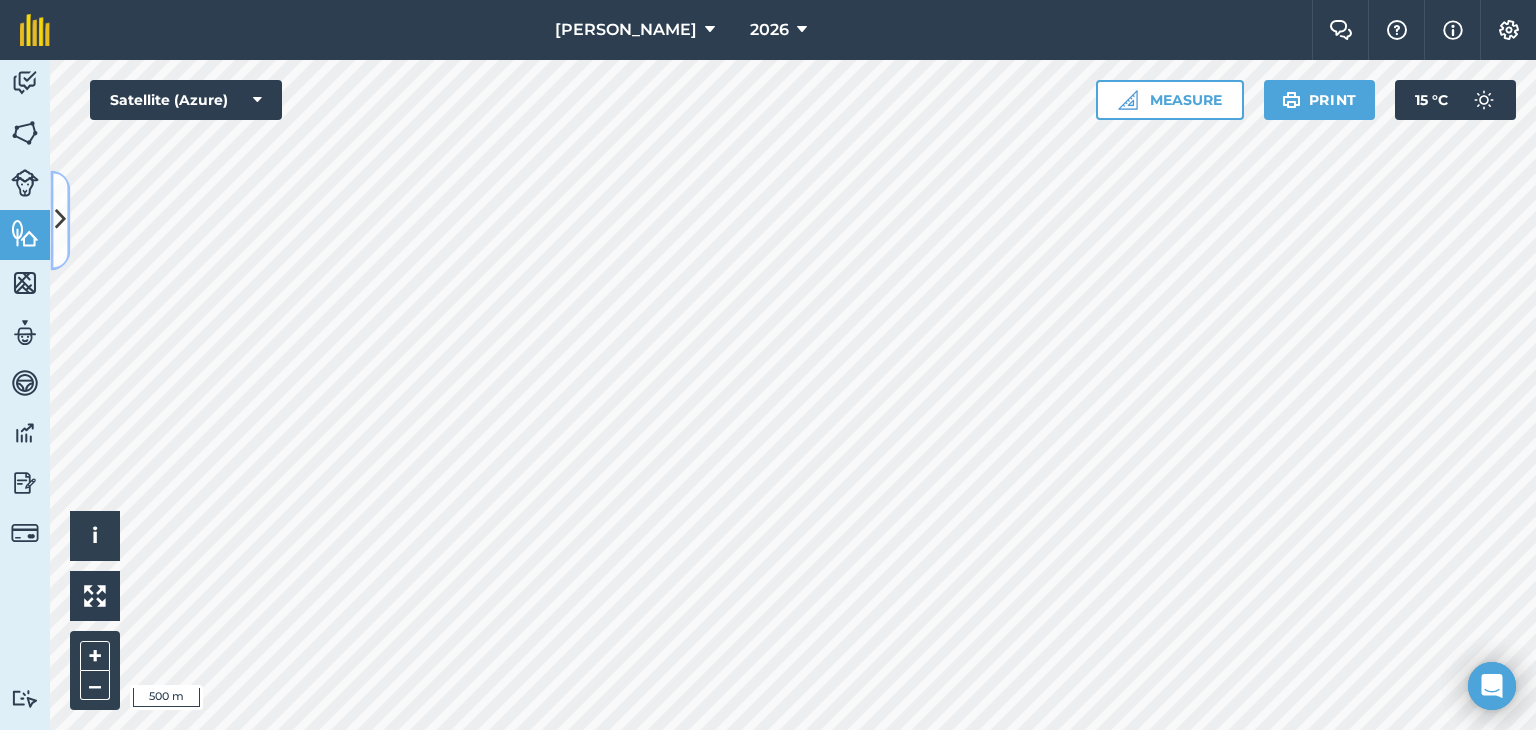 click at bounding box center (60, 220) 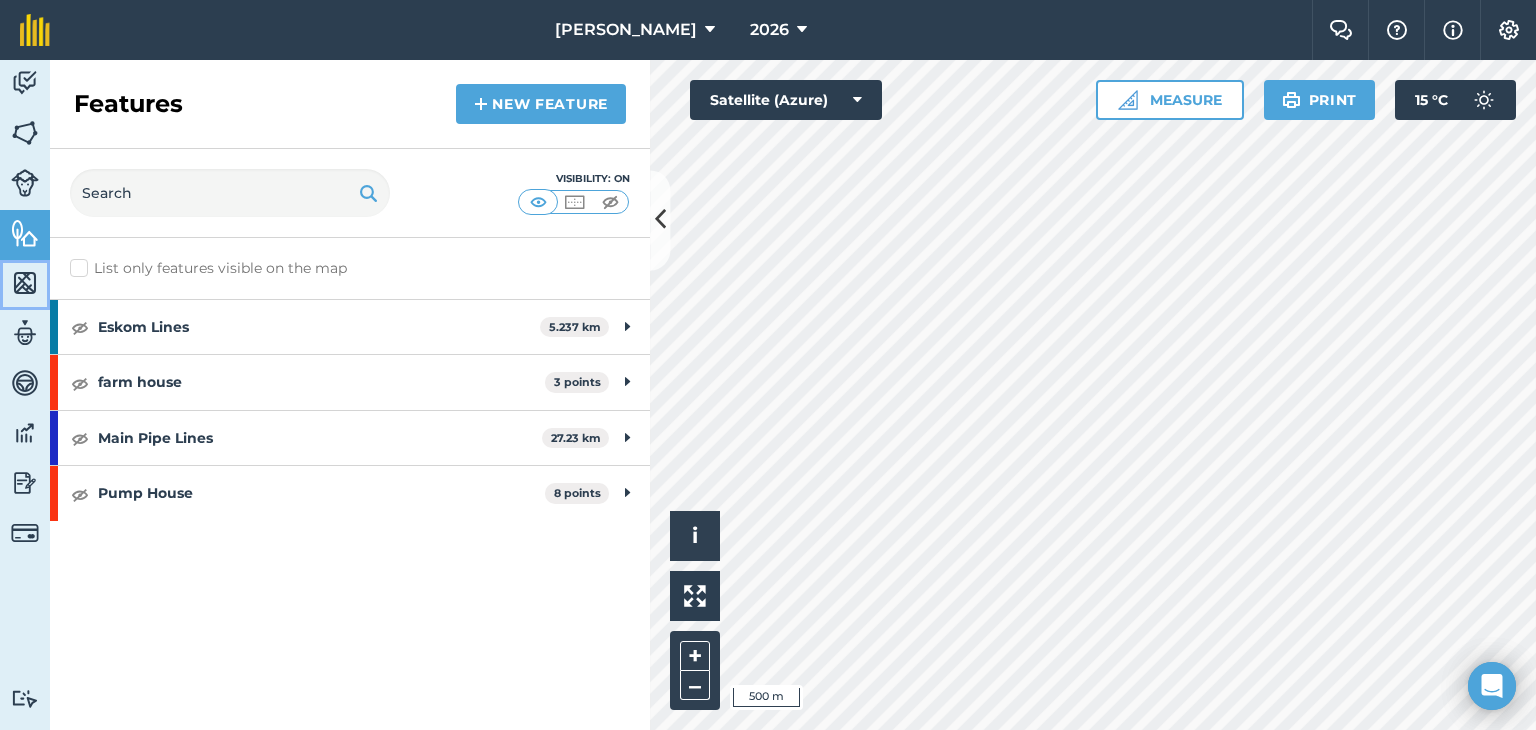 click at bounding box center [25, 283] 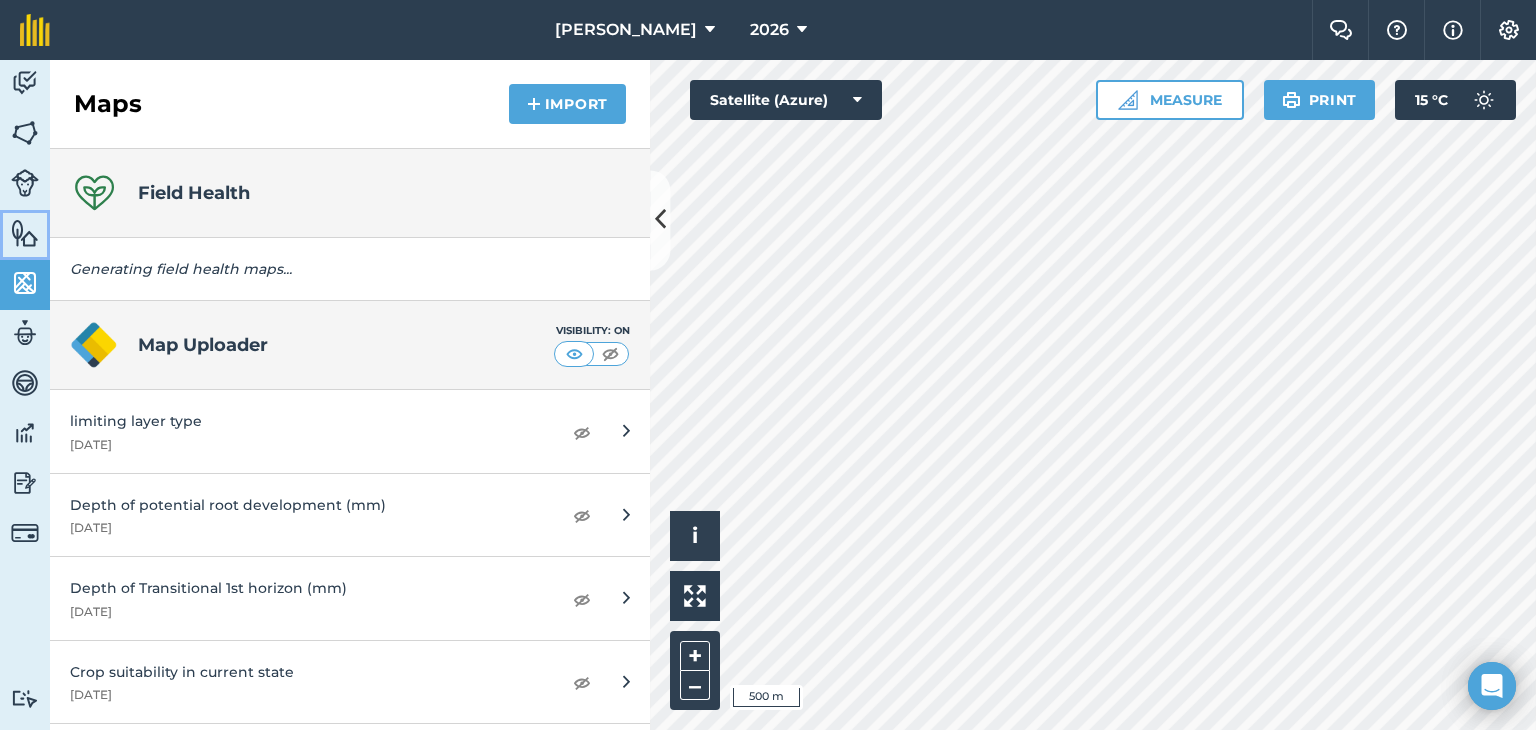 click at bounding box center [25, 233] 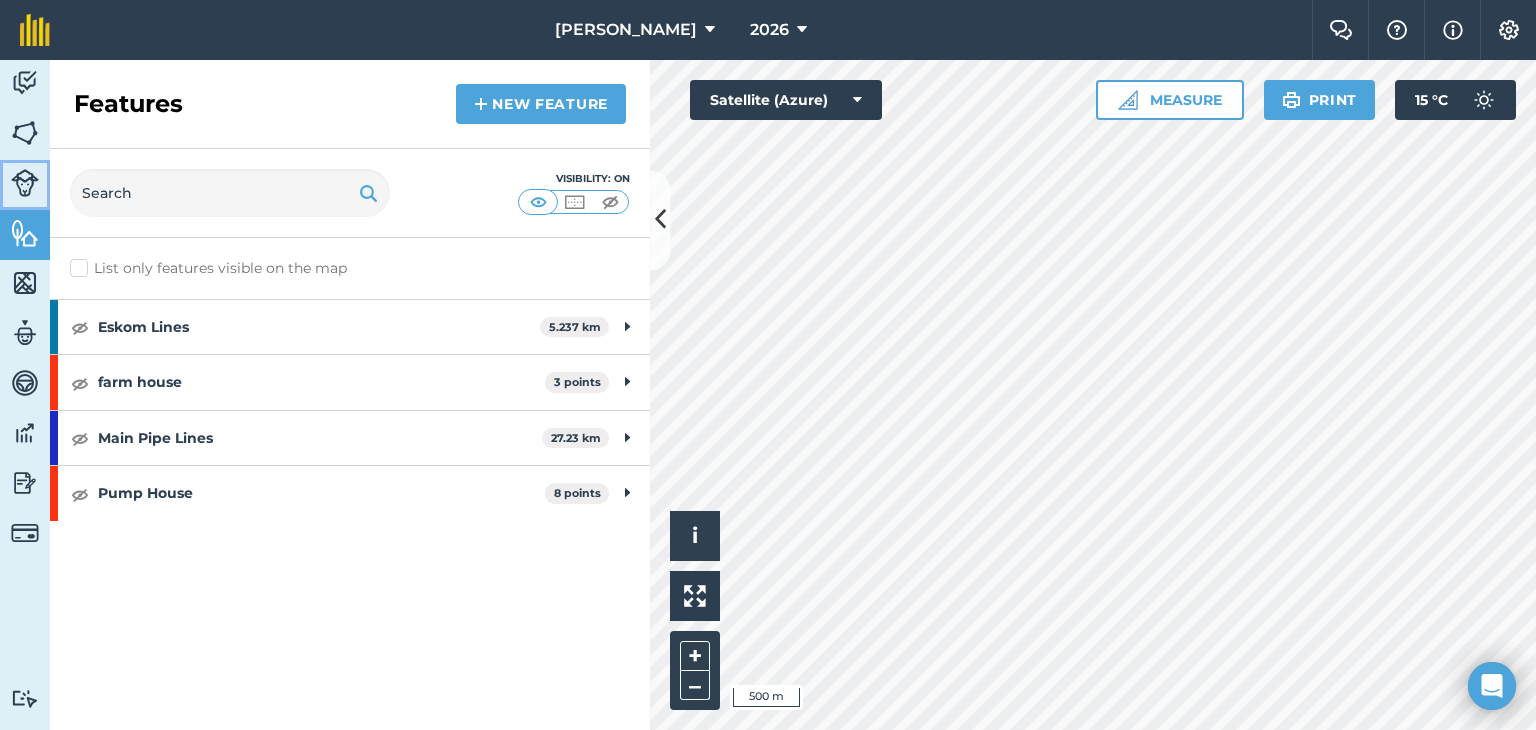 click at bounding box center [25, 183] 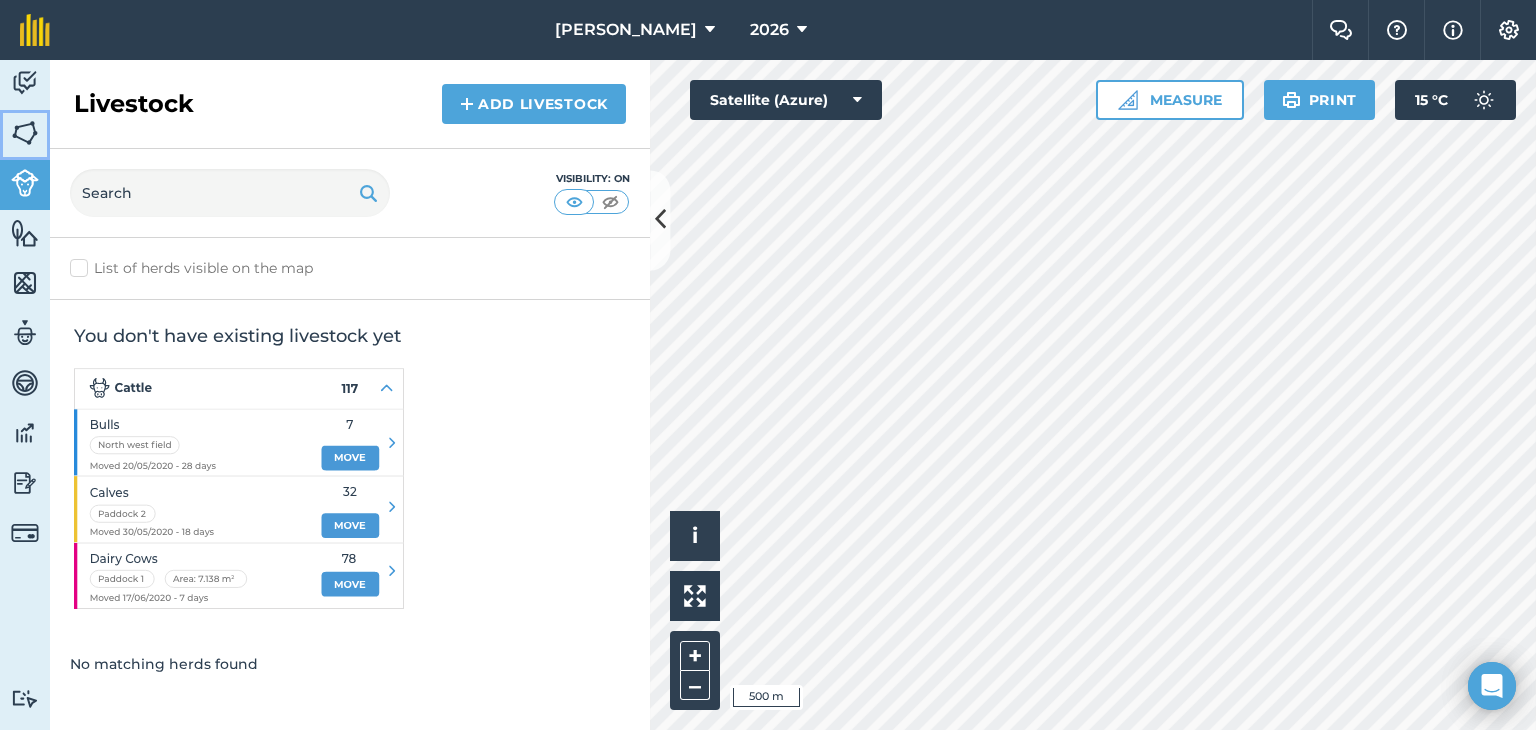 click at bounding box center [25, 133] 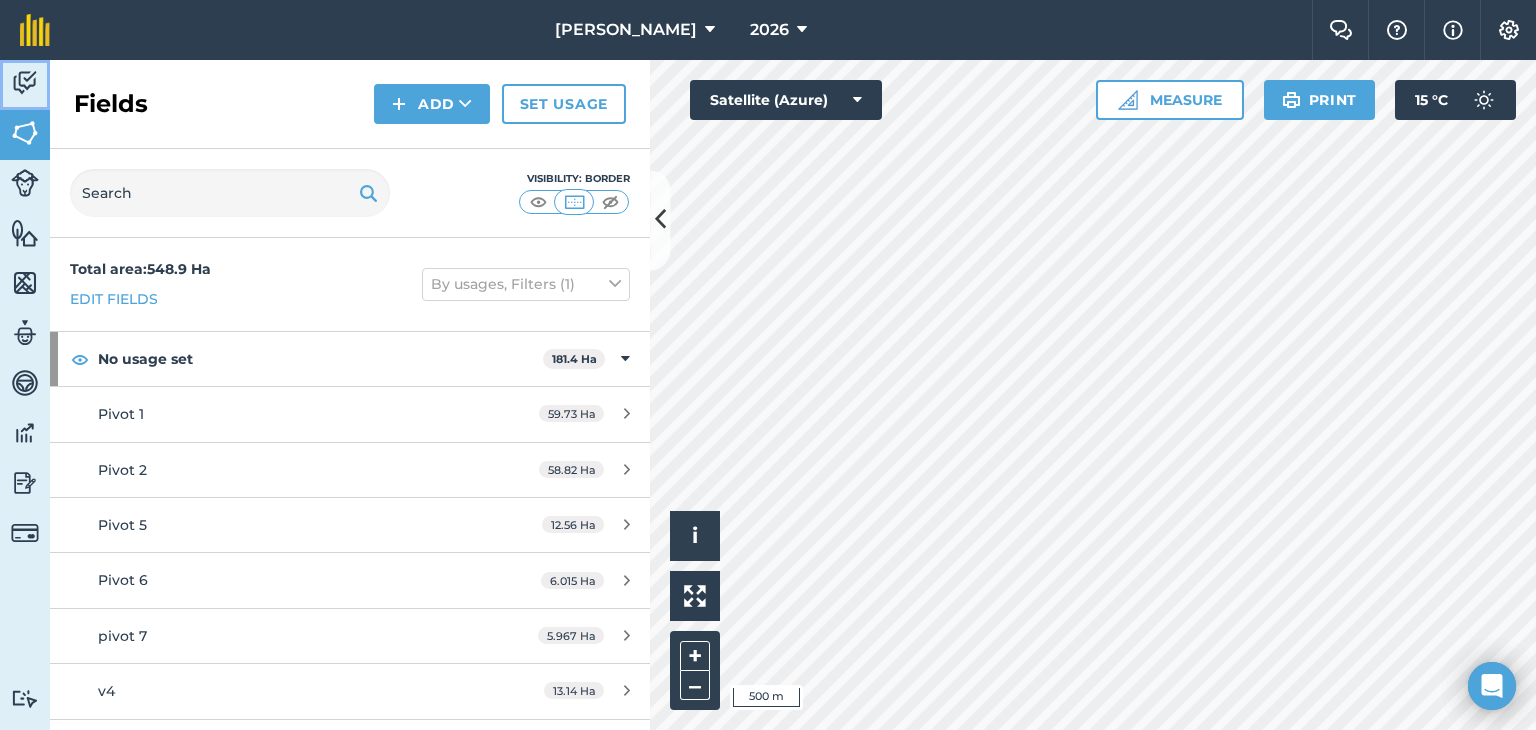 click at bounding box center [25, 83] 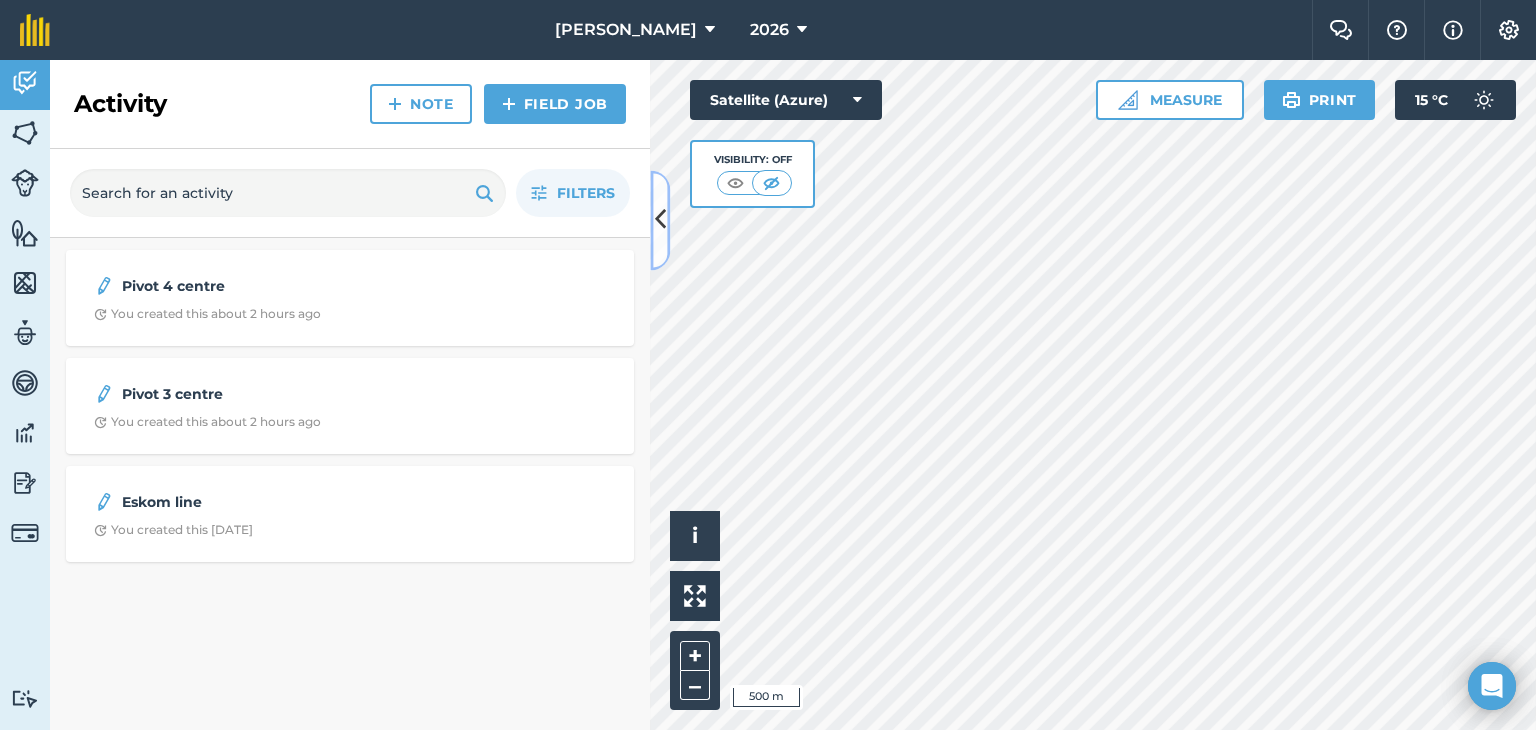 click at bounding box center [660, 220] 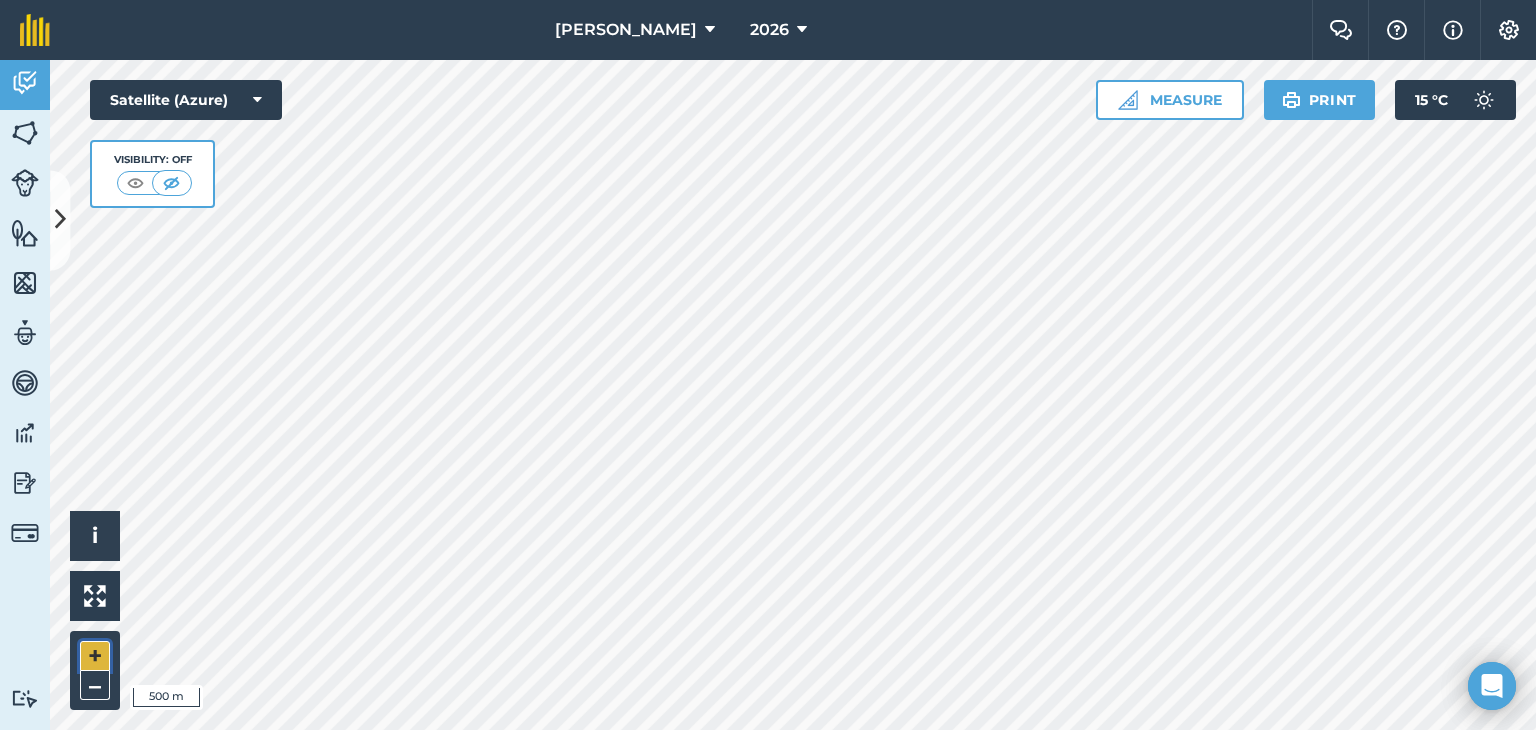 click on "+" at bounding box center [95, 656] 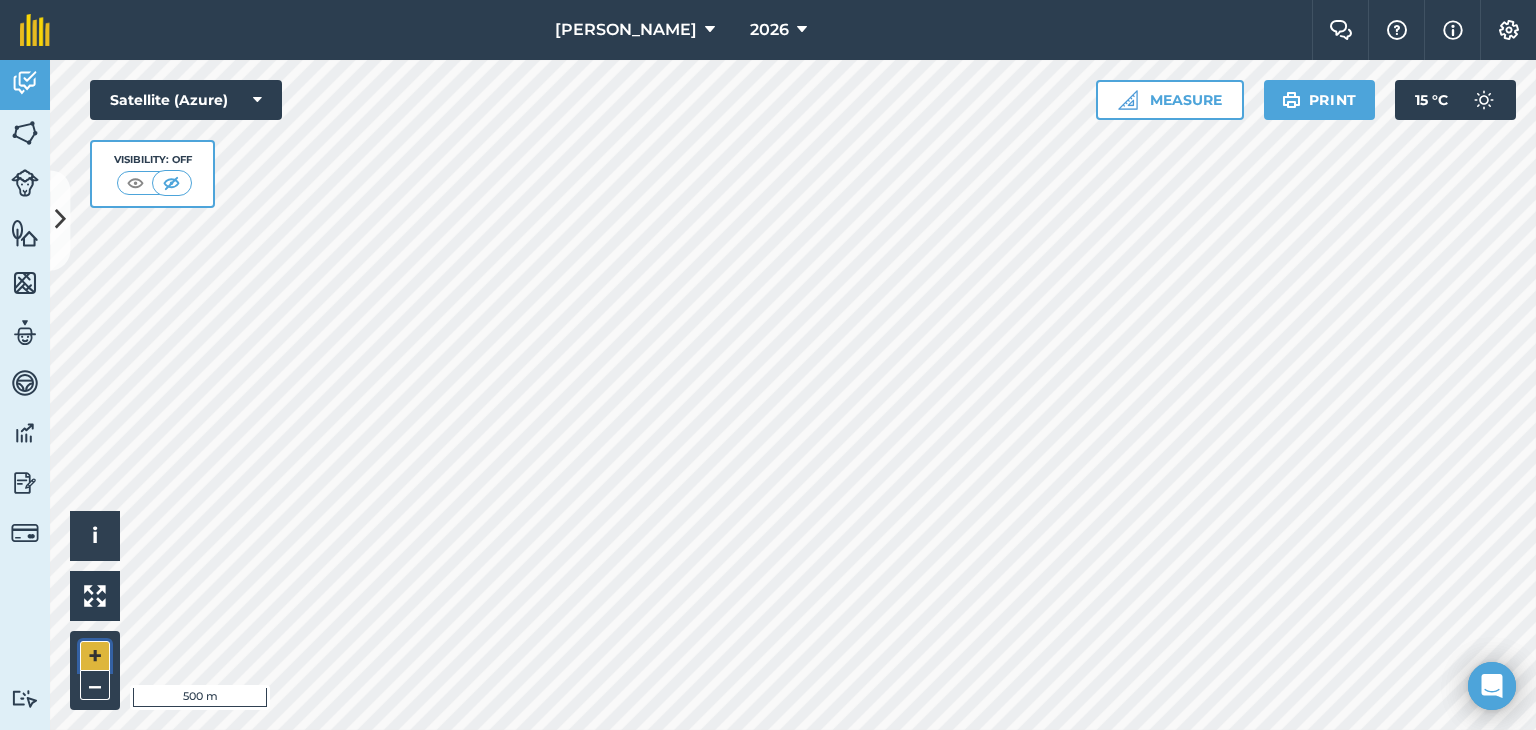 click on "+" at bounding box center [95, 656] 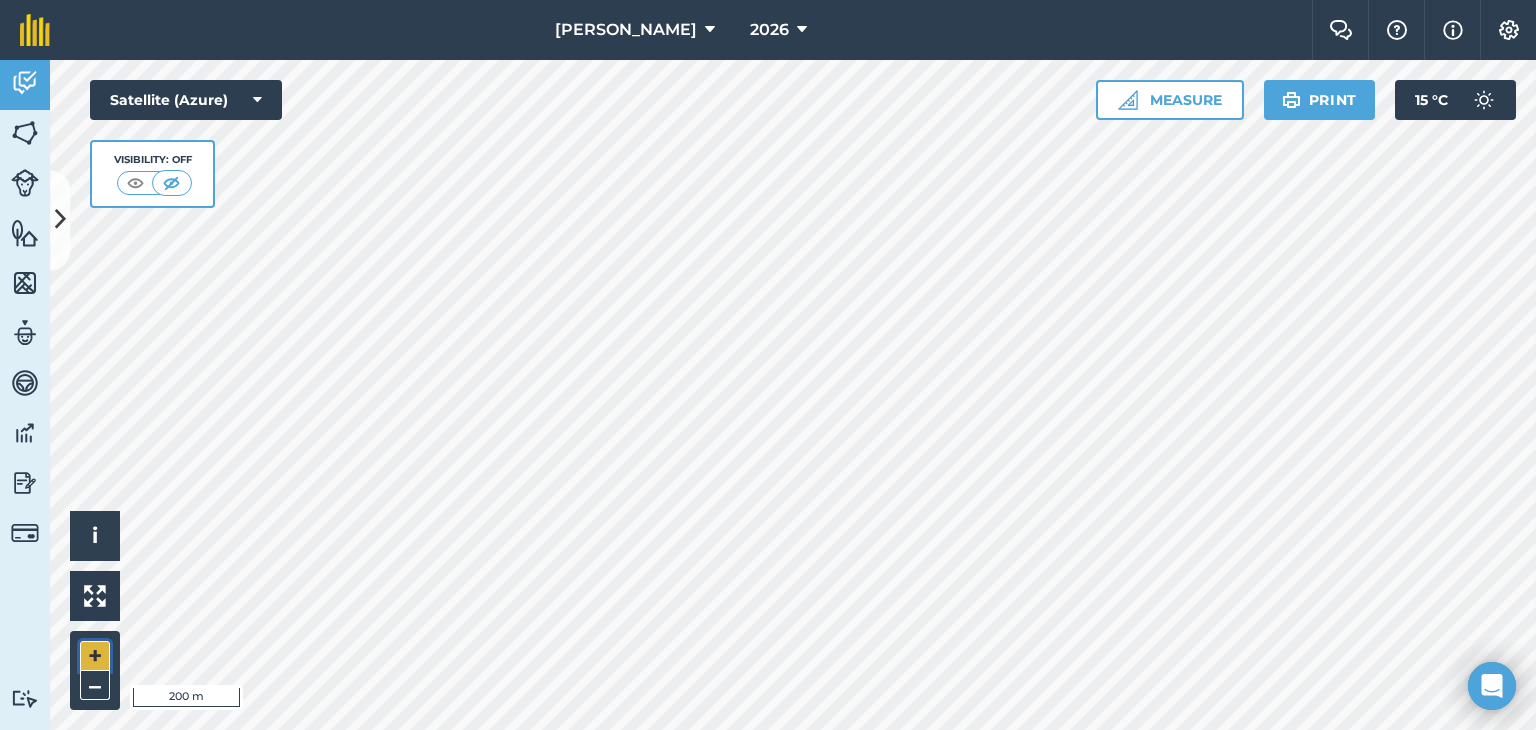 click on "+" at bounding box center (95, 656) 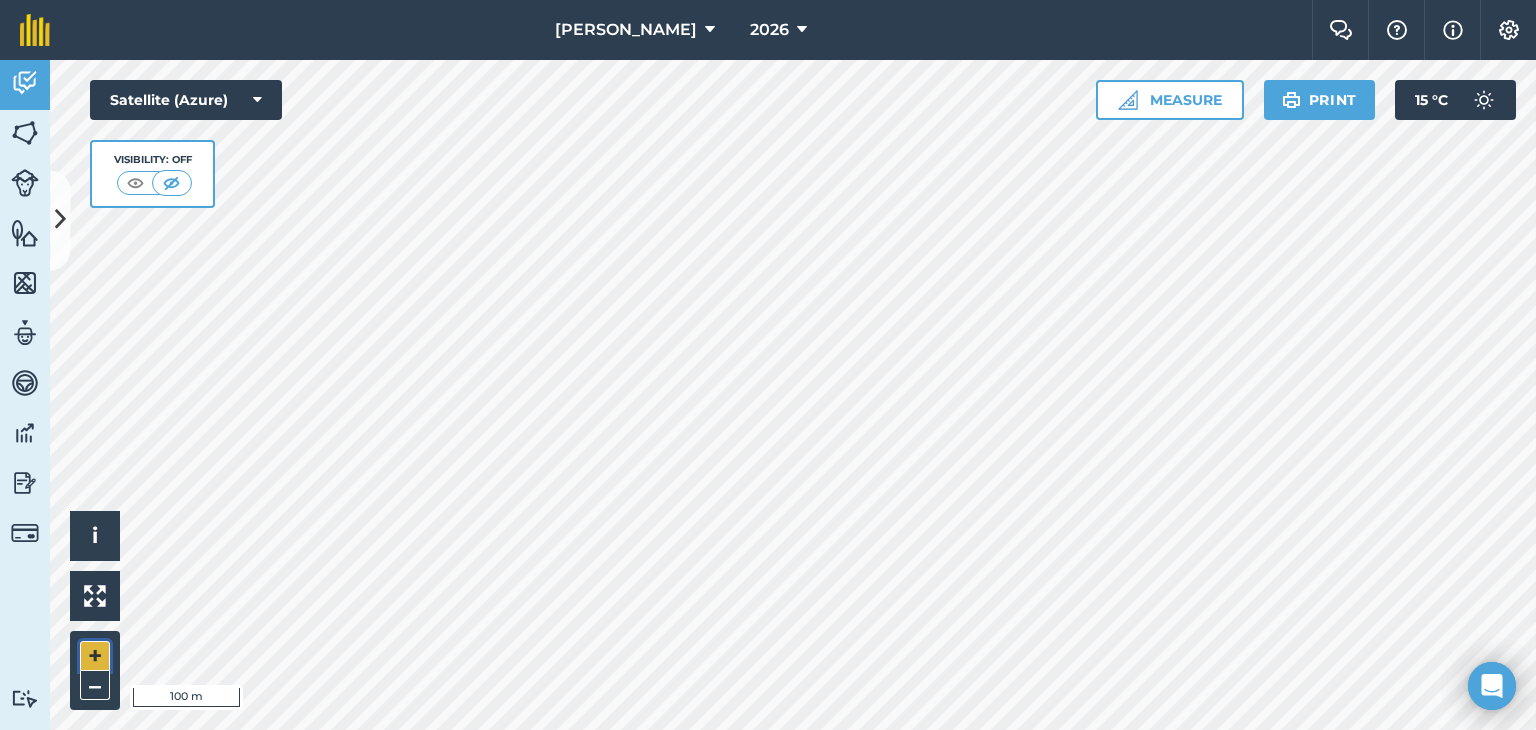 click on "+" at bounding box center [95, 656] 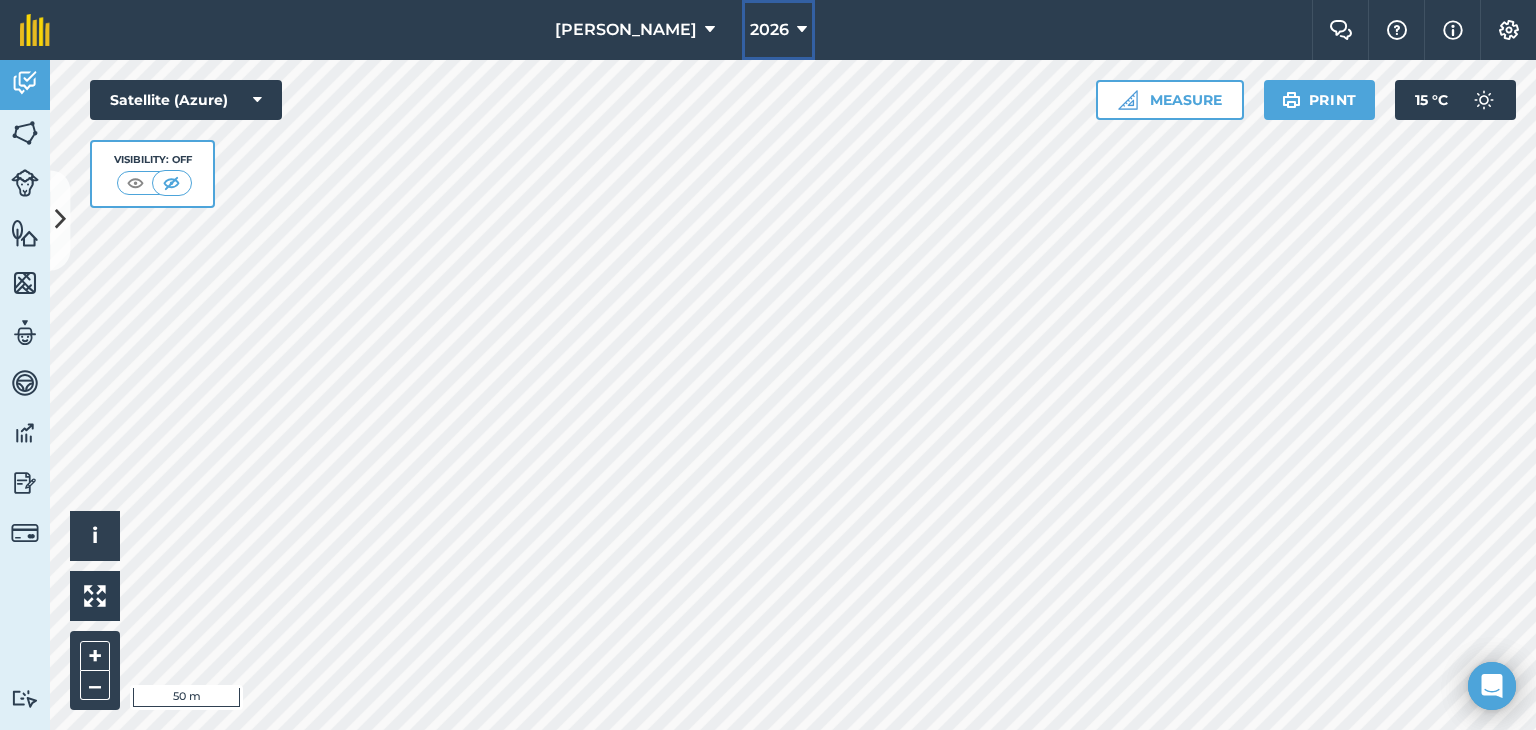 click at bounding box center [802, 30] 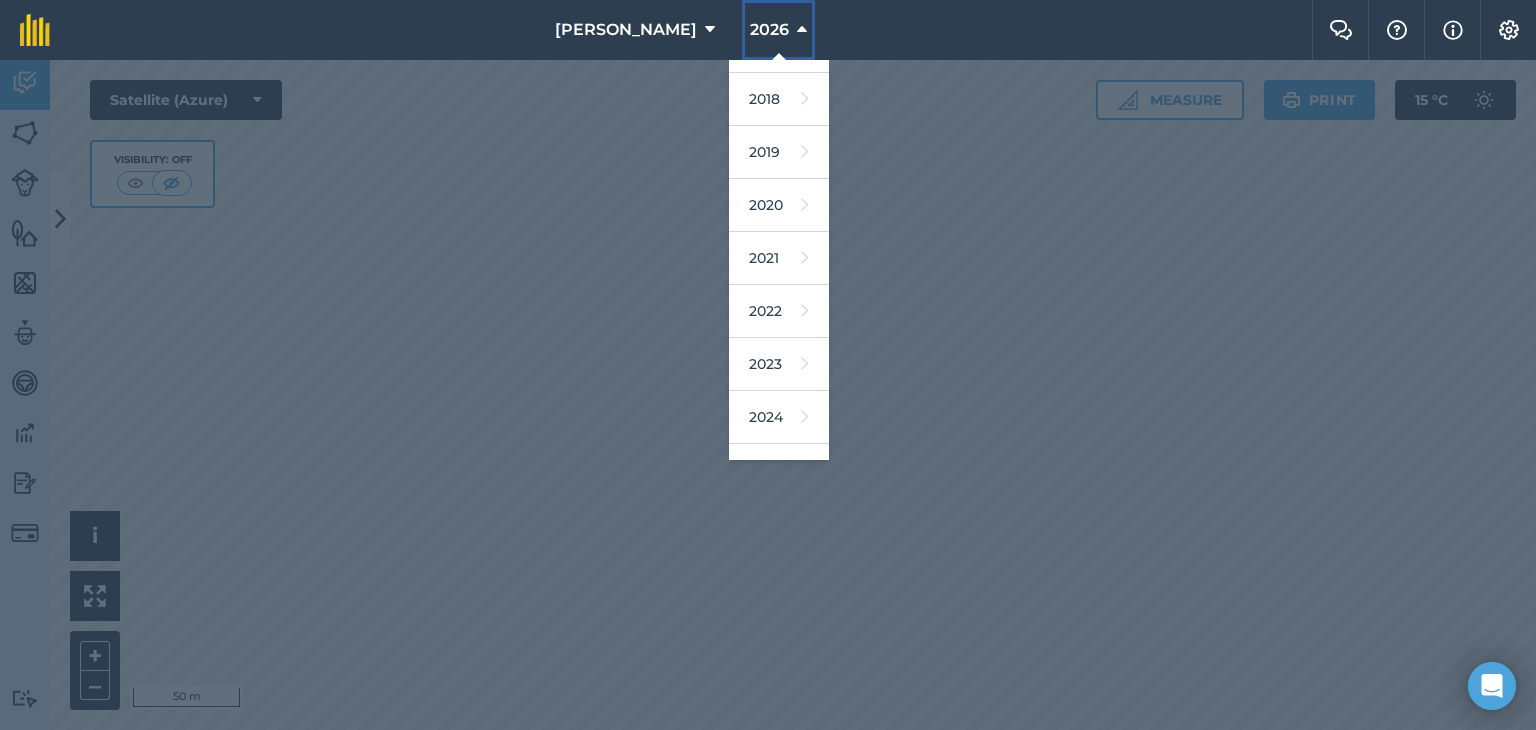 scroll, scrollTop: 120, scrollLeft: 0, axis: vertical 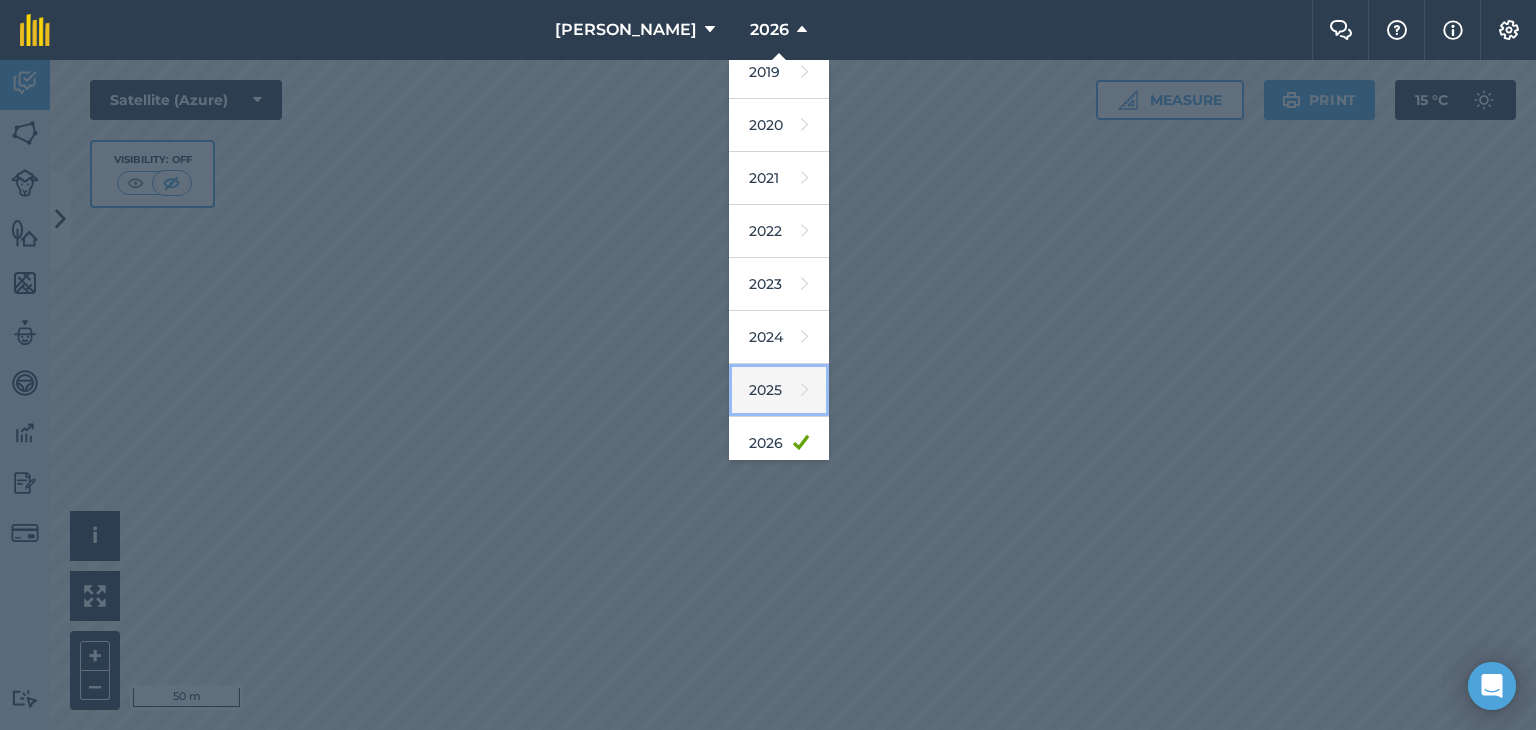 click on "2025" at bounding box center [779, 390] 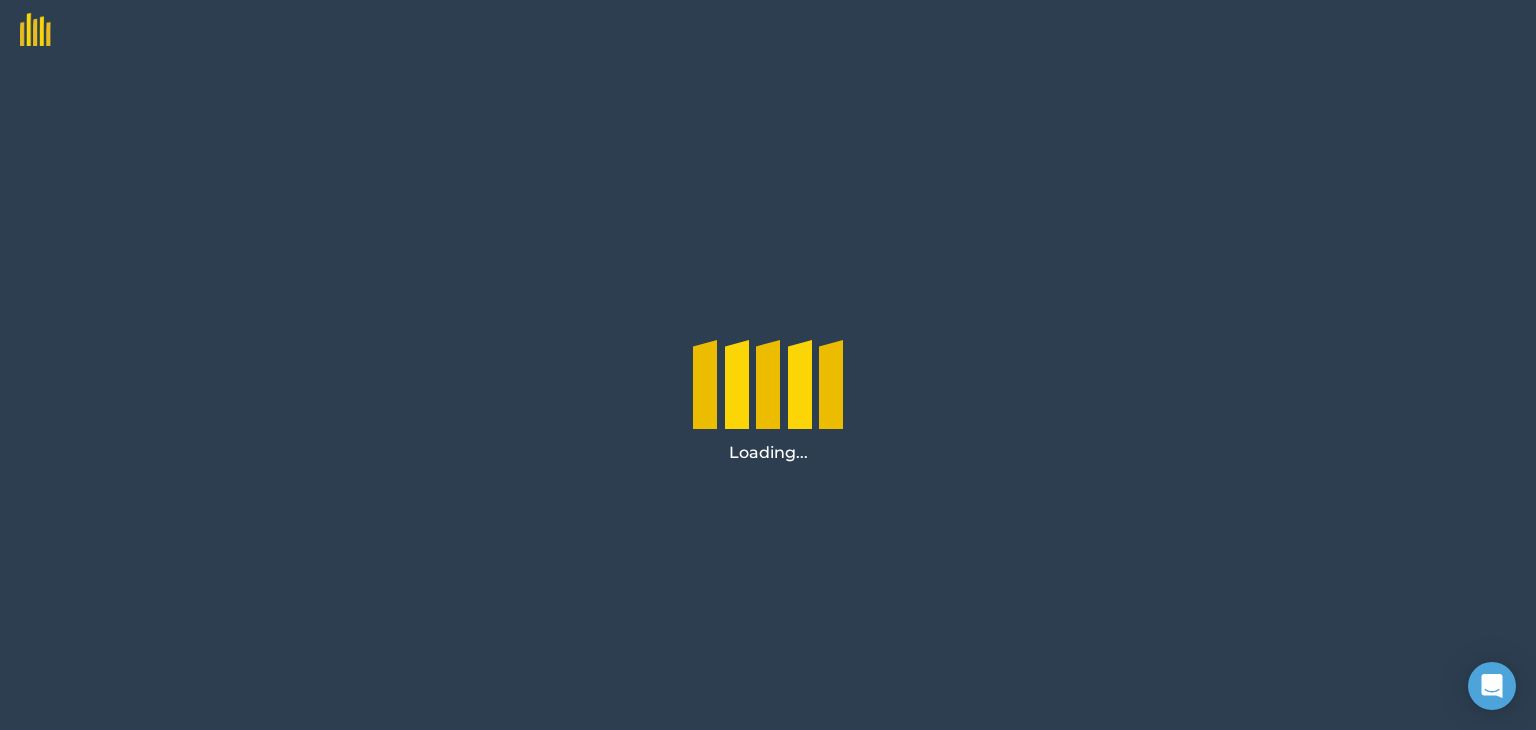 scroll, scrollTop: 0, scrollLeft: 0, axis: both 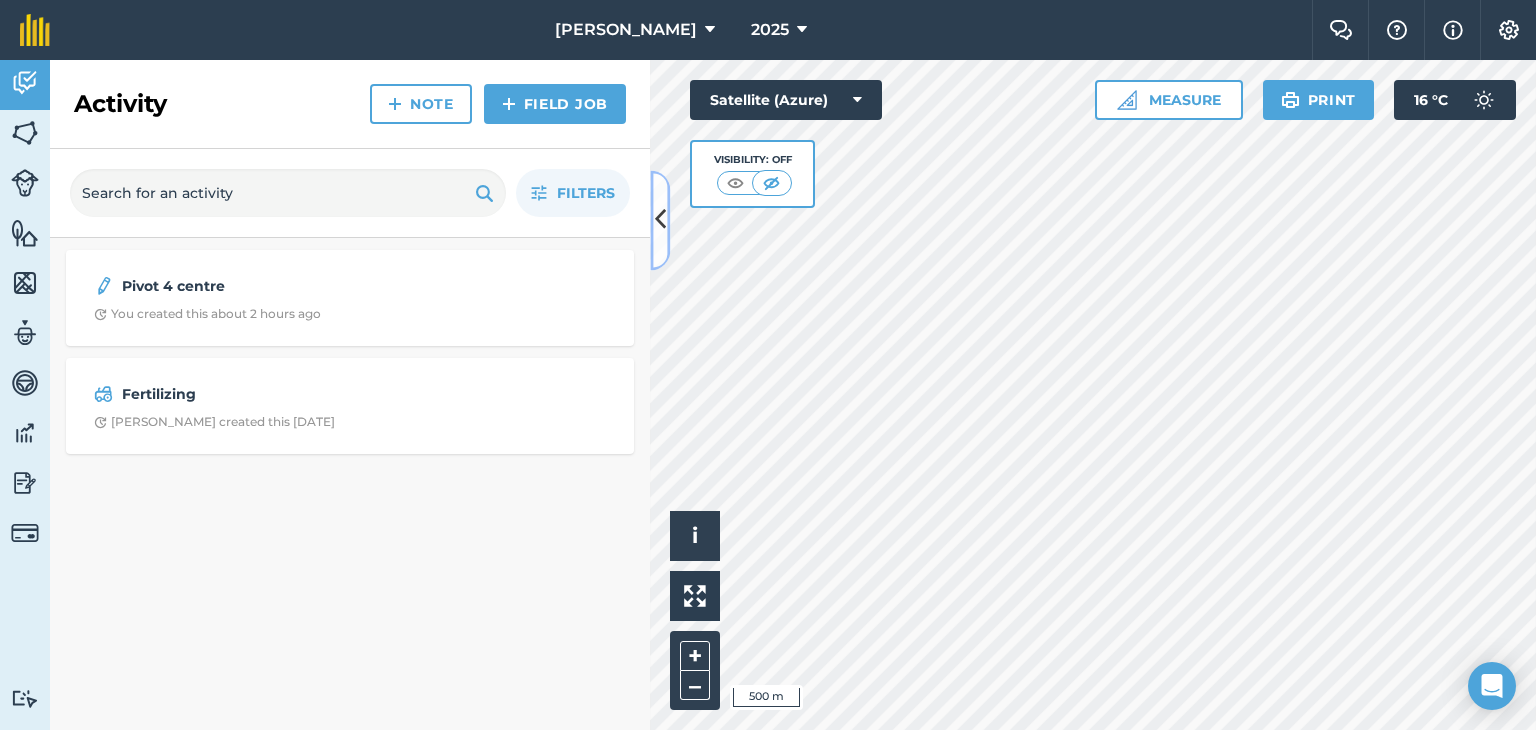 click at bounding box center (660, 220) 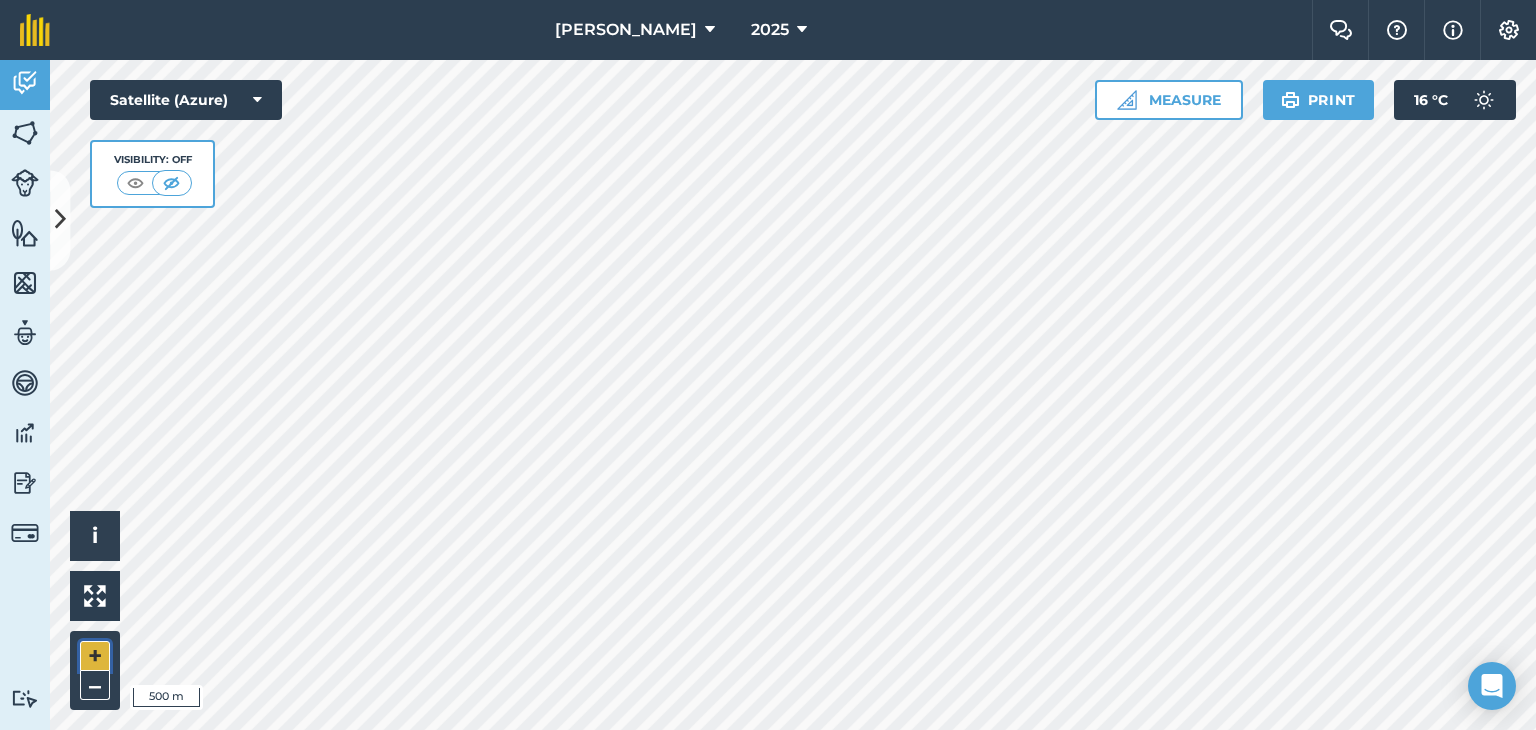 click on "+" at bounding box center (95, 656) 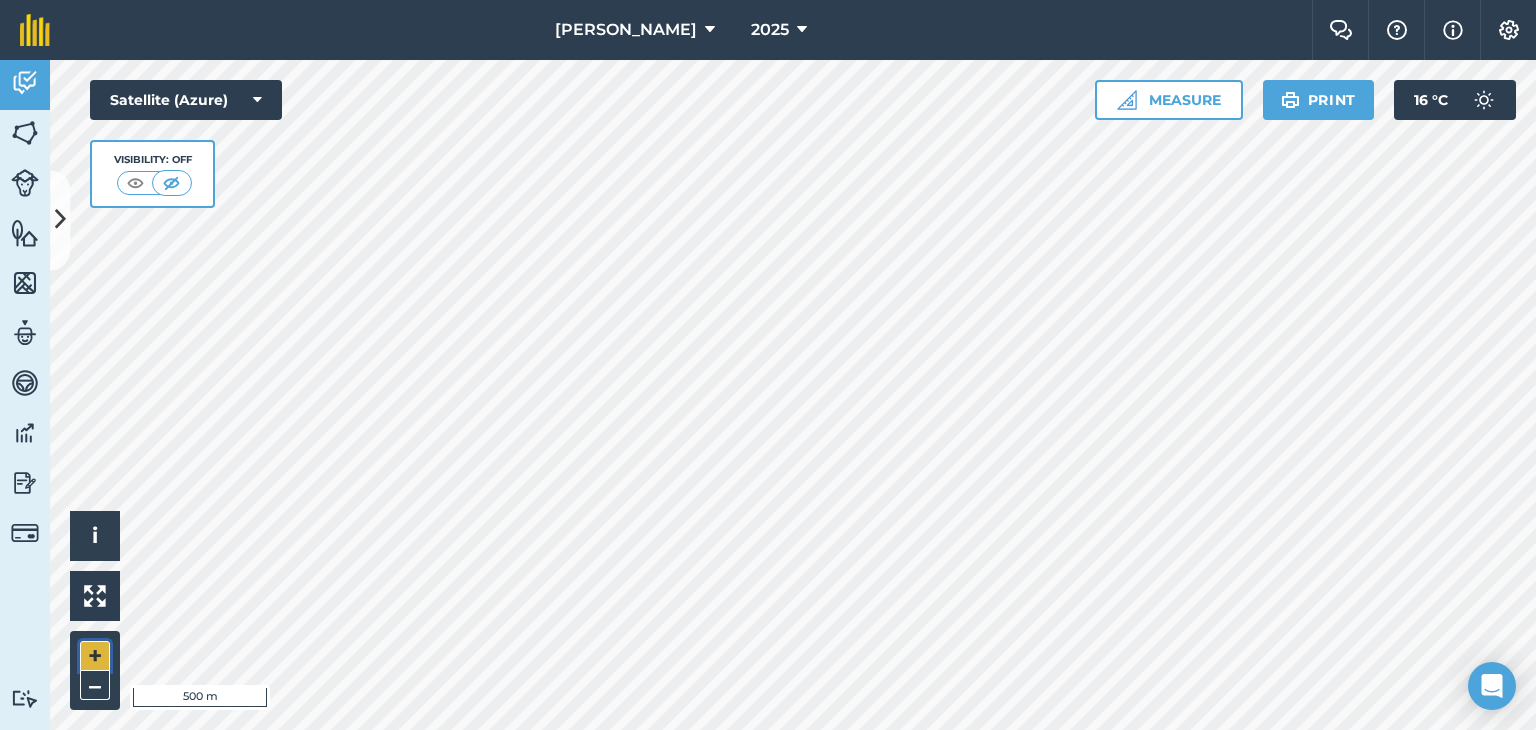 click on "+" at bounding box center [95, 656] 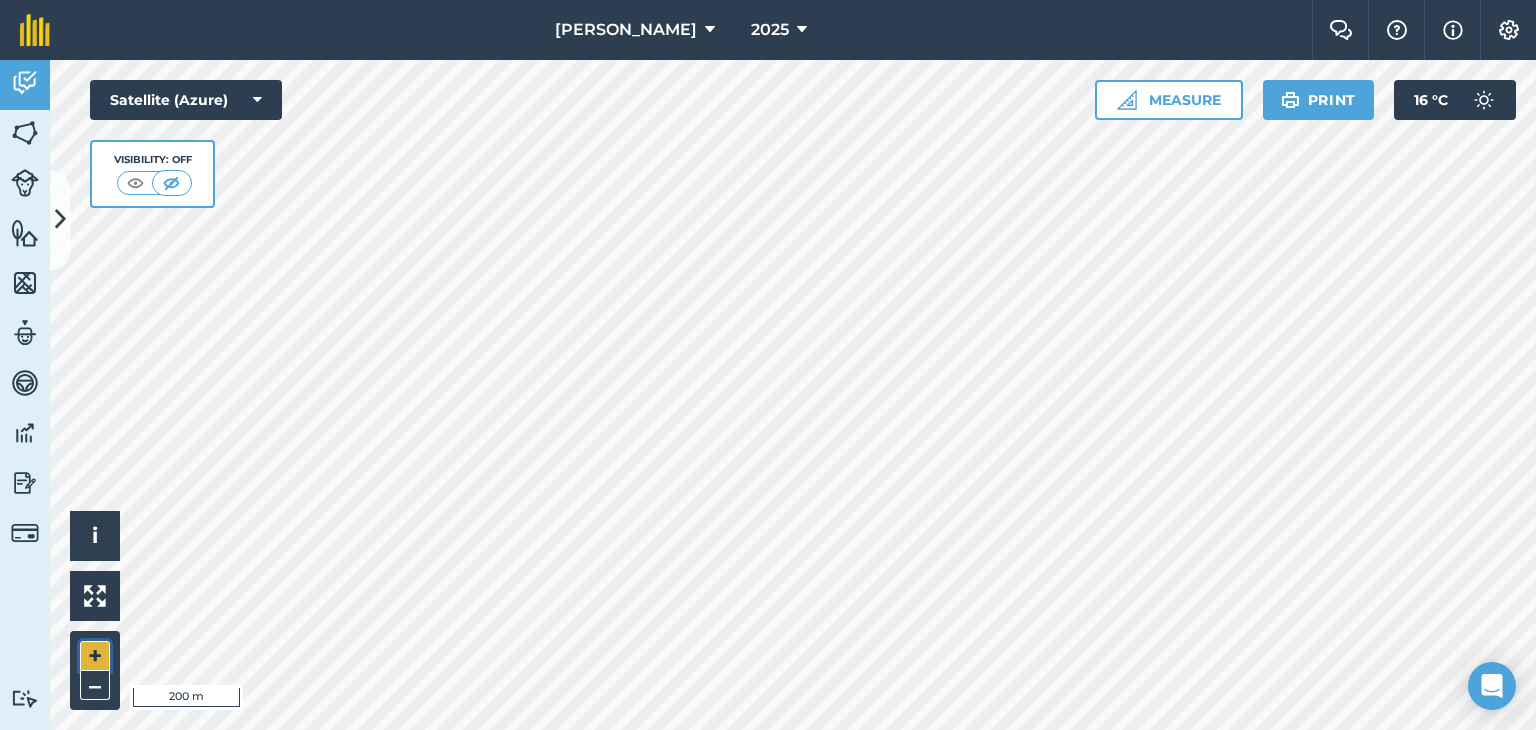 click on "+" at bounding box center (95, 656) 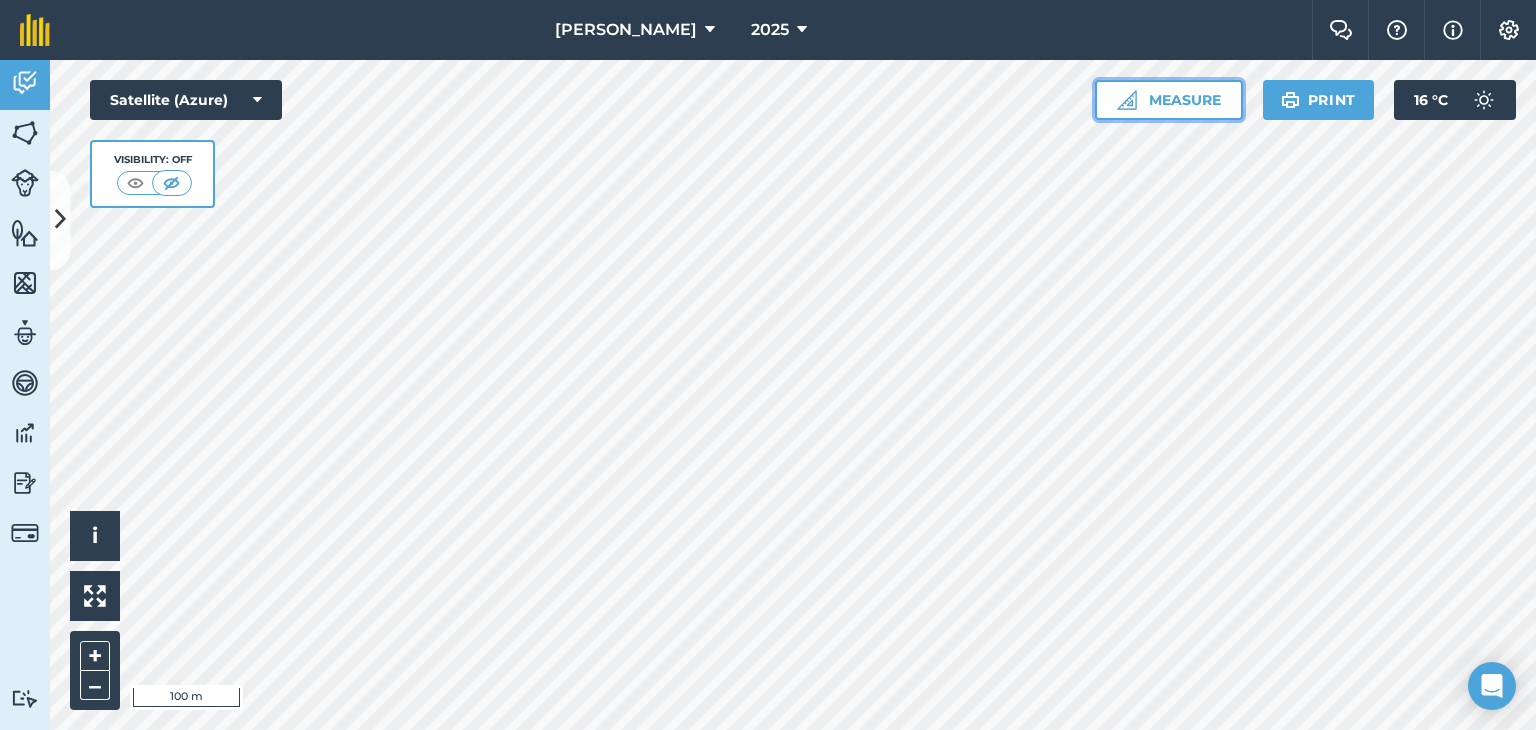 click on "Measure" at bounding box center [1169, 100] 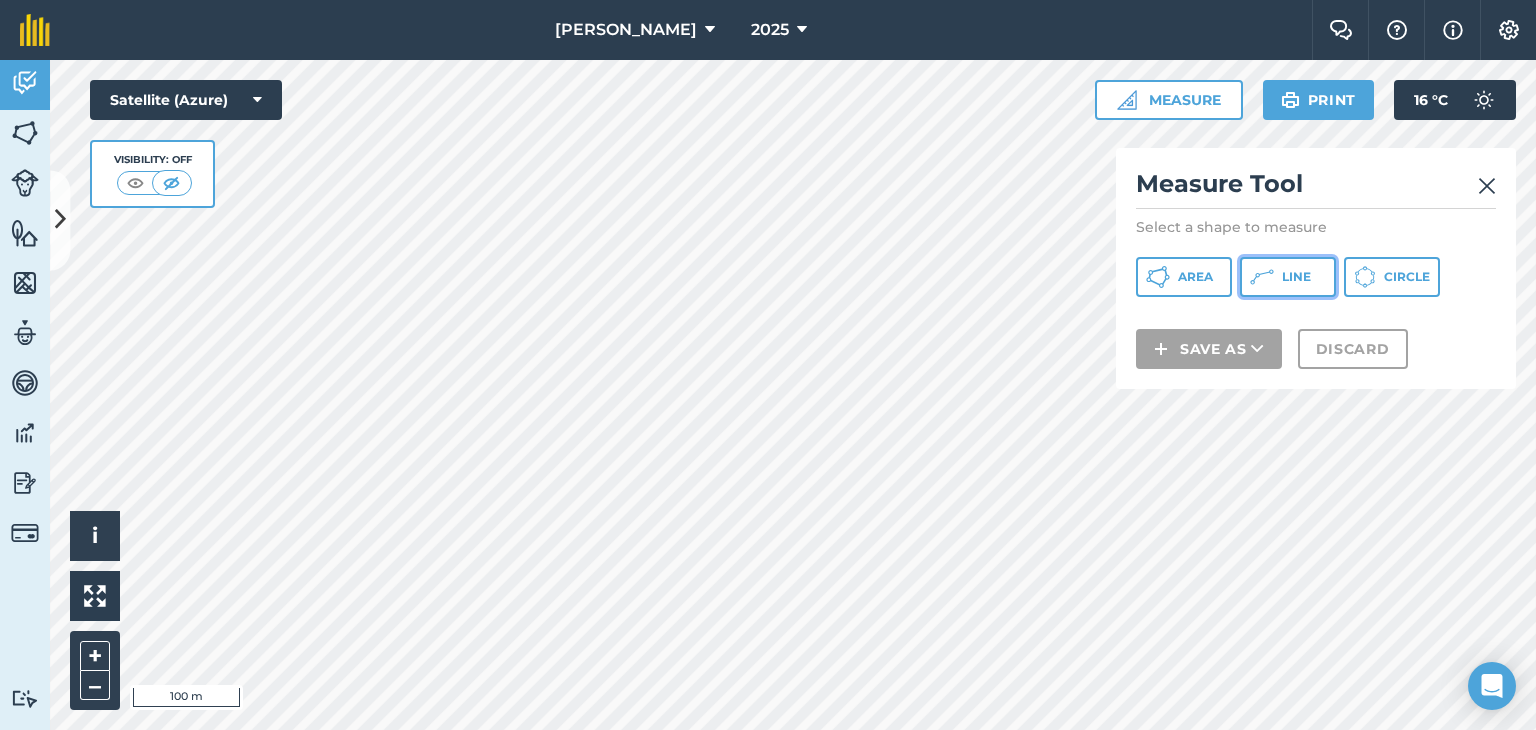click on "Line" at bounding box center [1288, 277] 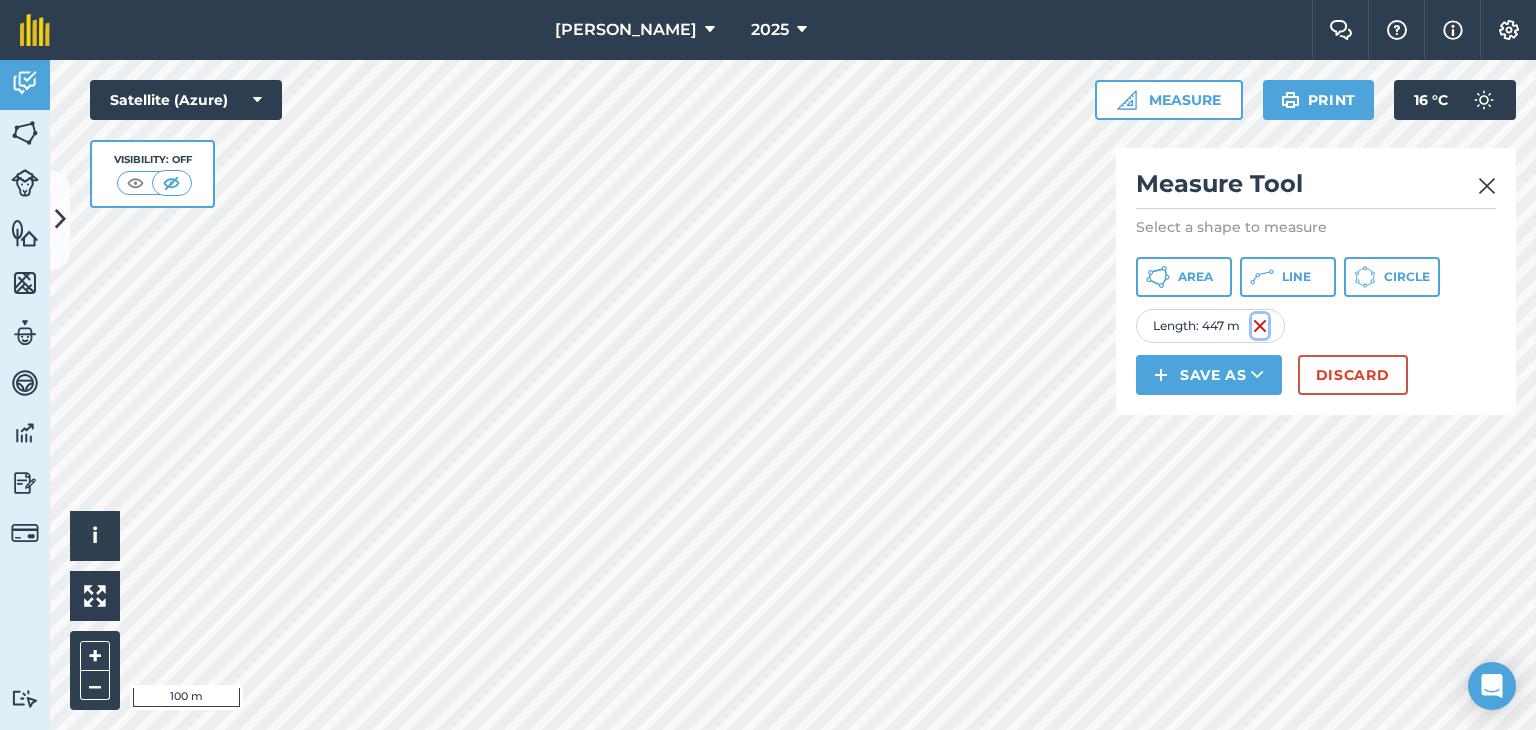 click at bounding box center (1260, 326) 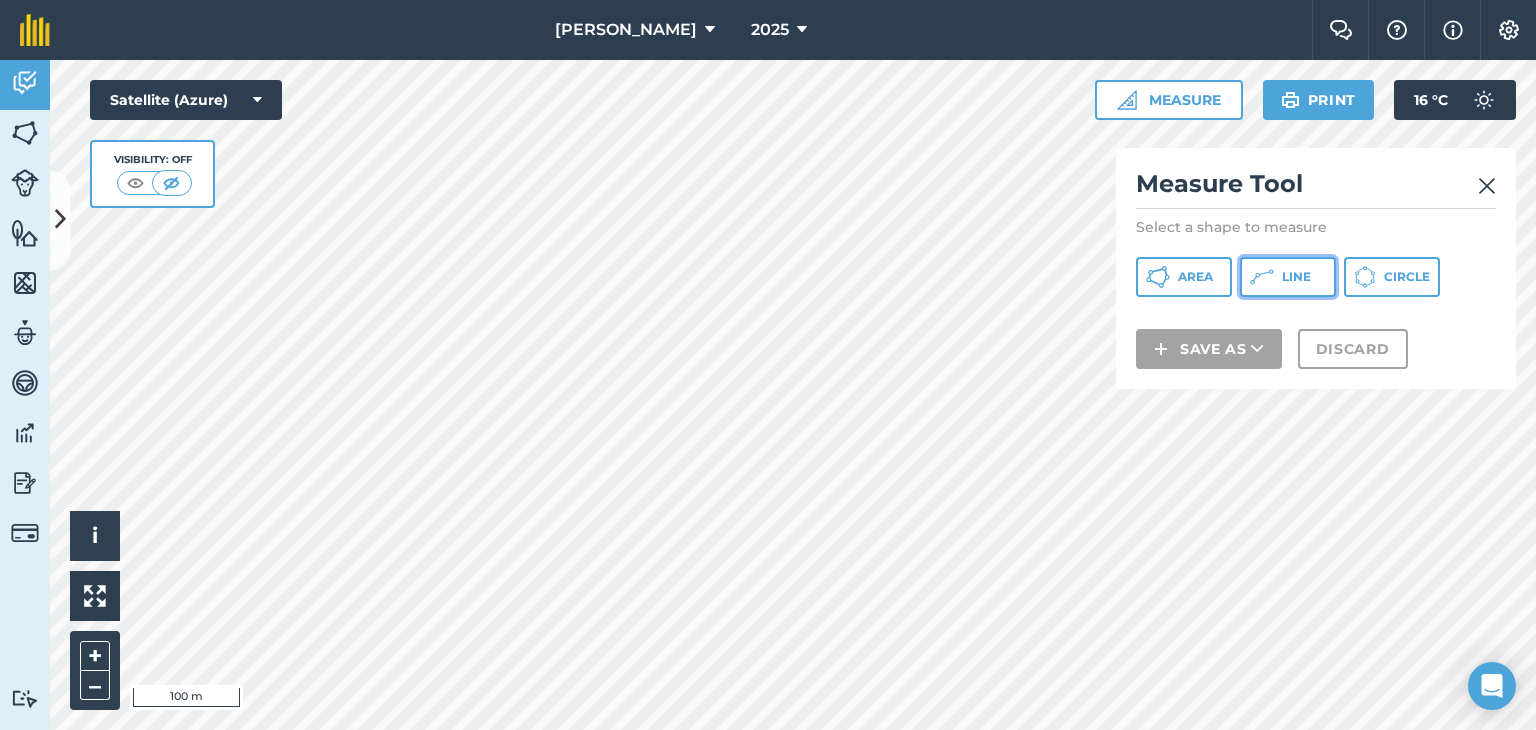 click on "Line" at bounding box center (1288, 277) 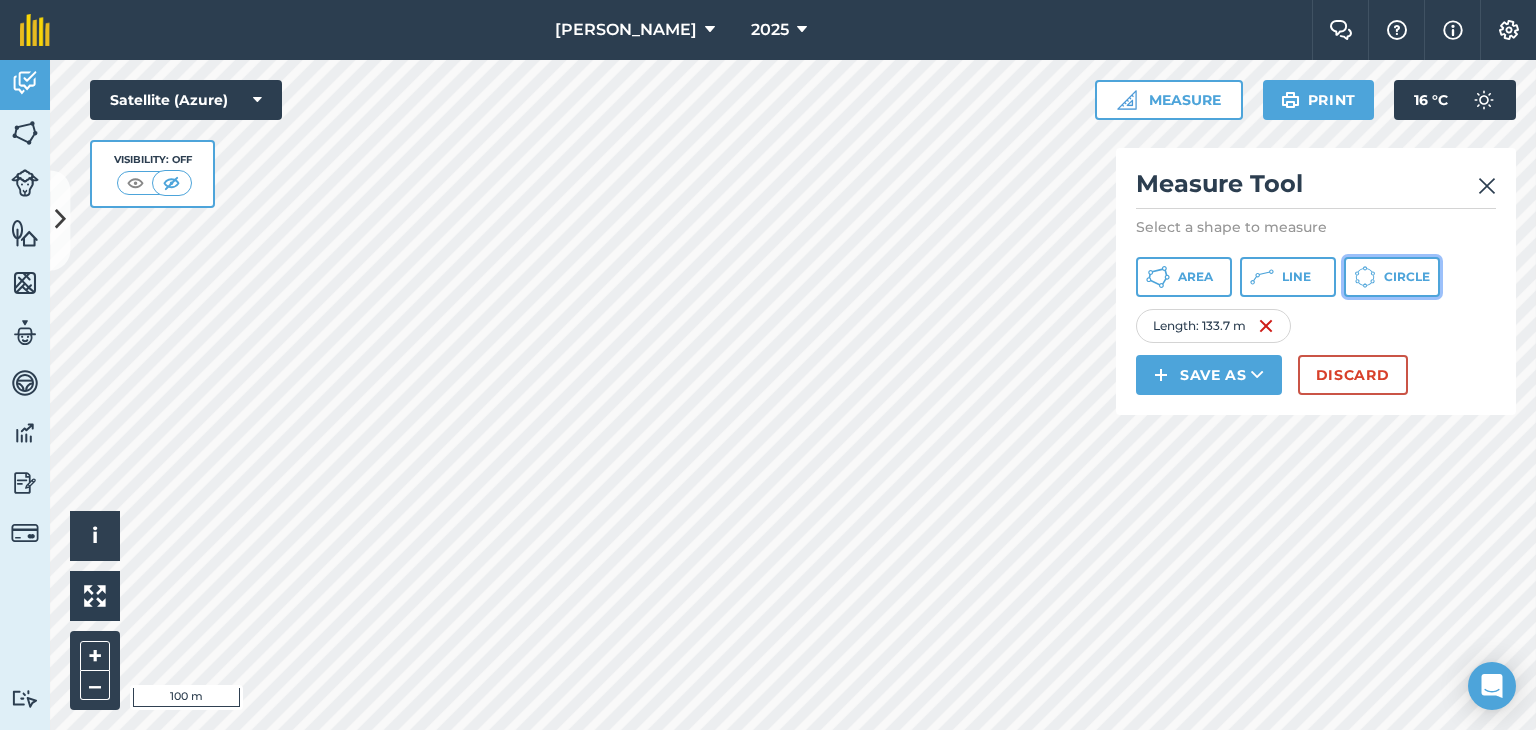 click on "Circle" at bounding box center [1407, 277] 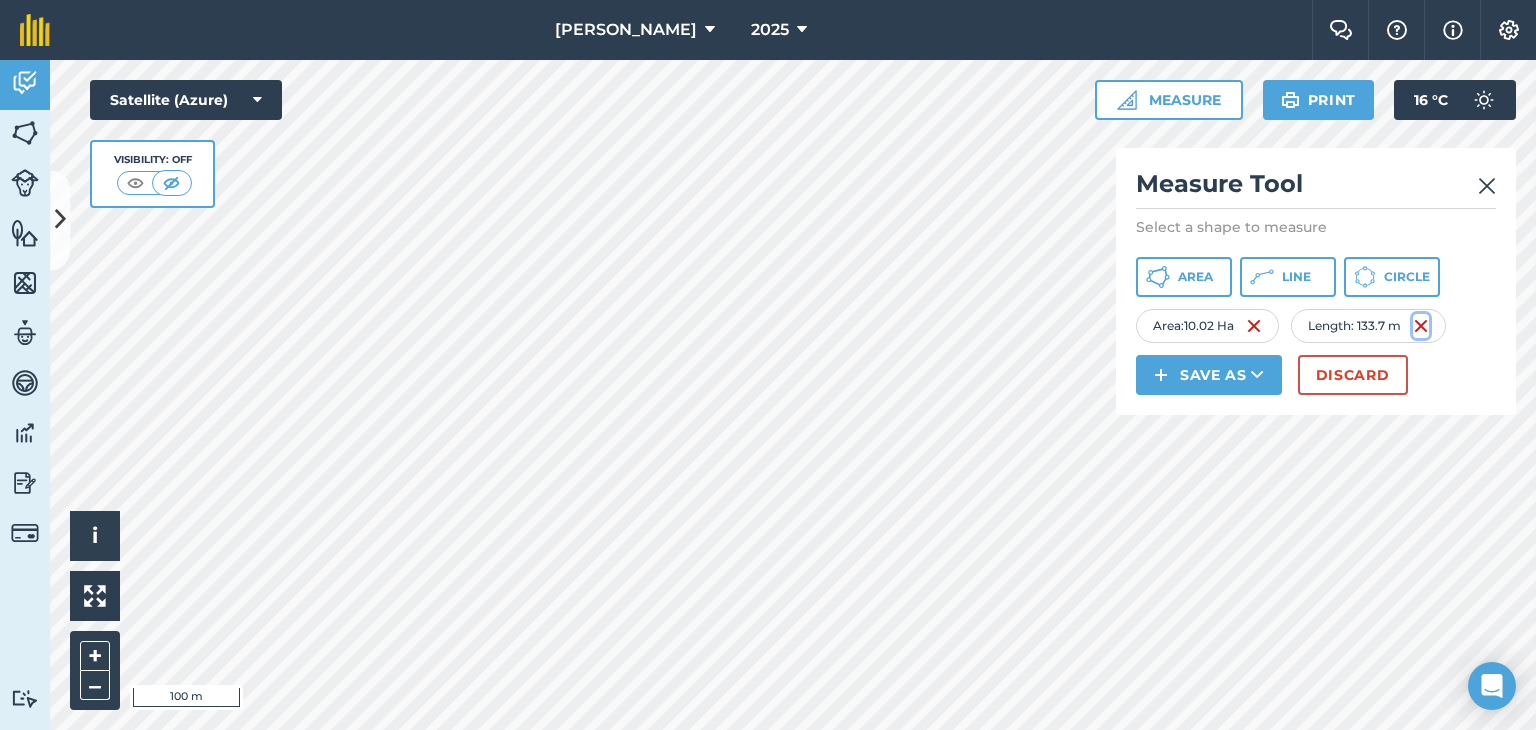 click at bounding box center (1421, 326) 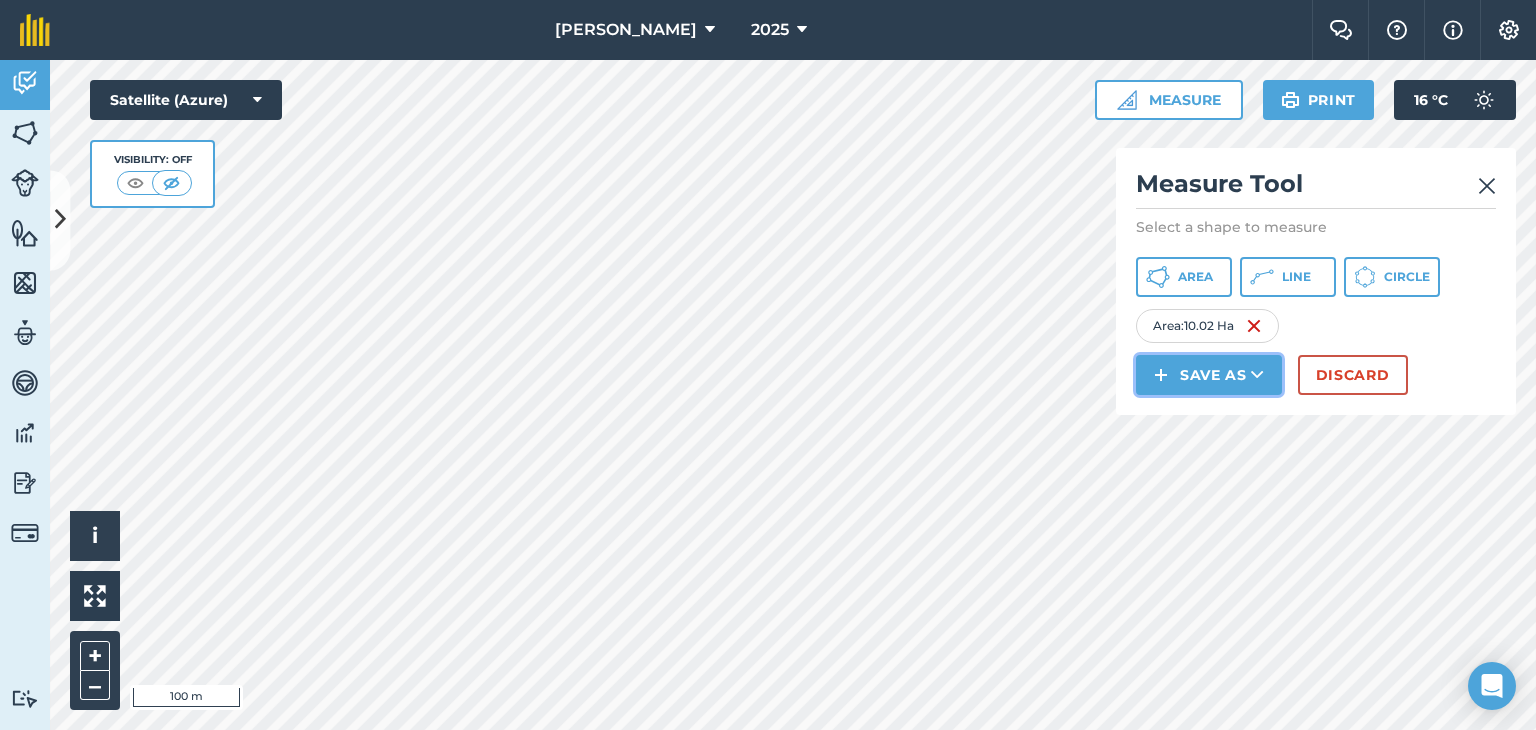 click at bounding box center (1257, 375) 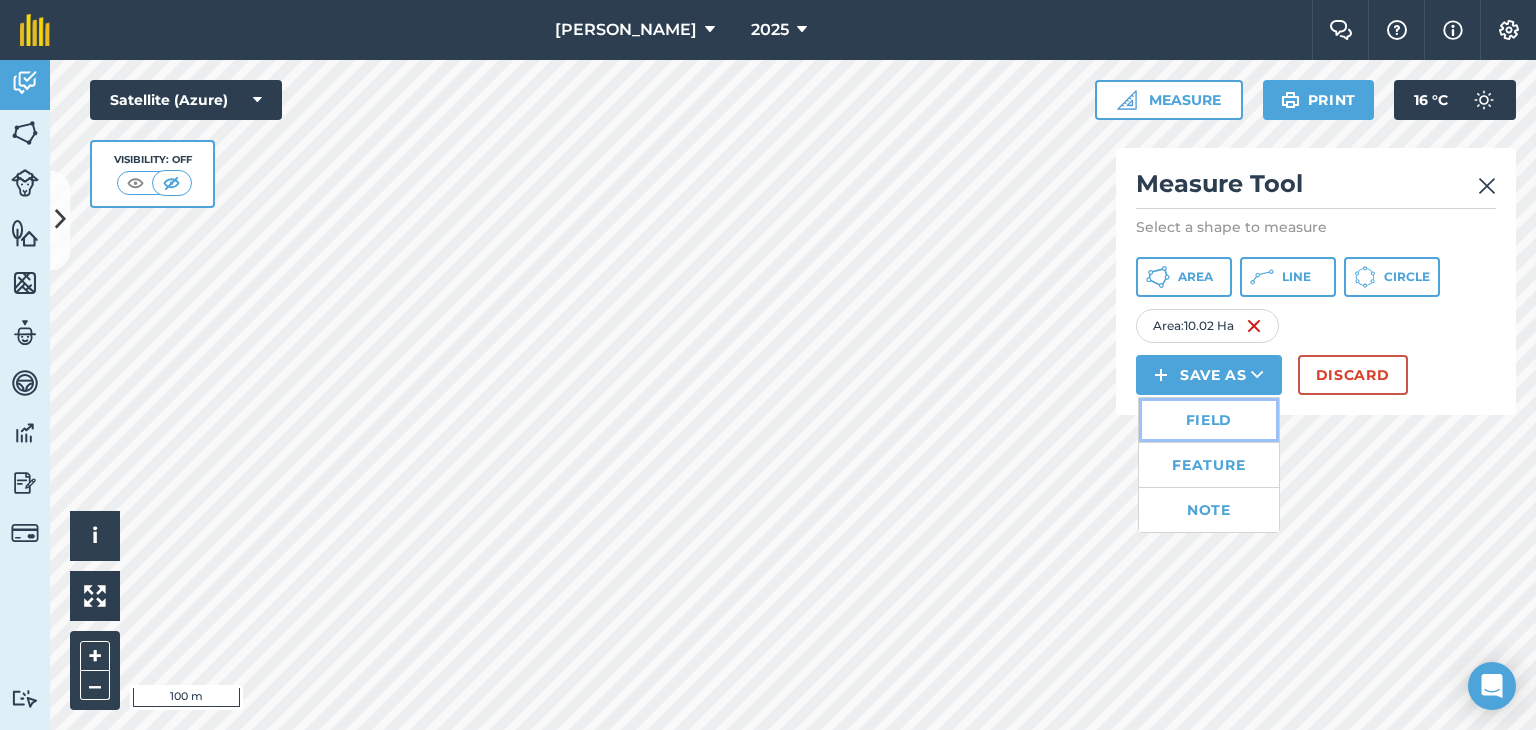 click on "Field" at bounding box center [1209, 420] 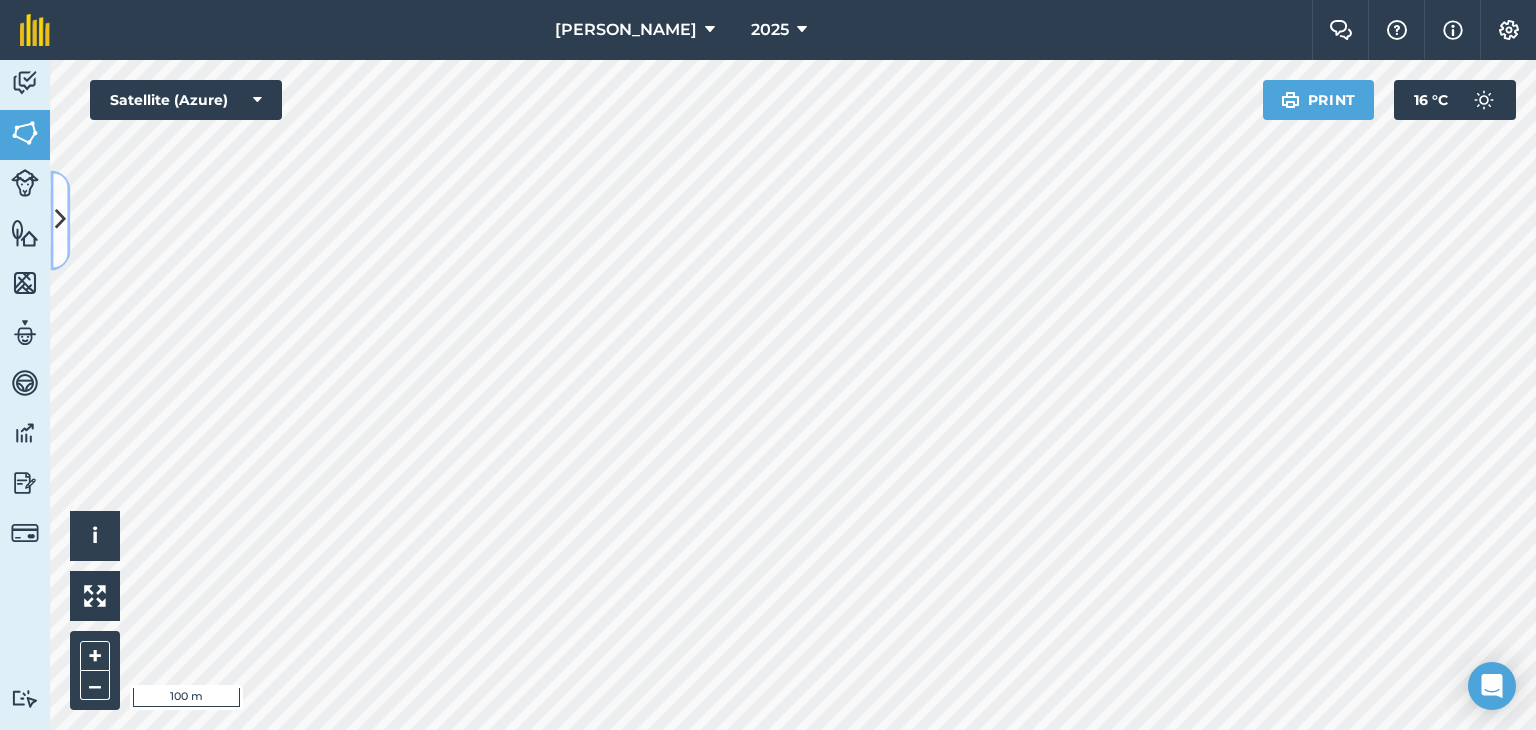 click at bounding box center (60, 220) 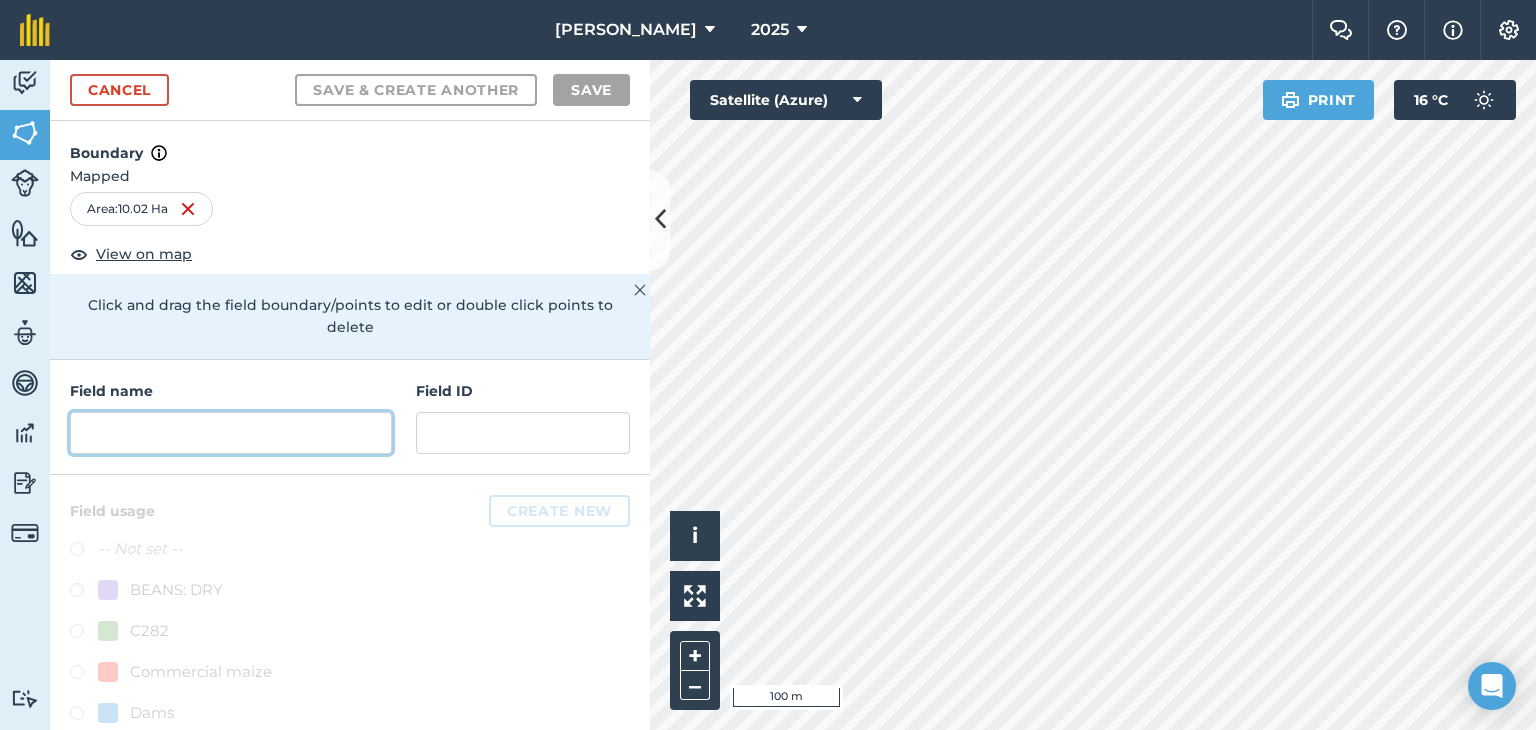 click at bounding box center (231, 433) 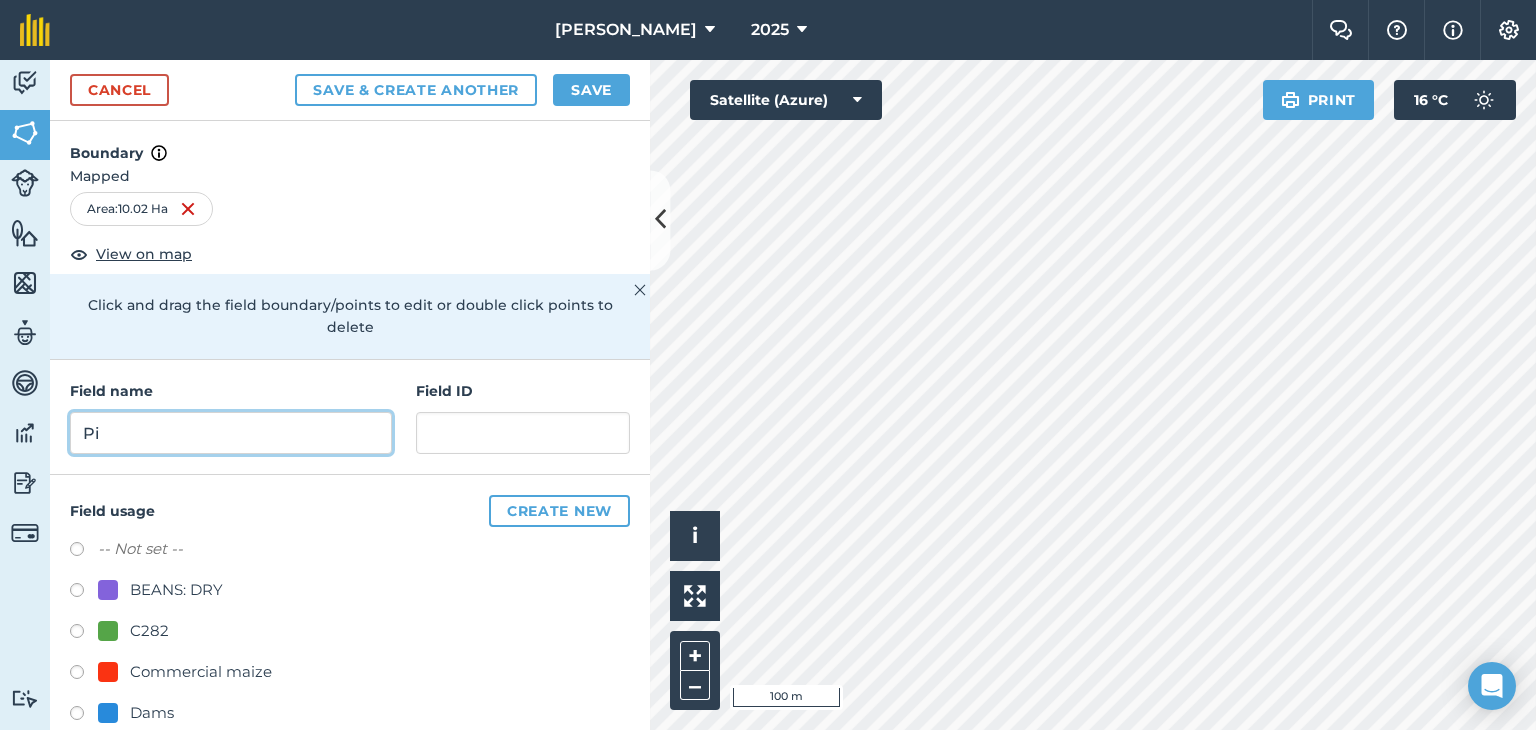 type on "P" 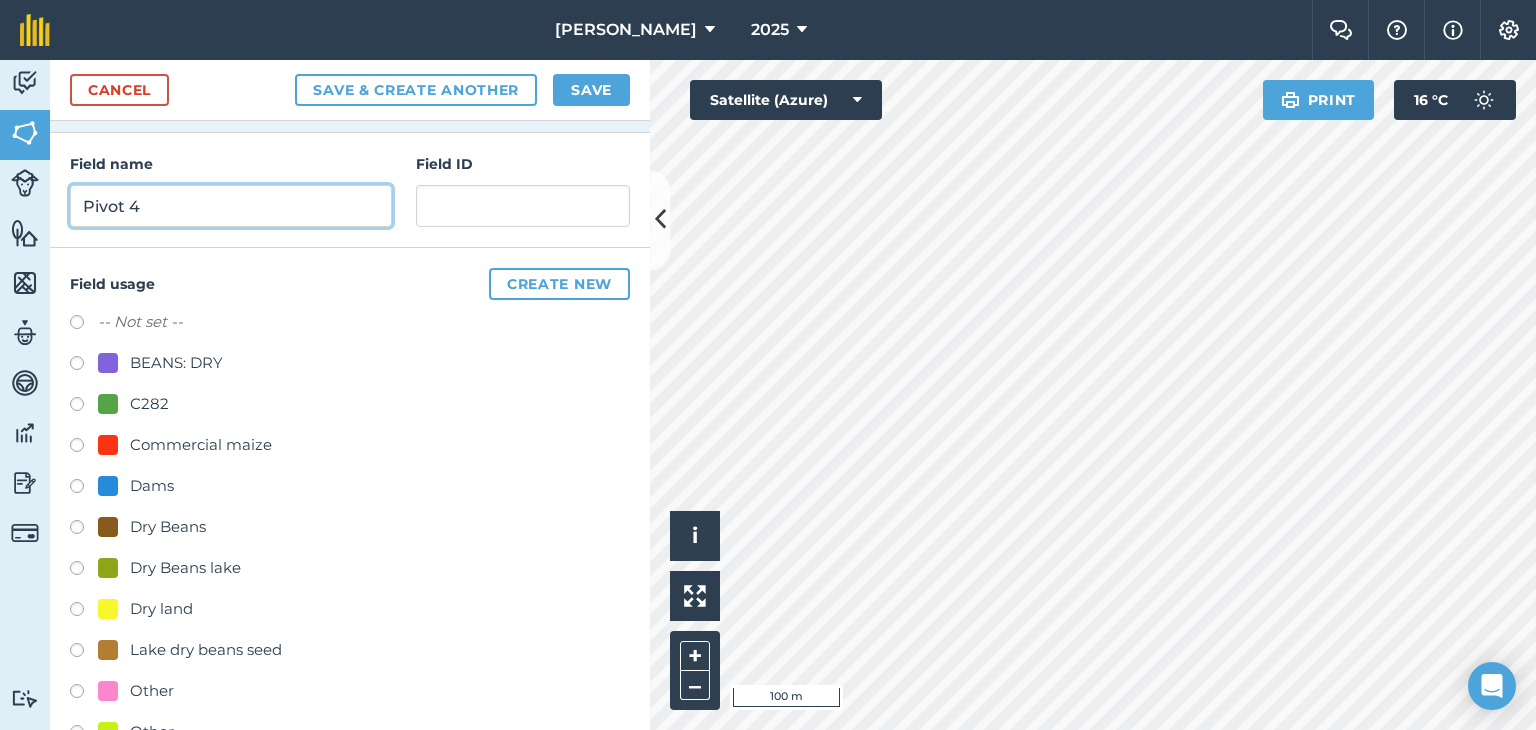 scroll, scrollTop: 358, scrollLeft: 0, axis: vertical 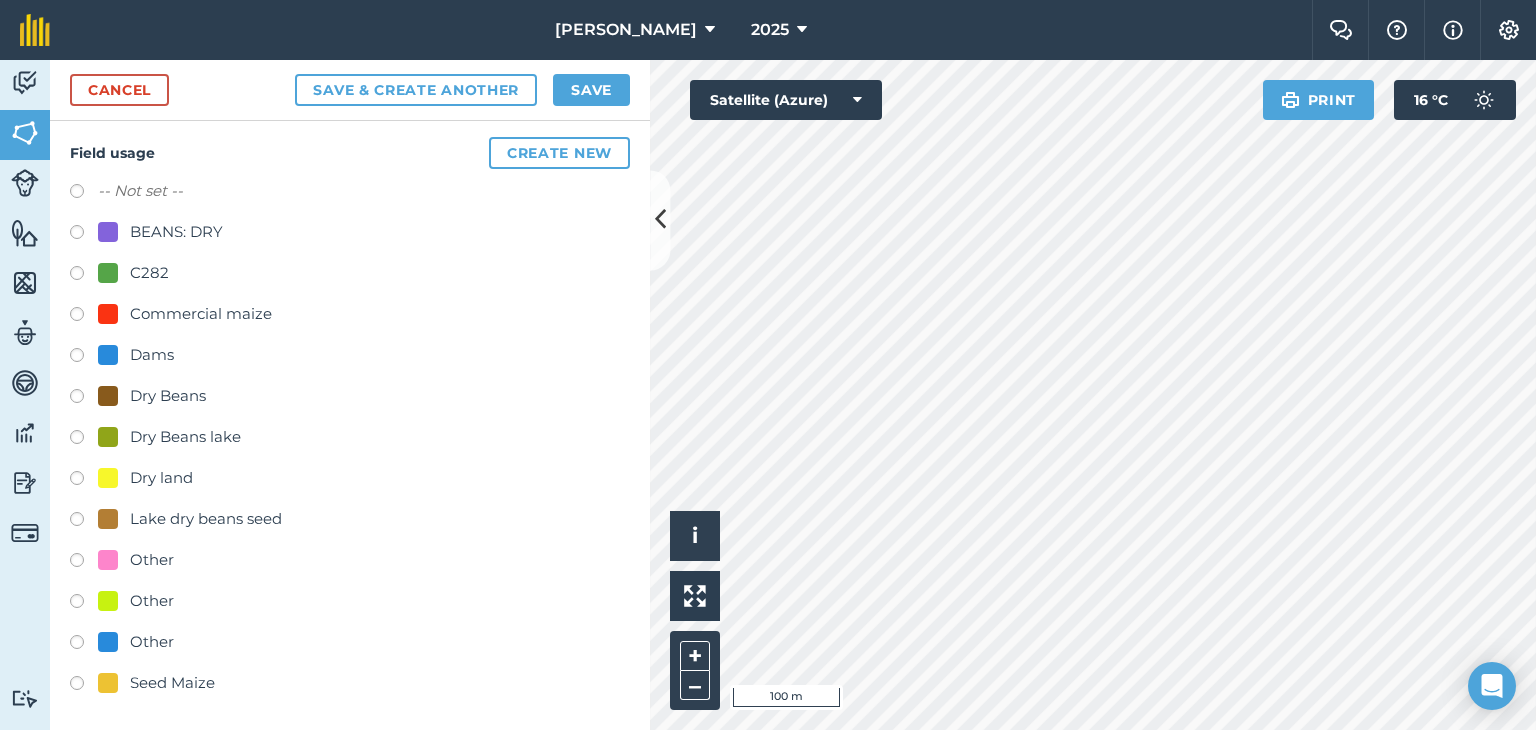 type on "Pivot 4" 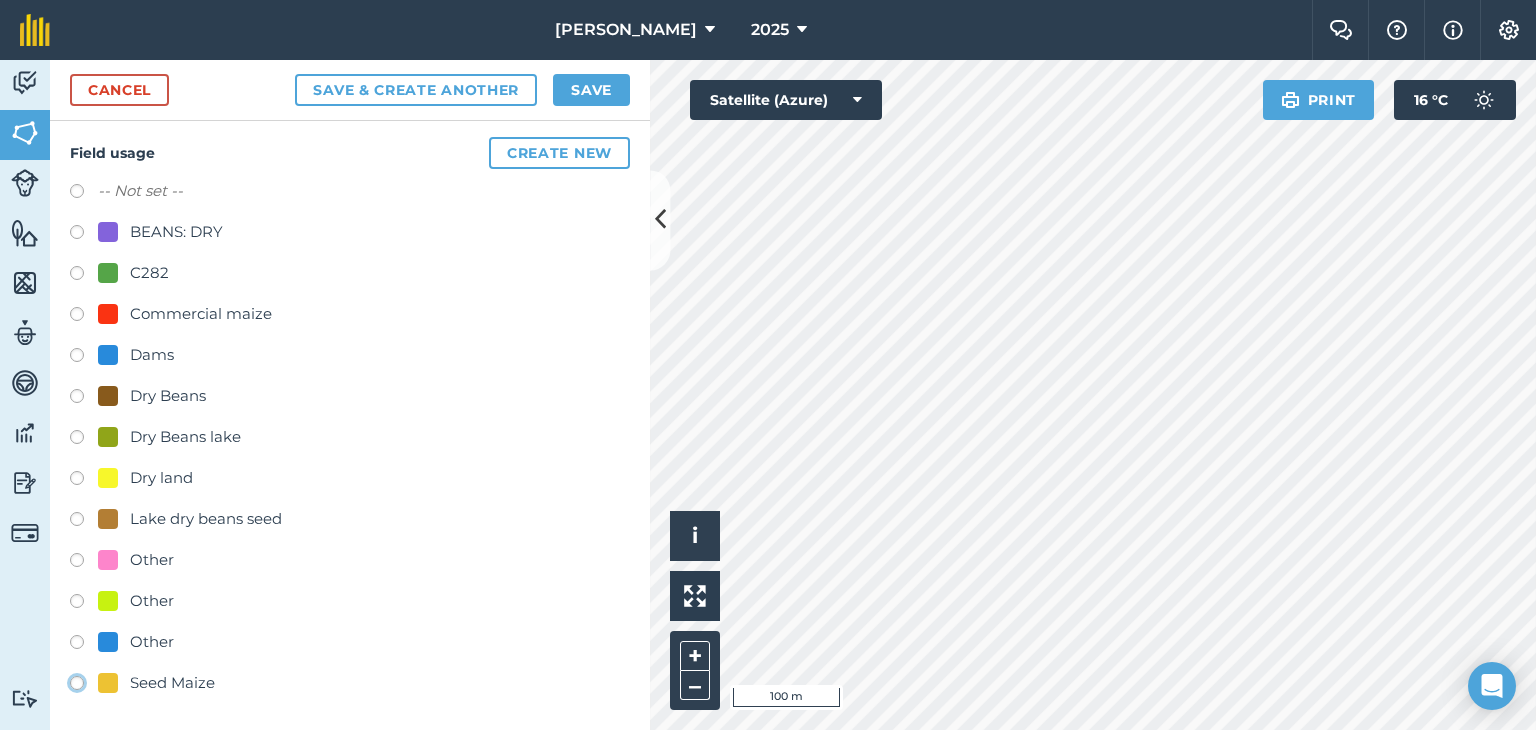click on "Seed Maize" at bounding box center (-9923, 682) 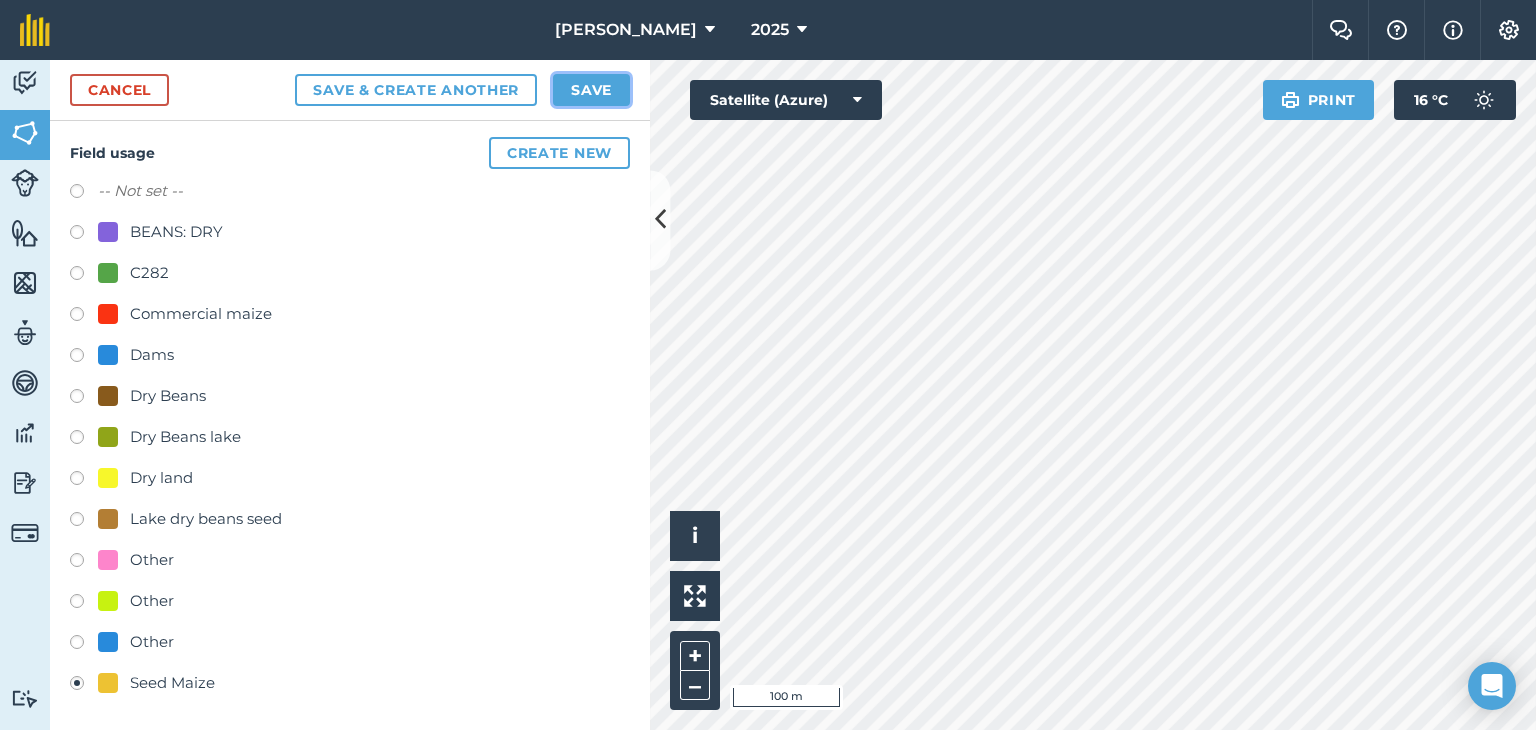click on "Save" at bounding box center (591, 90) 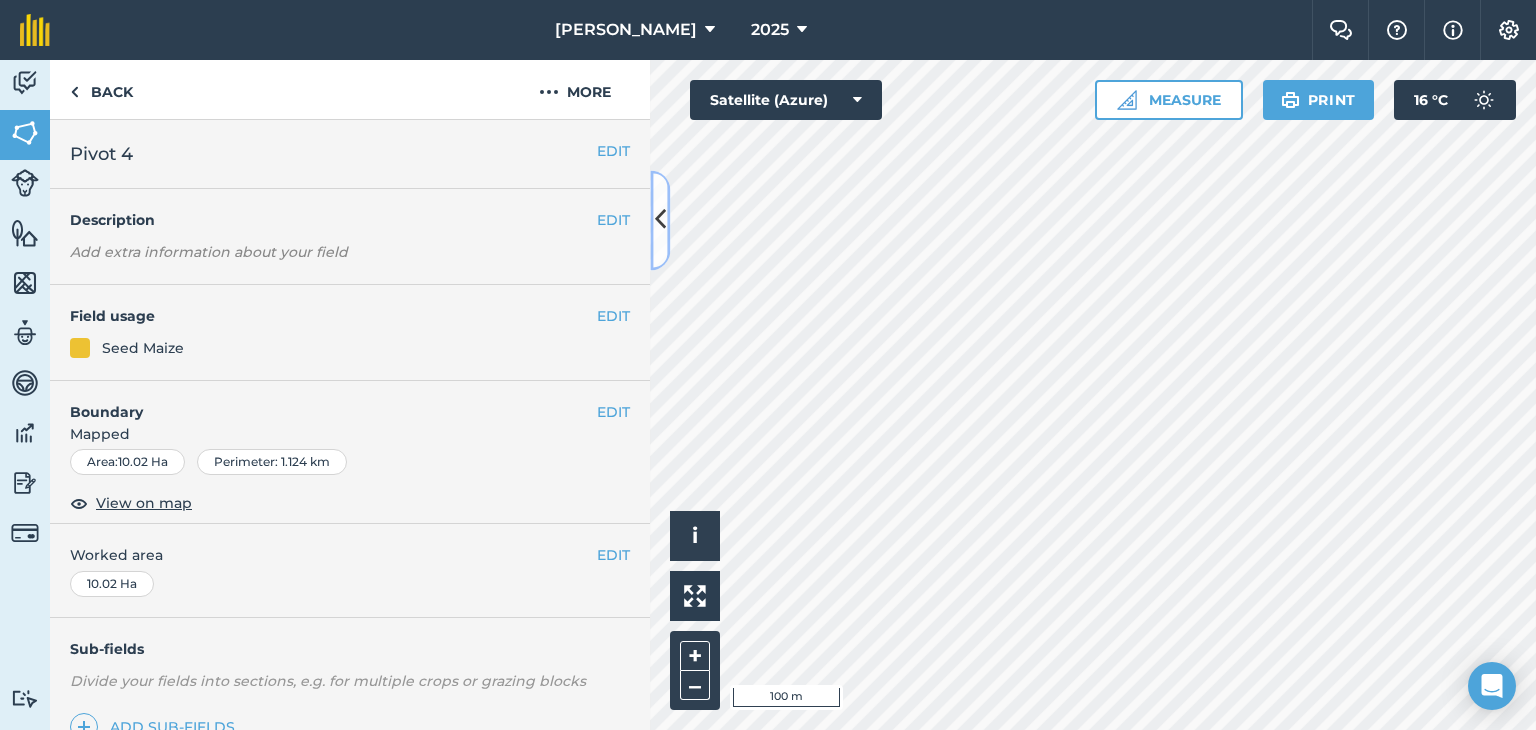 click at bounding box center (660, 220) 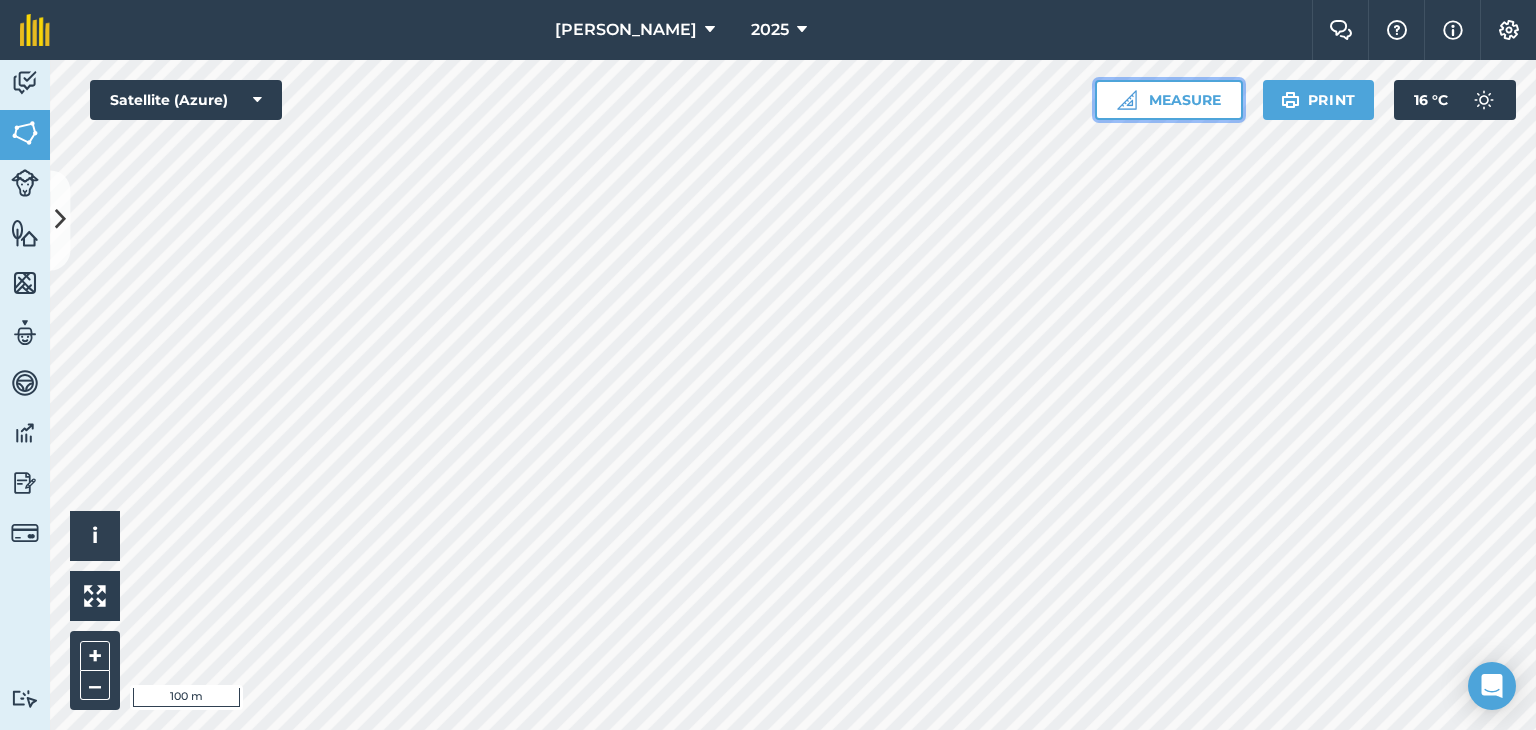 click on "Measure" at bounding box center [1169, 100] 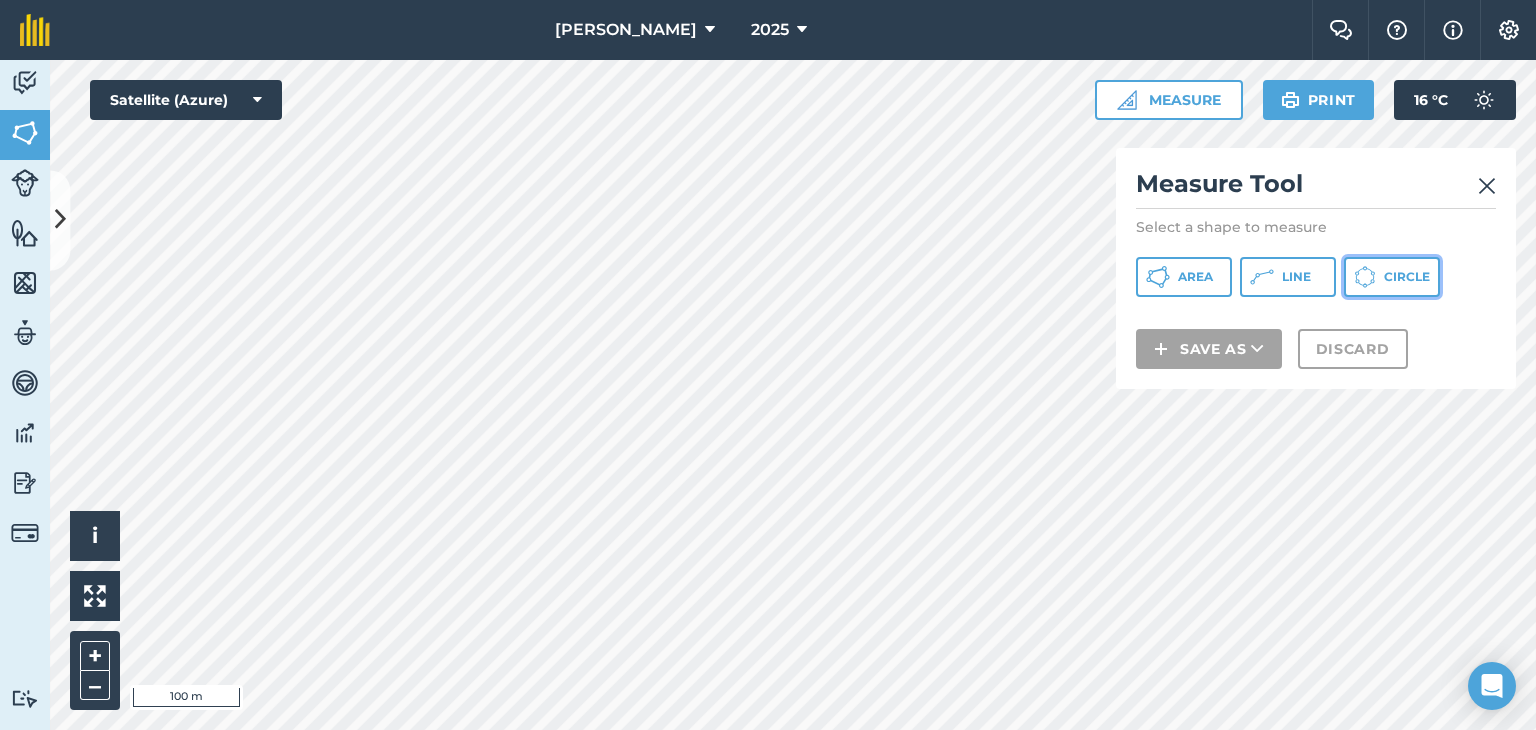 click 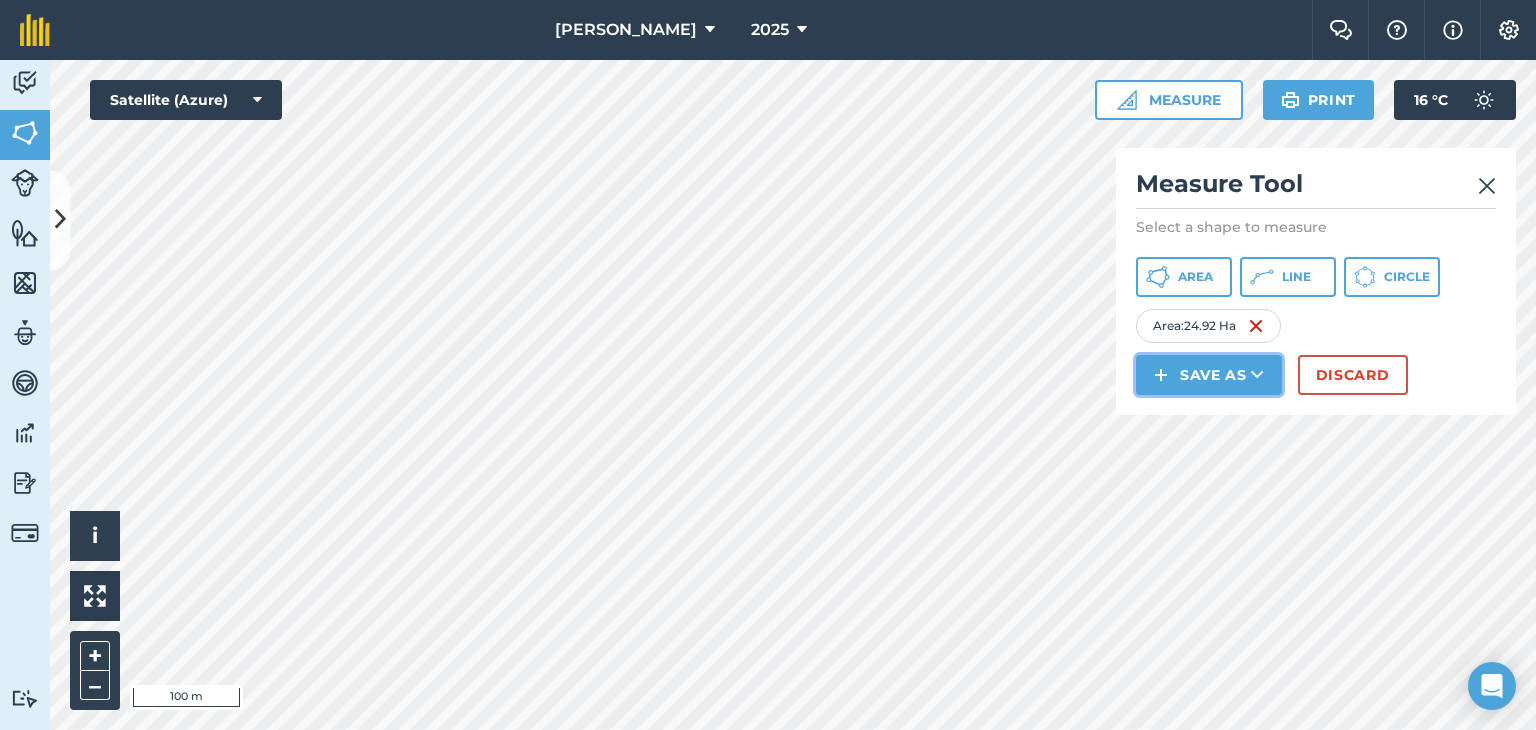 click at bounding box center (1257, 375) 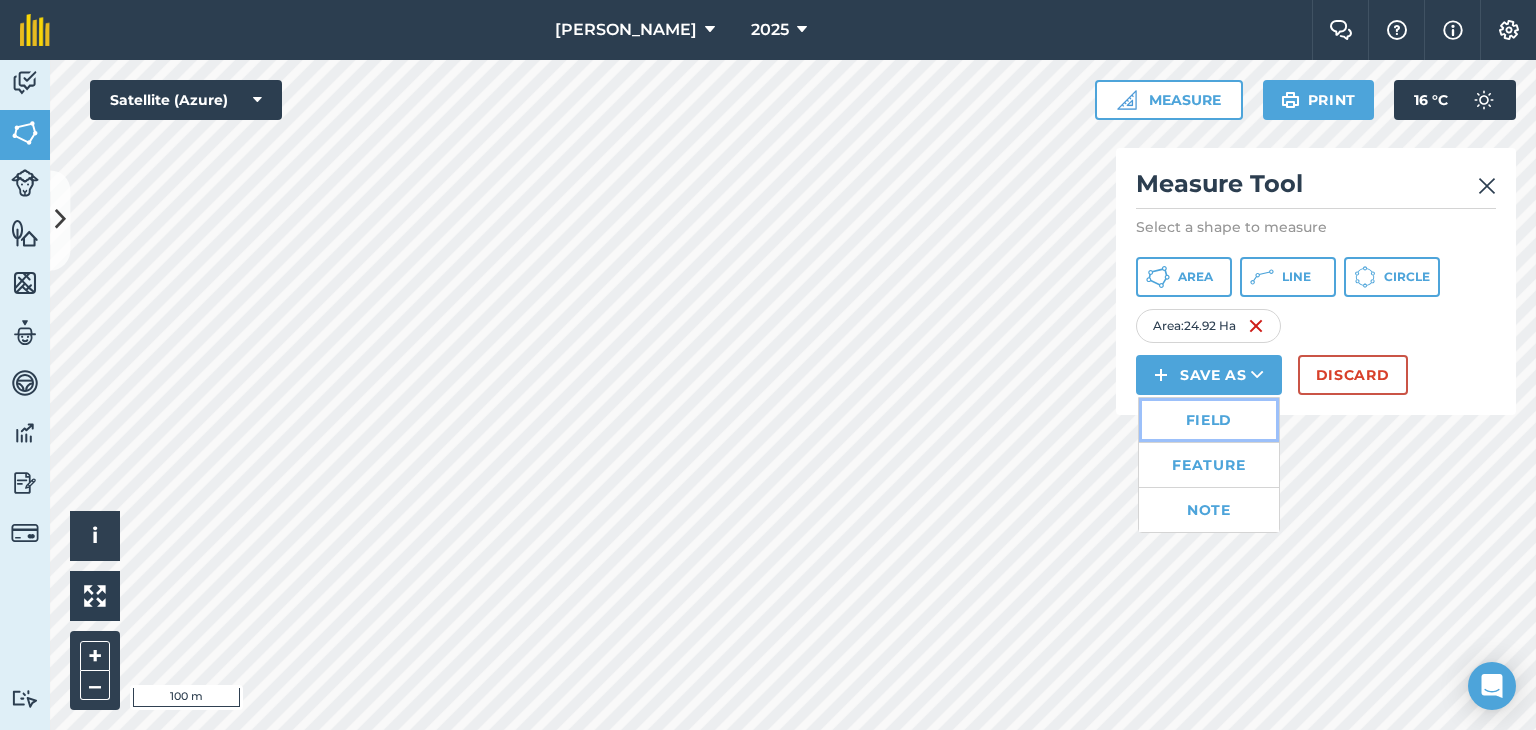 click on "Field" at bounding box center (1209, 420) 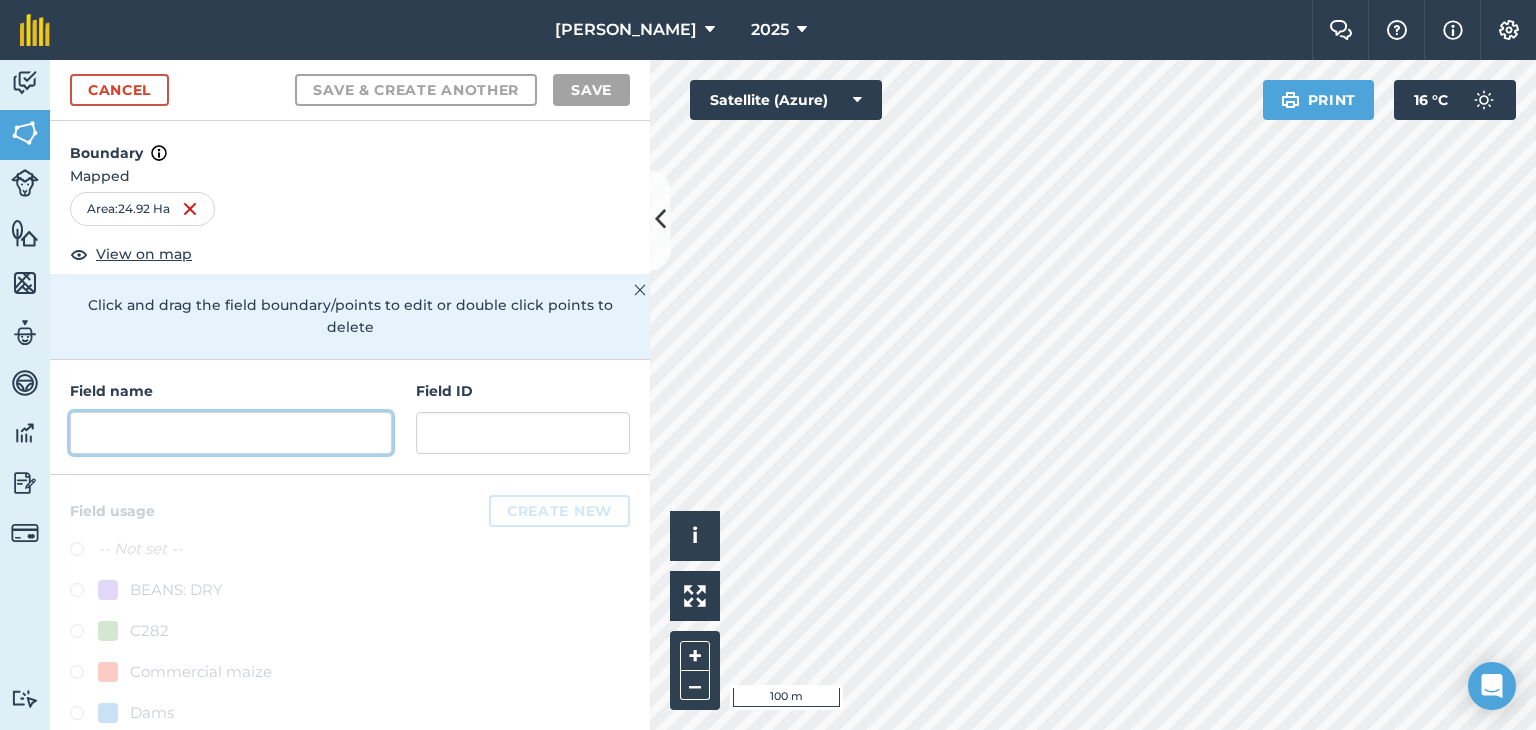 click at bounding box center [231, 433] 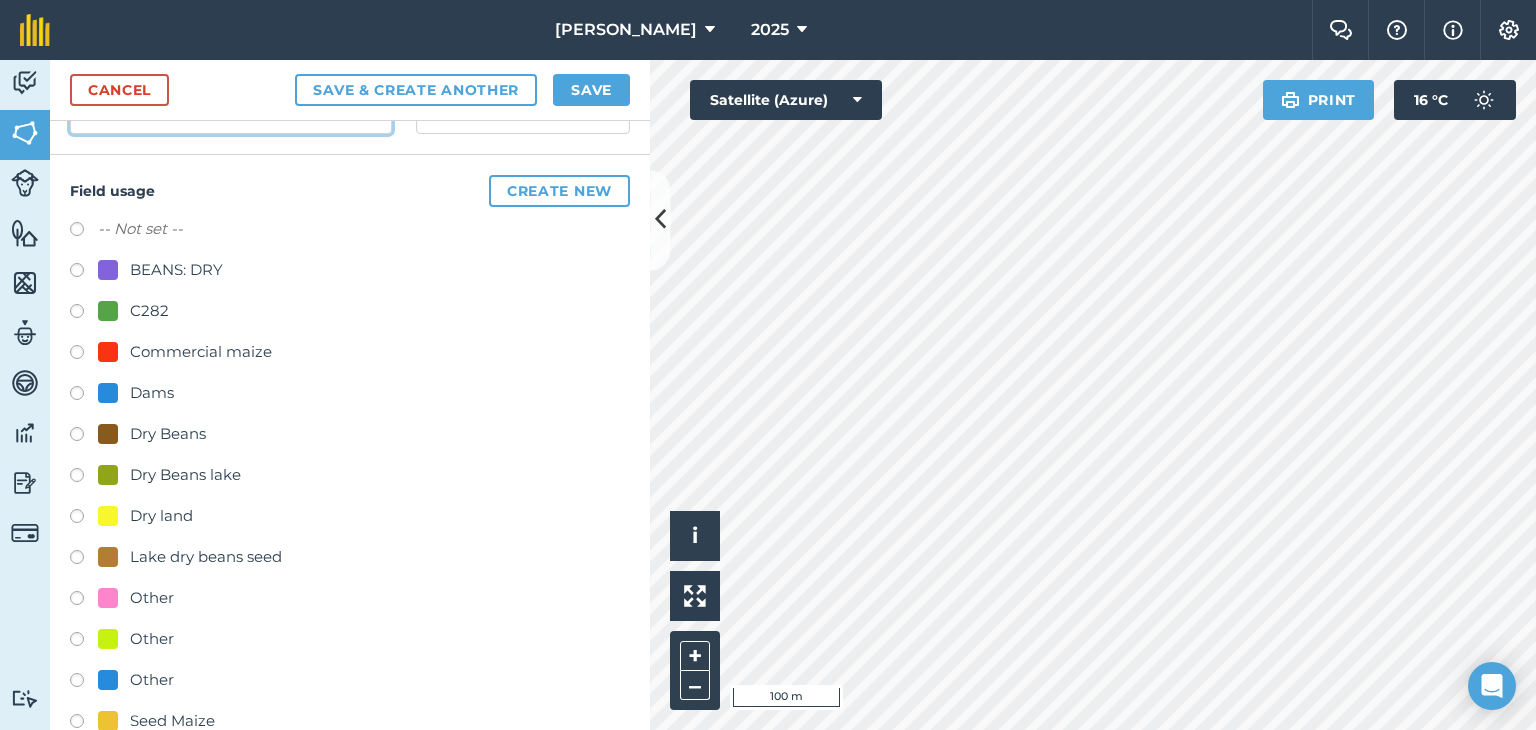 scroll, scrollTop: 358, scrollLeft: 0, axis: vertical 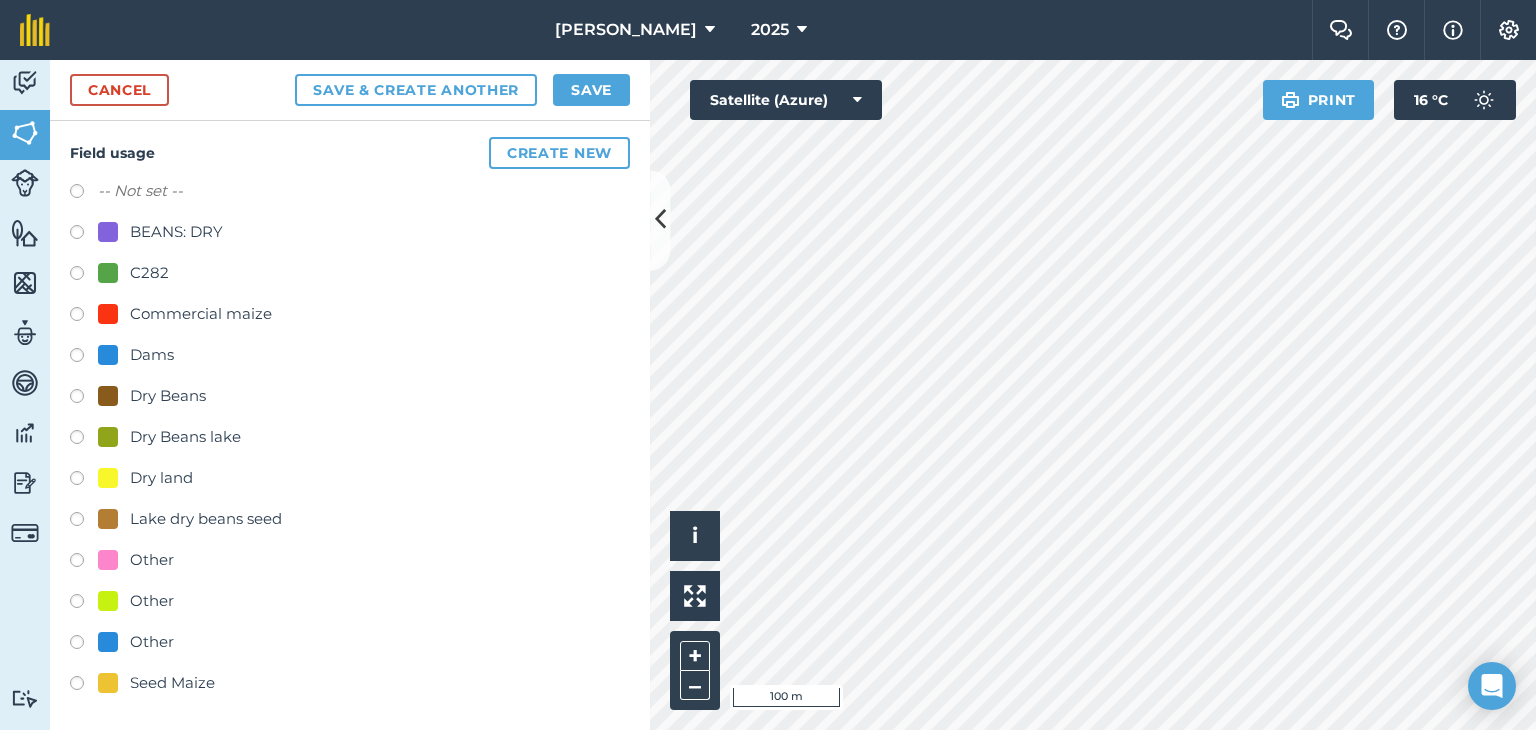 type on "Pivot 3" 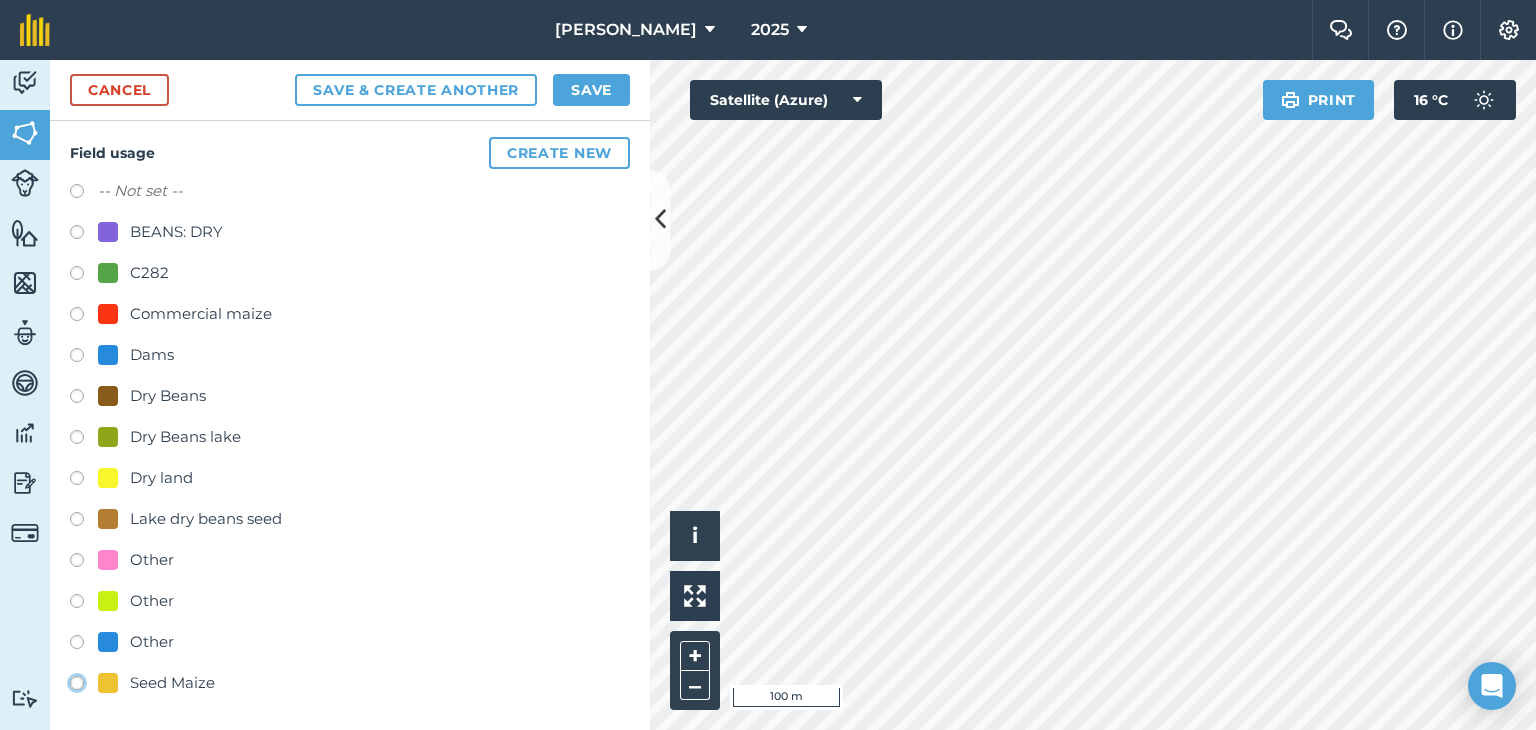 radio on "true" 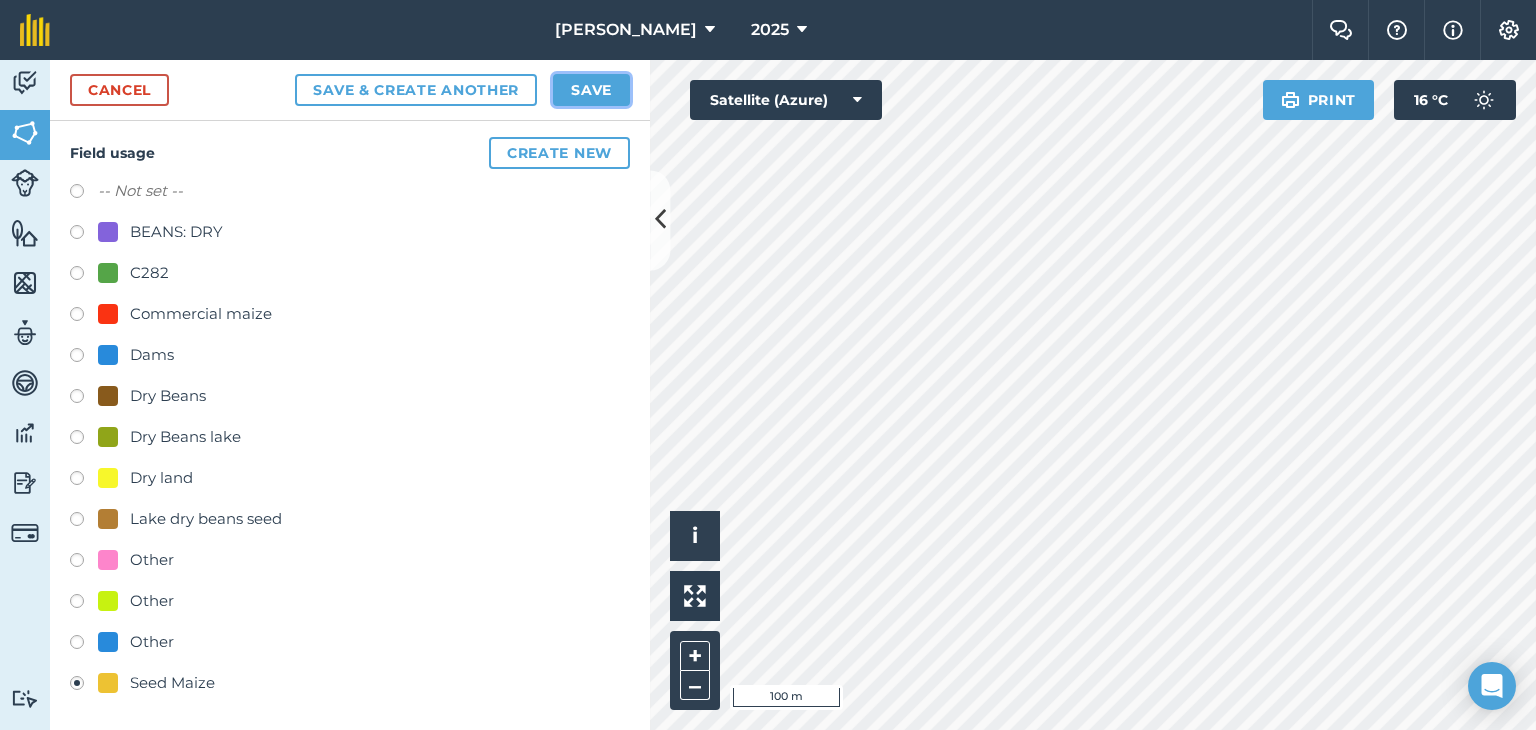 click on "Save" at bounding box center (591, 90) 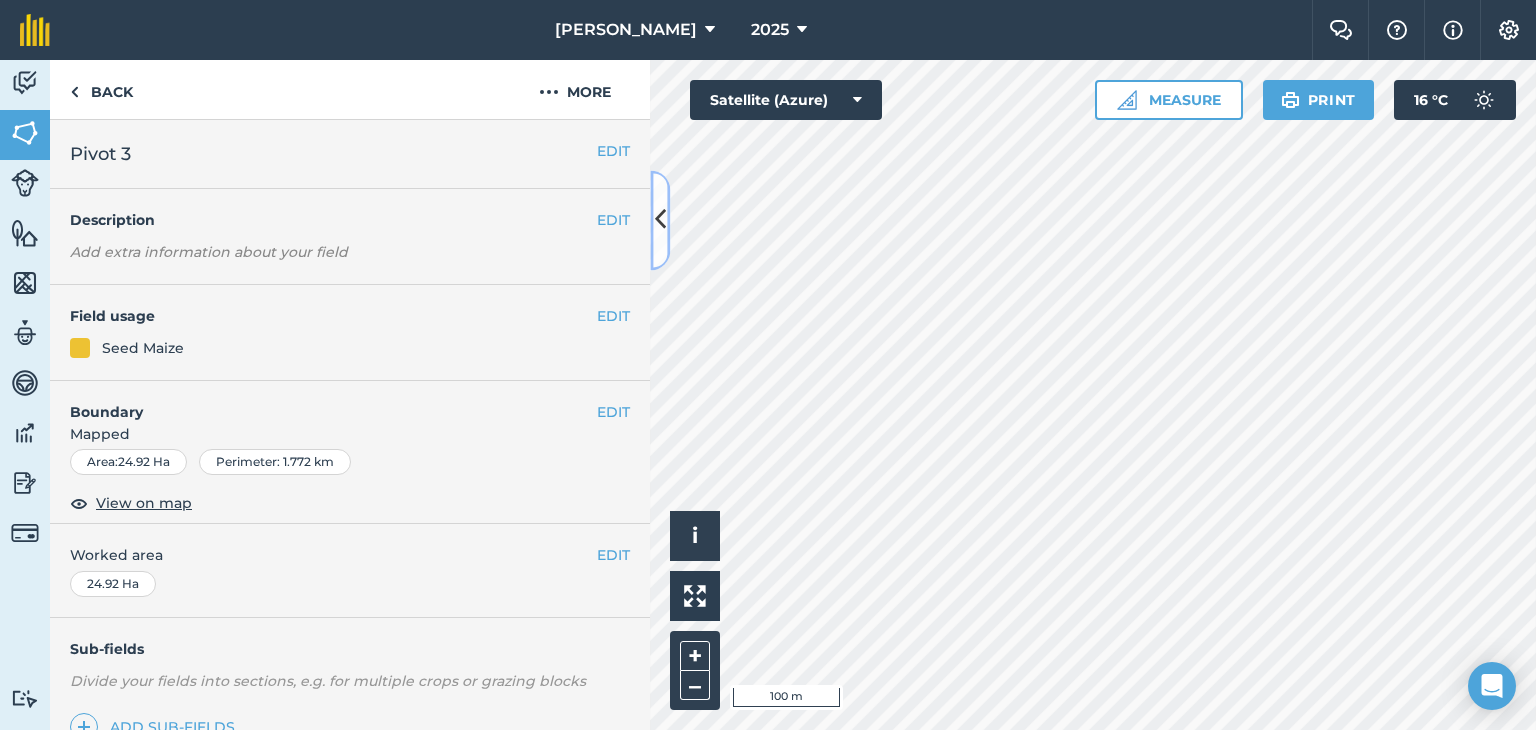click at bounding box center [660, 220] 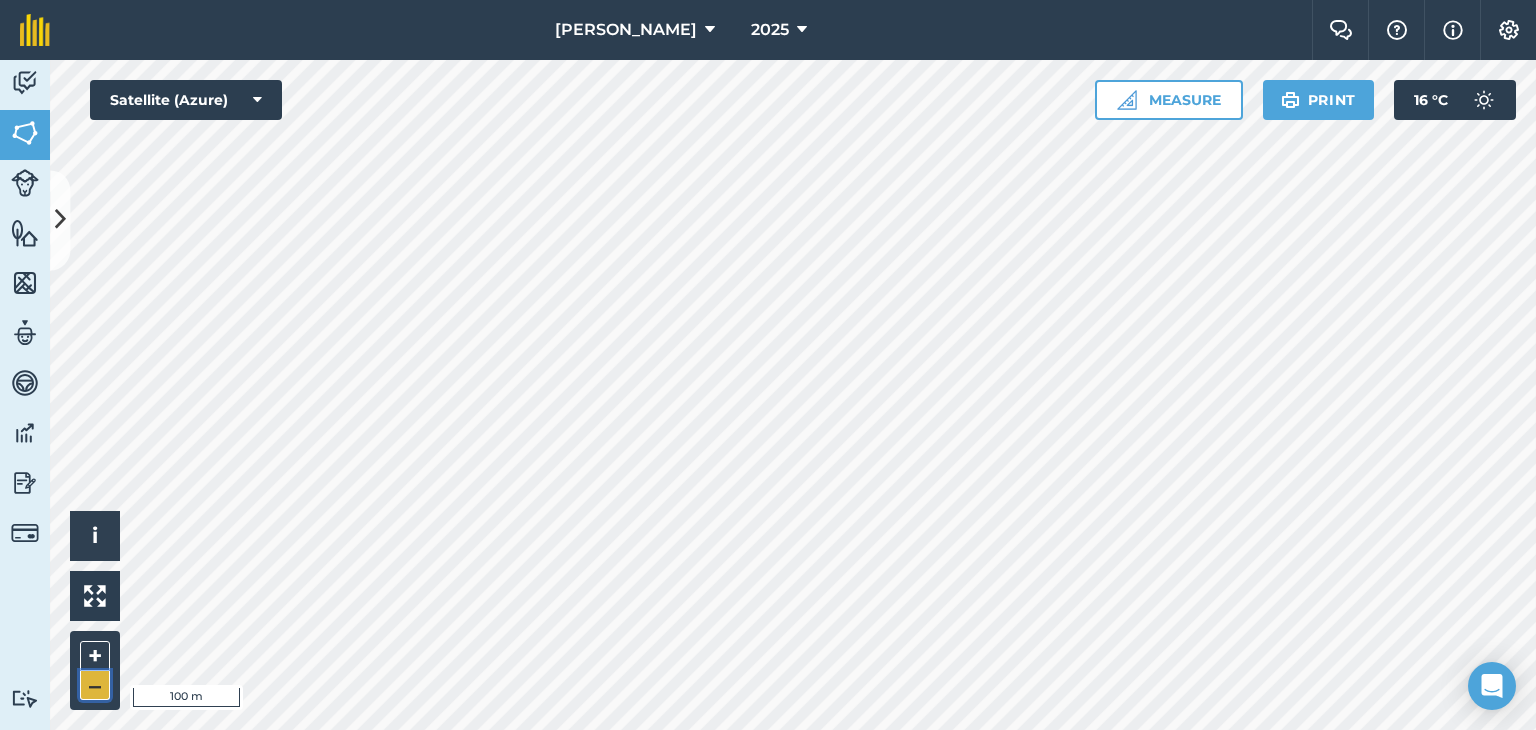 click on "–" at bounding box center [95, 685] 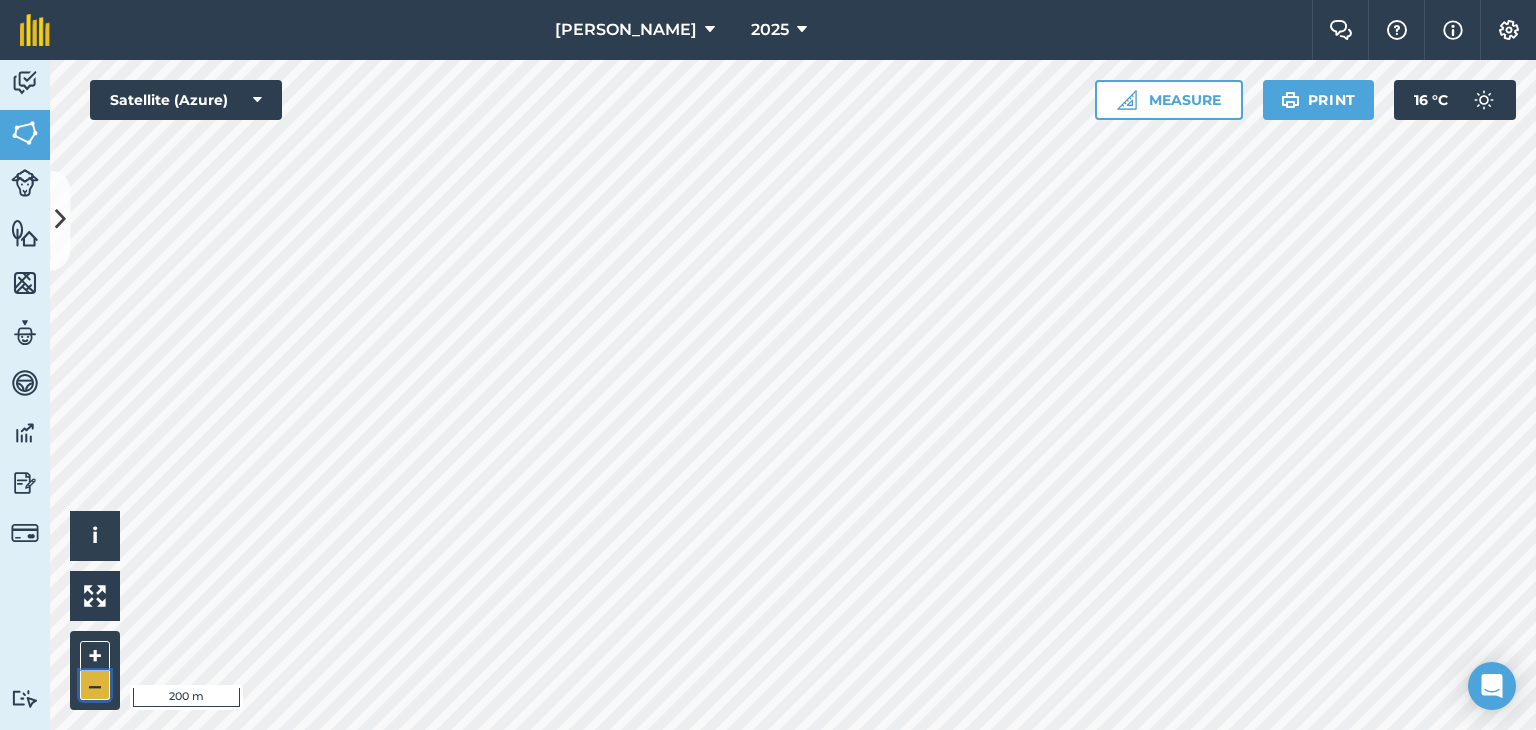 click on "–" at bounding box center (95, 685) 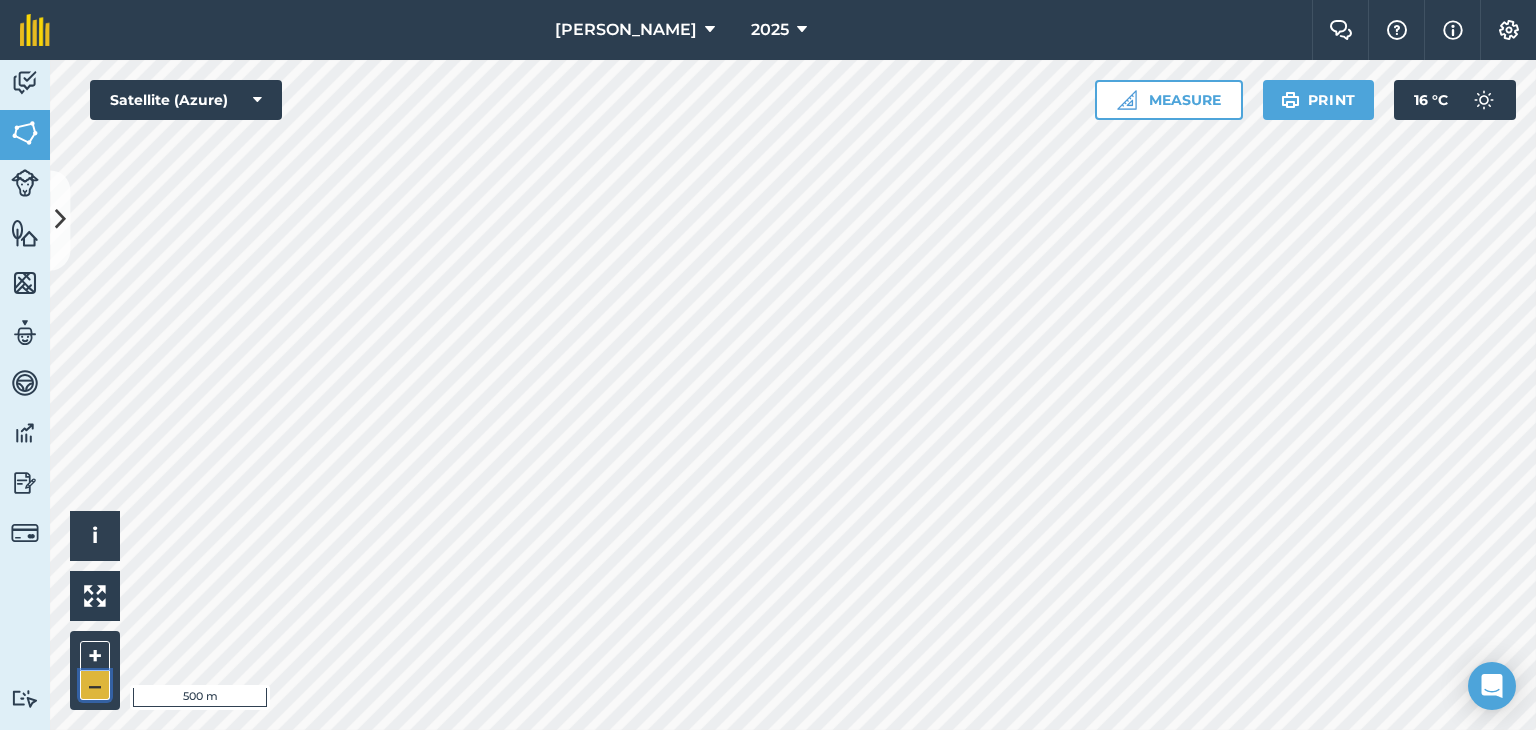 click on "–" at bounding box center (95, 685) 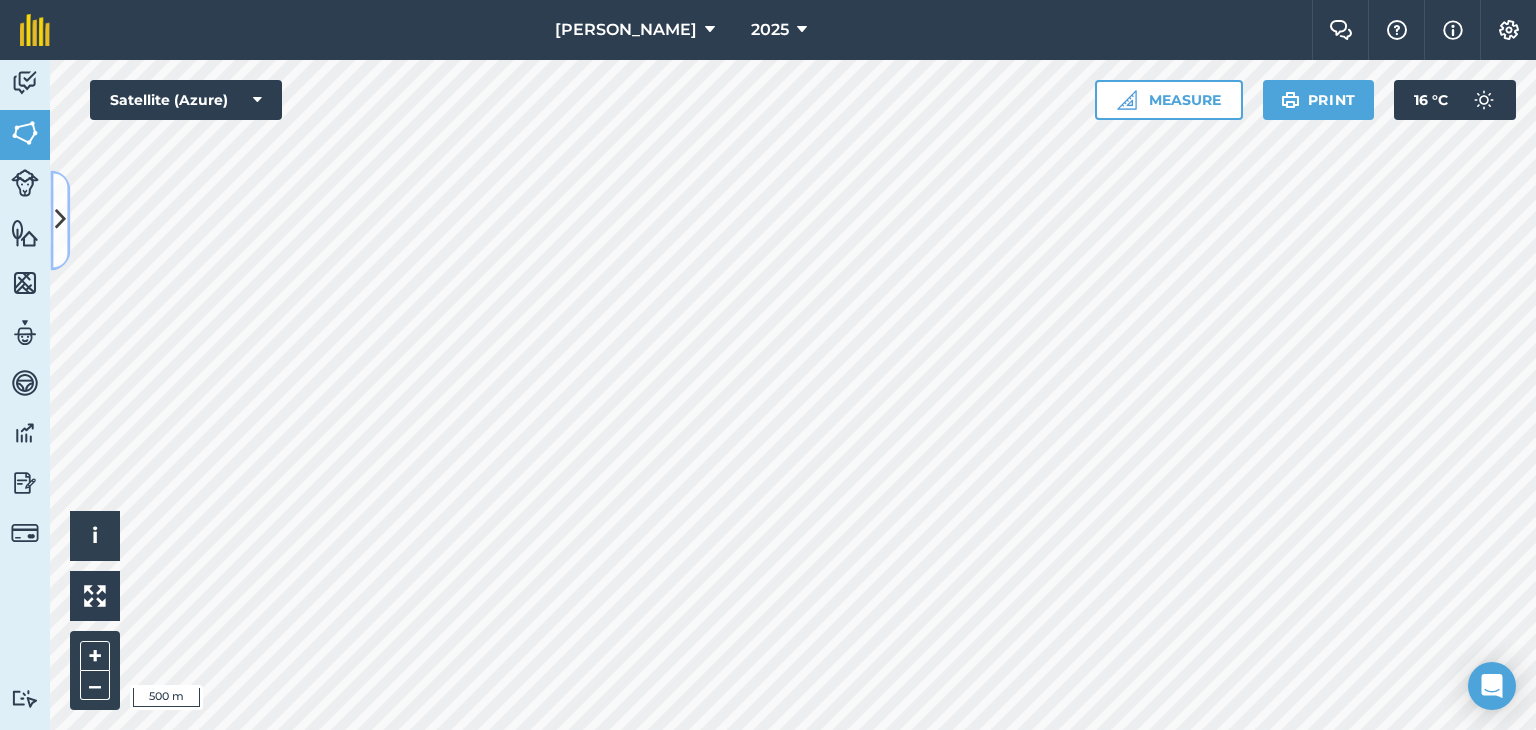 click at bounding box center (60, 220) 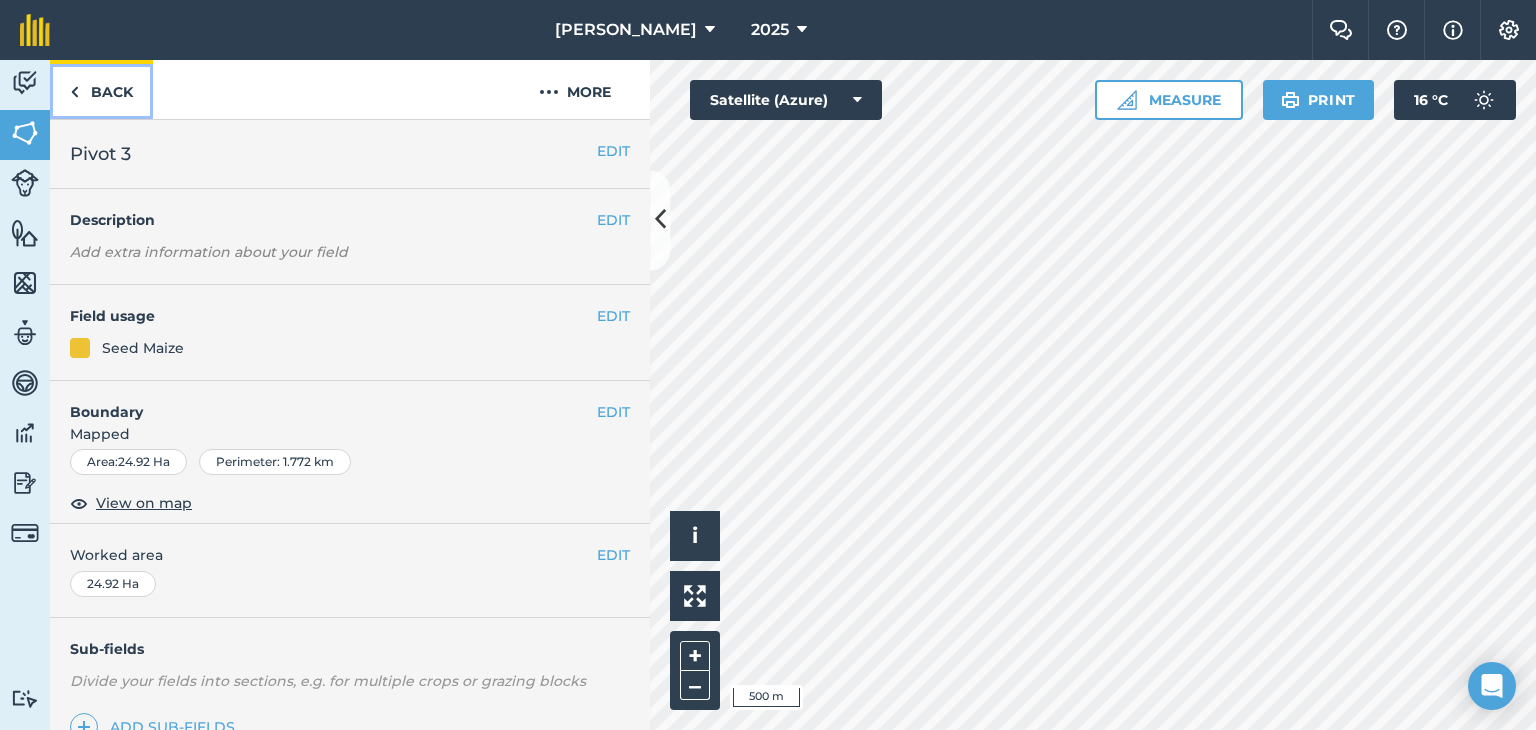 click on "Back" at bounding box center (101, 89) 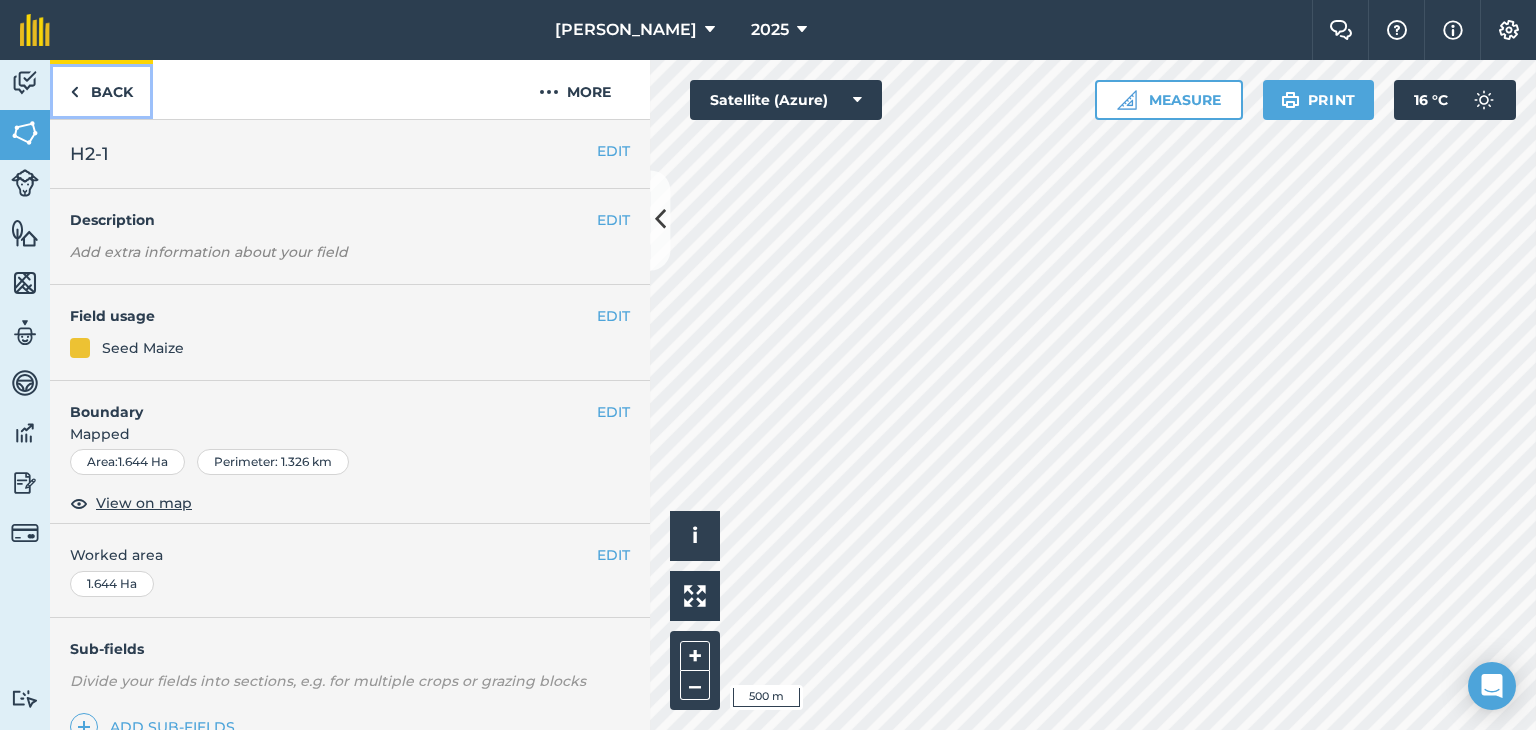 click on "Back" at bounding box center [101, 89] 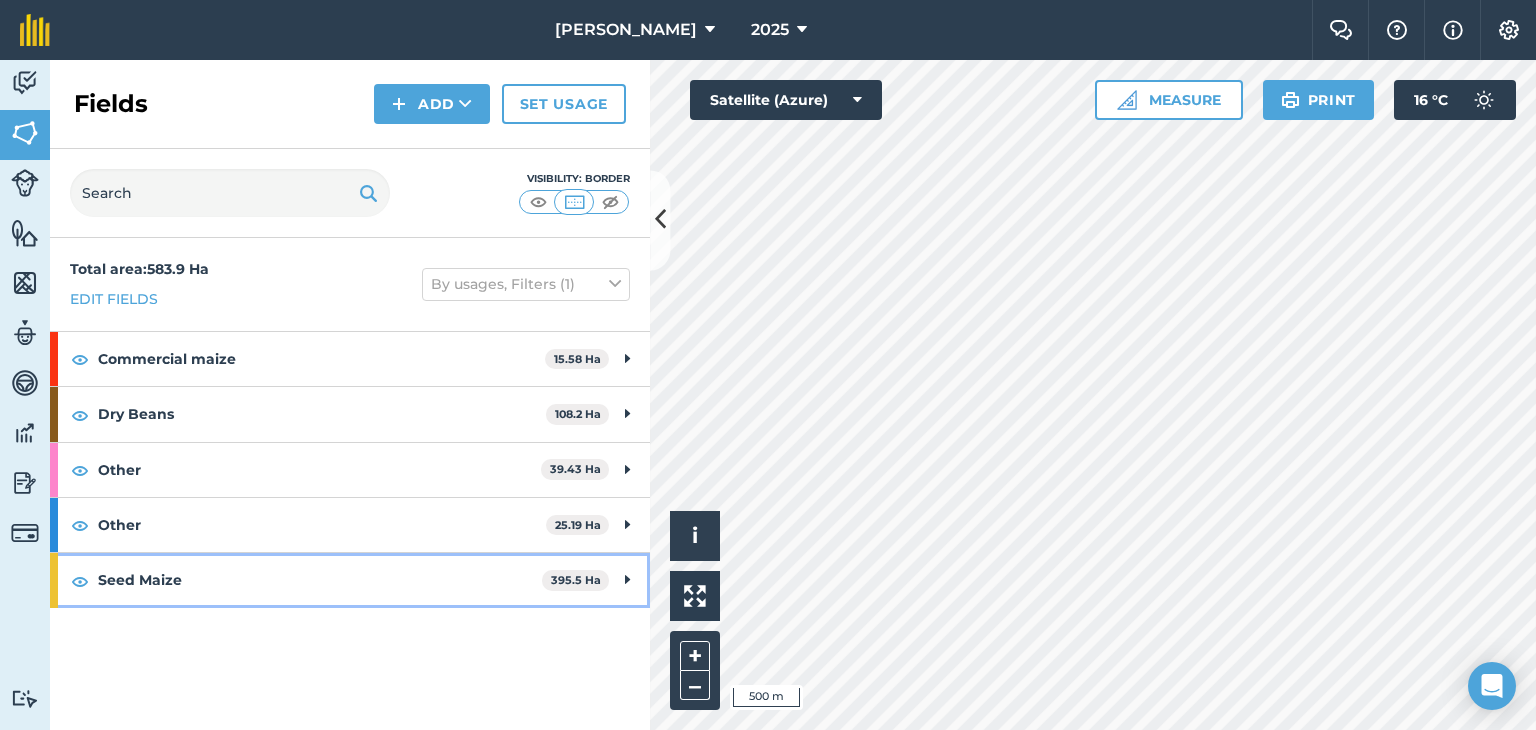 click on "Seed Maize 395.5   Ha" at bounding box center (350, 580) 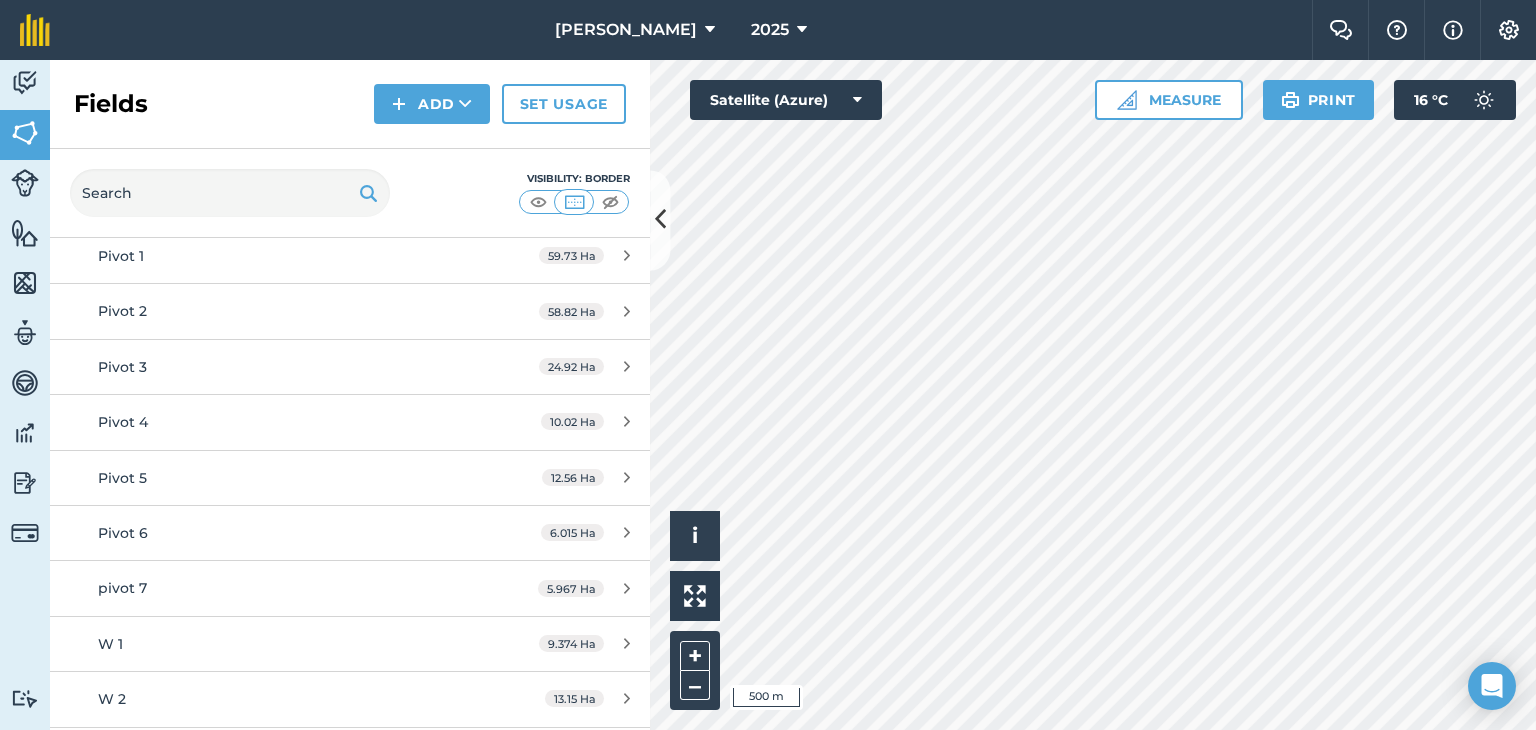 scroll, scrollTop: 4337, scrollLeft: 0, axis: vertical 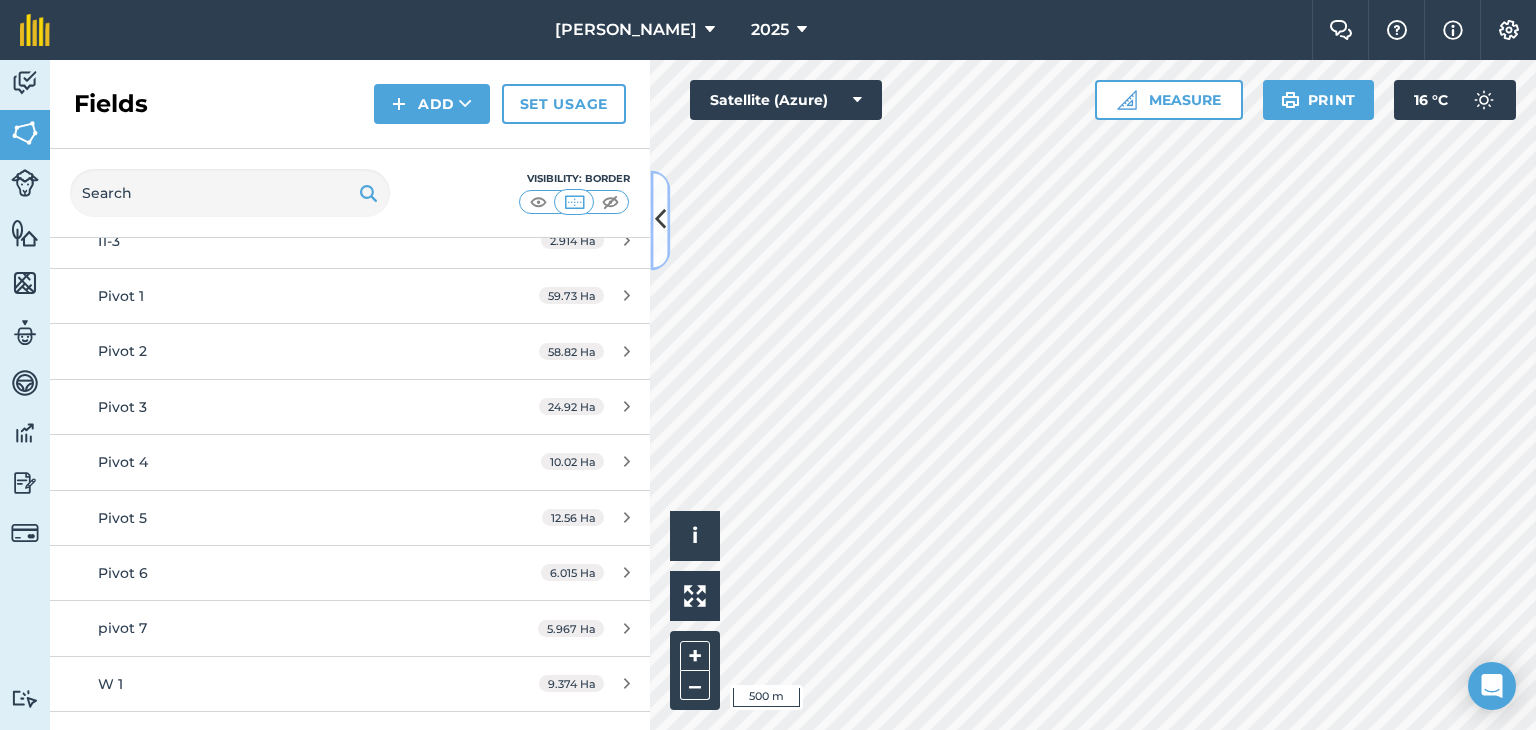 click at bounding box center [660, 220] 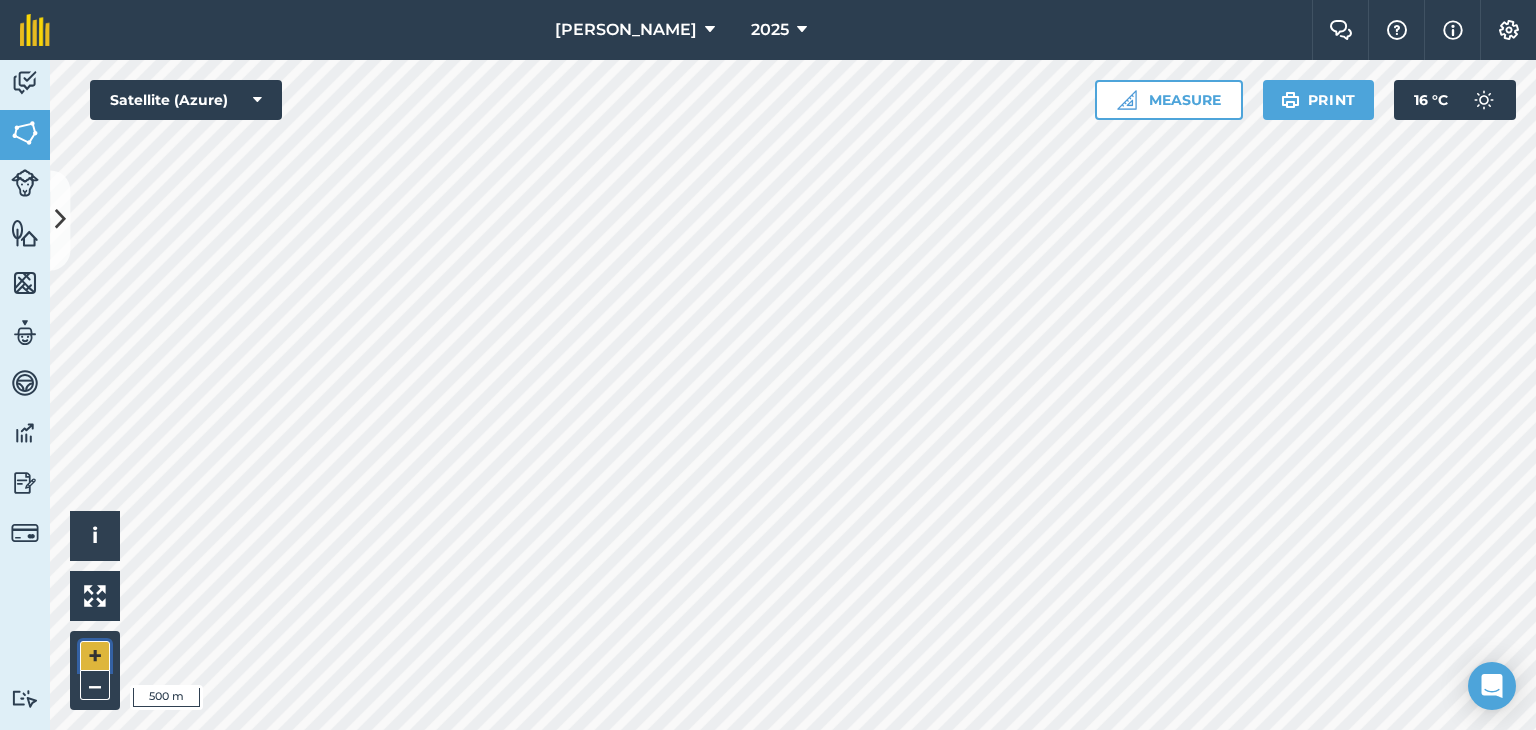 click on "+" at bounding box center (95, 656) 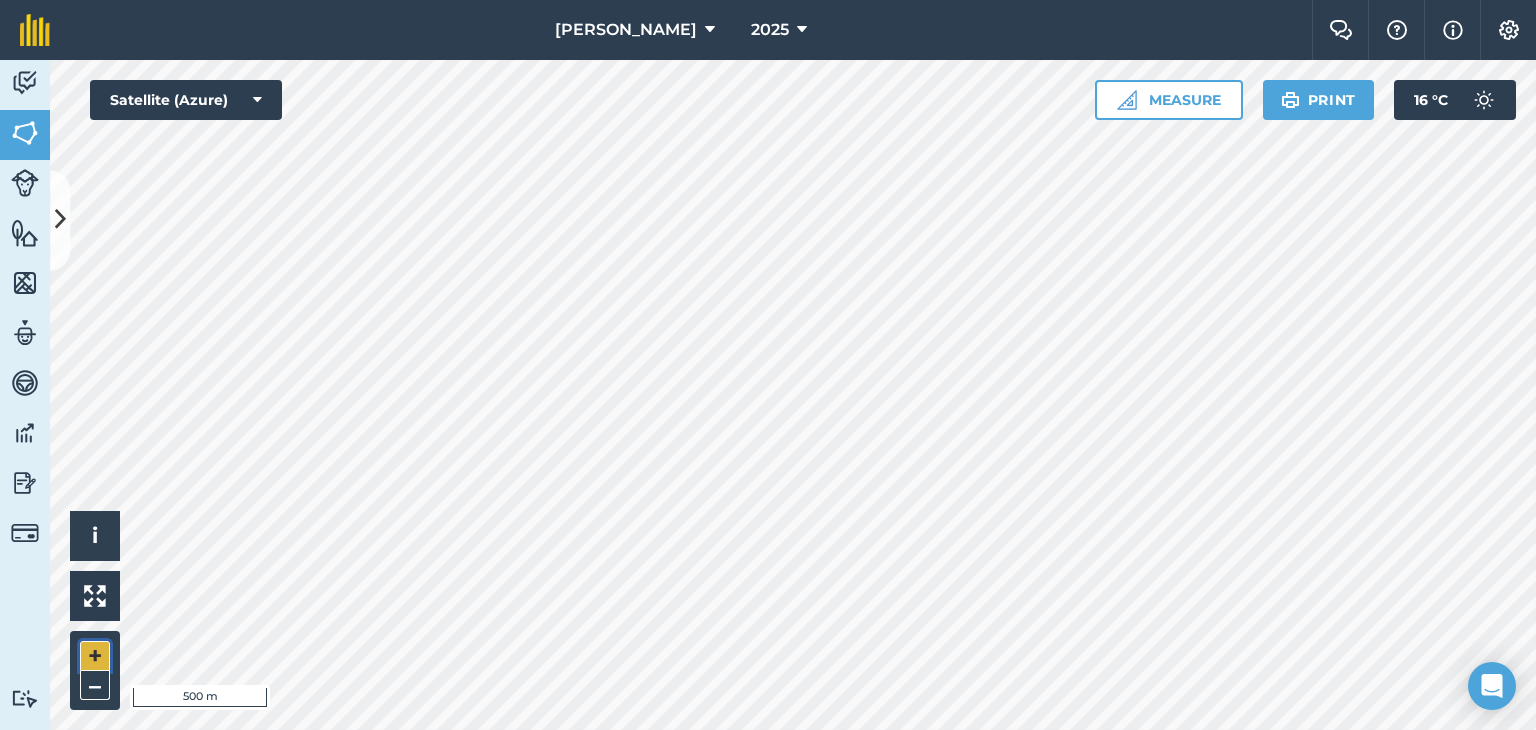 click on "+" at bounding box center [95, 656] 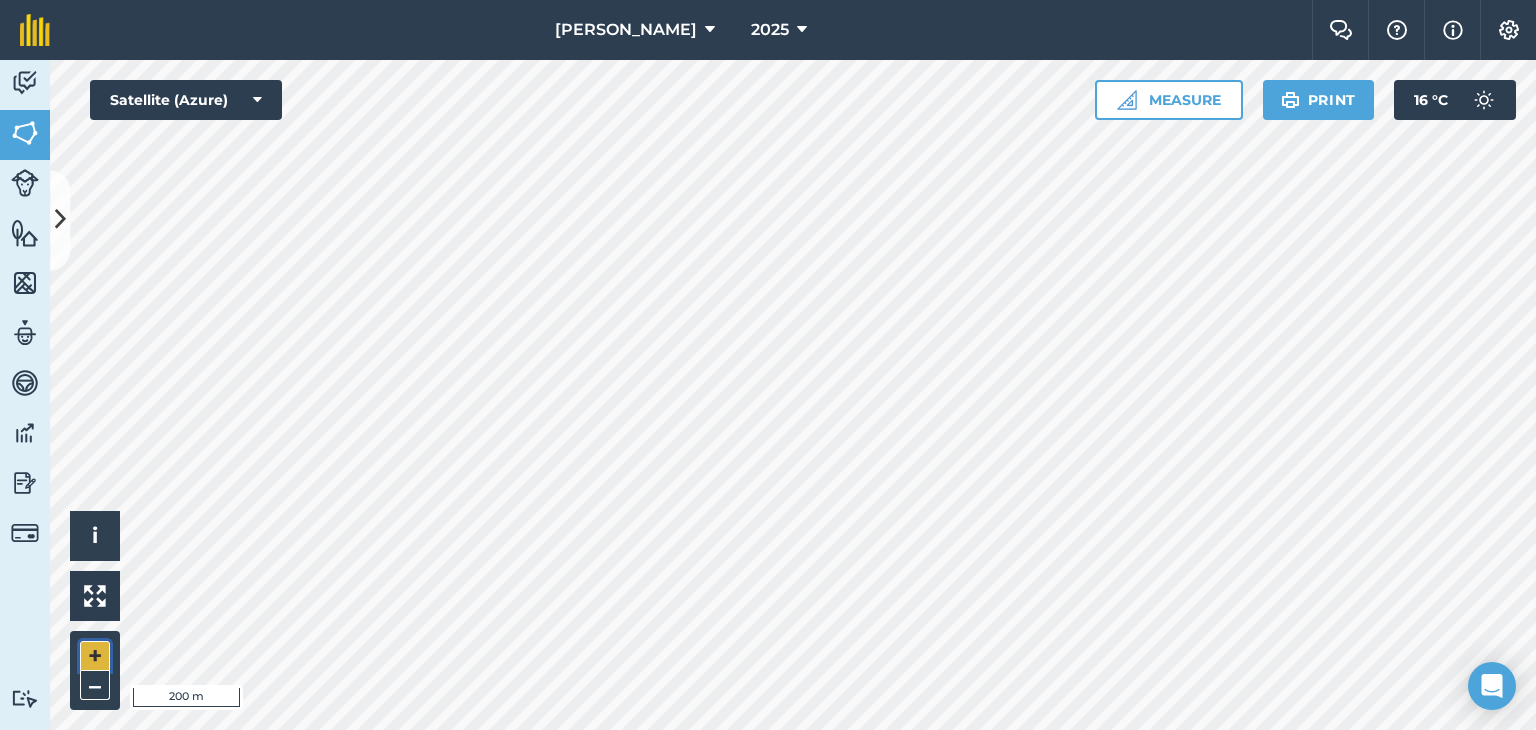click on "+" at bounding box center [95, 656] 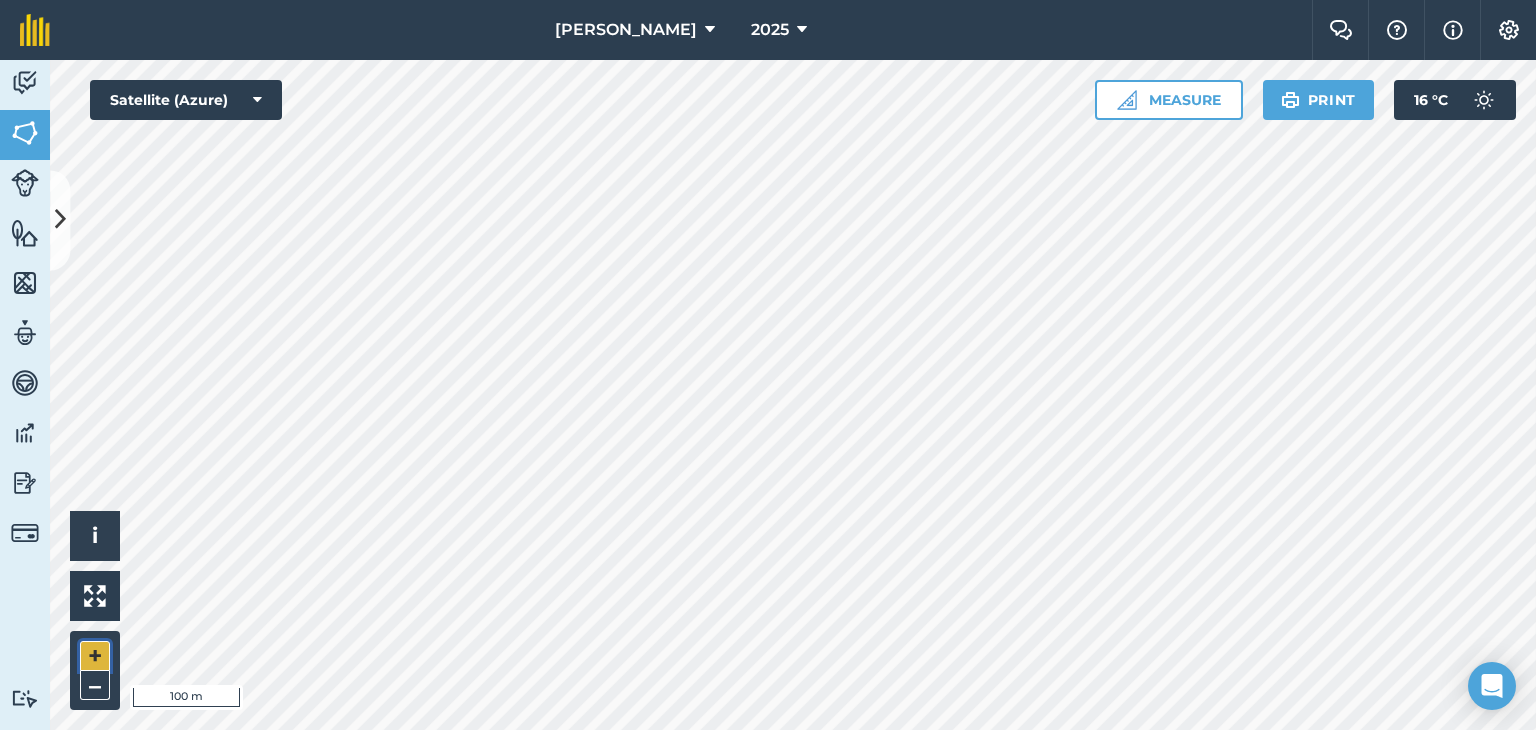 click on "+" at bounding box center (95, 656) 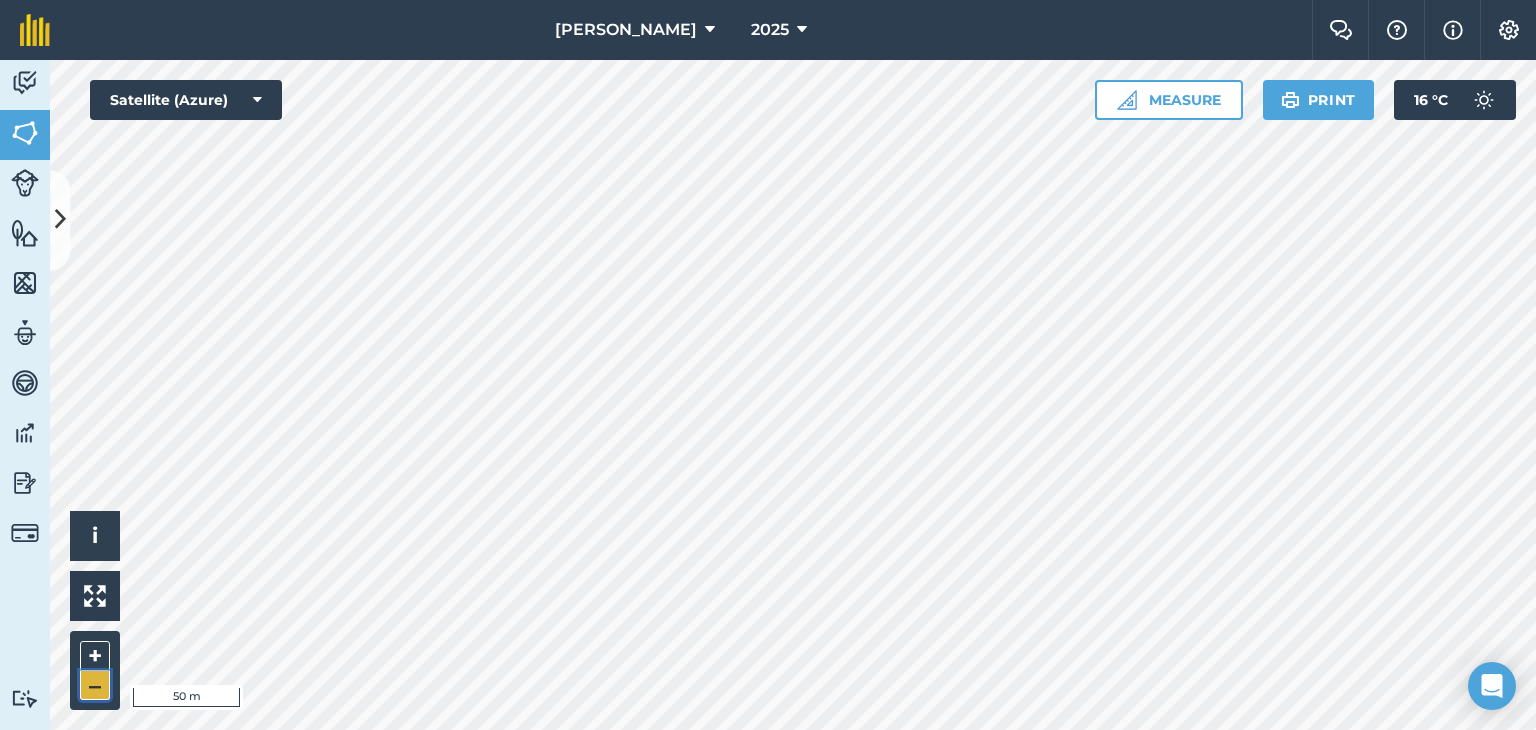 click on "–" at bounding box center [95, 685] 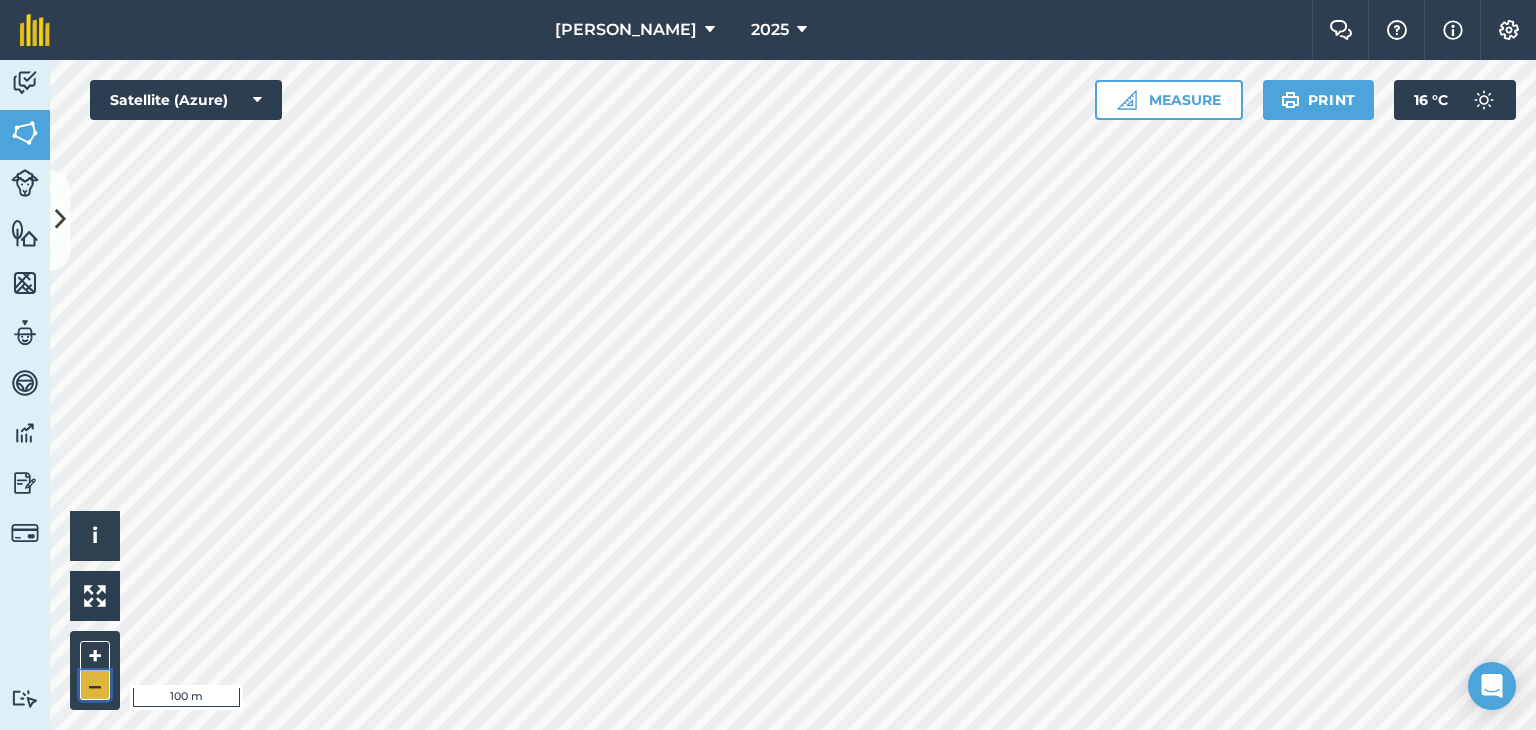 click on "–" at bounding box center [95, 685] 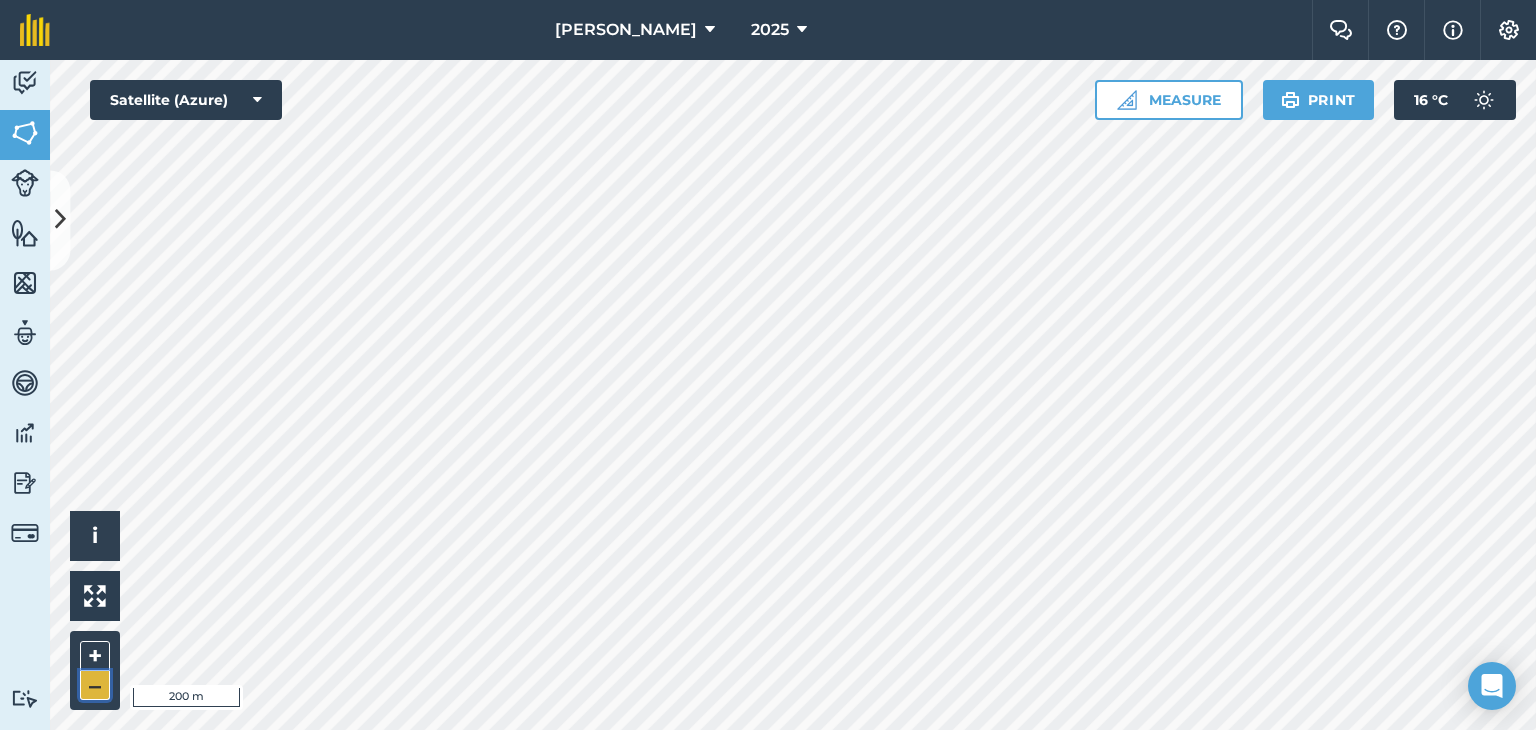 click on "–" at bounding box center (95, 685) 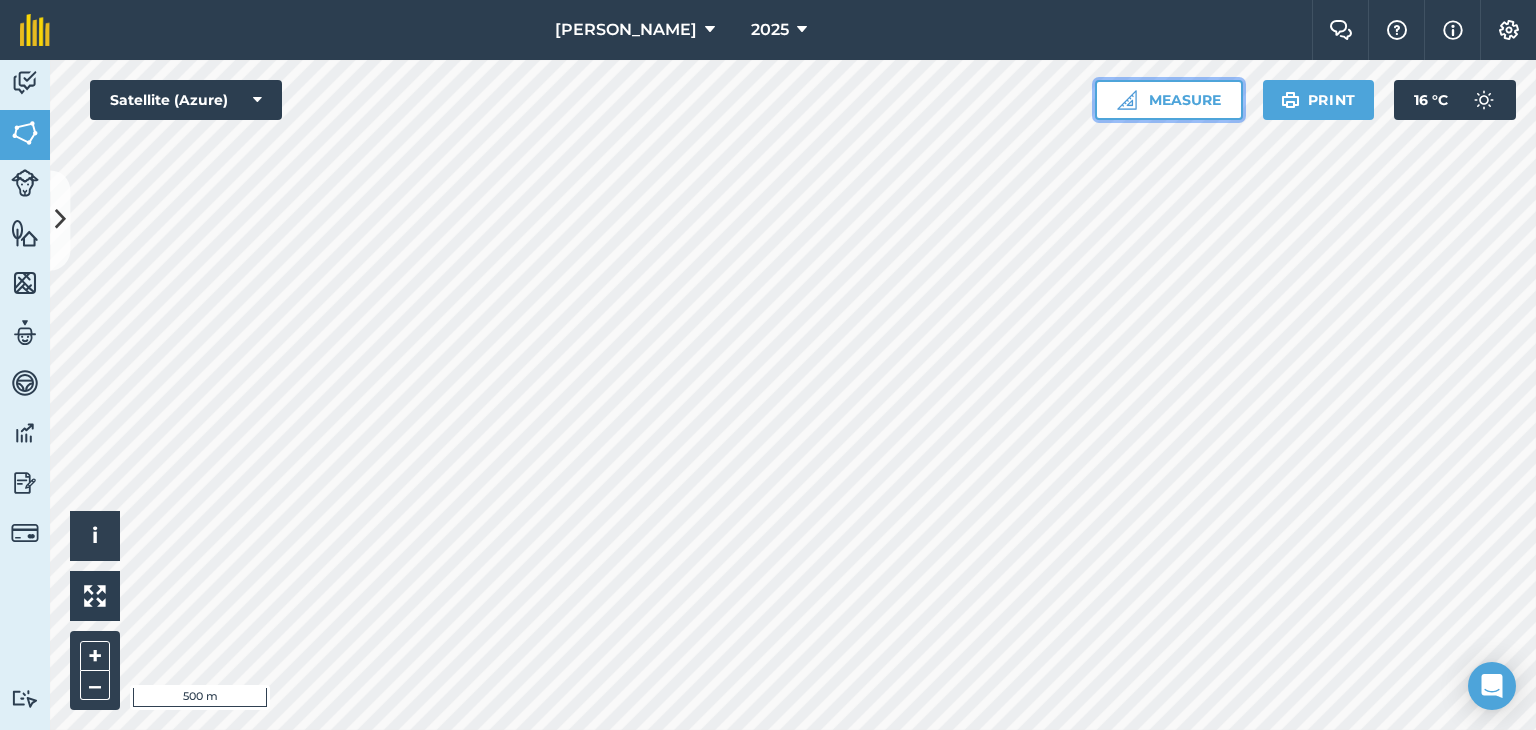 click on "Measure" at bounding box center [1169, 100] 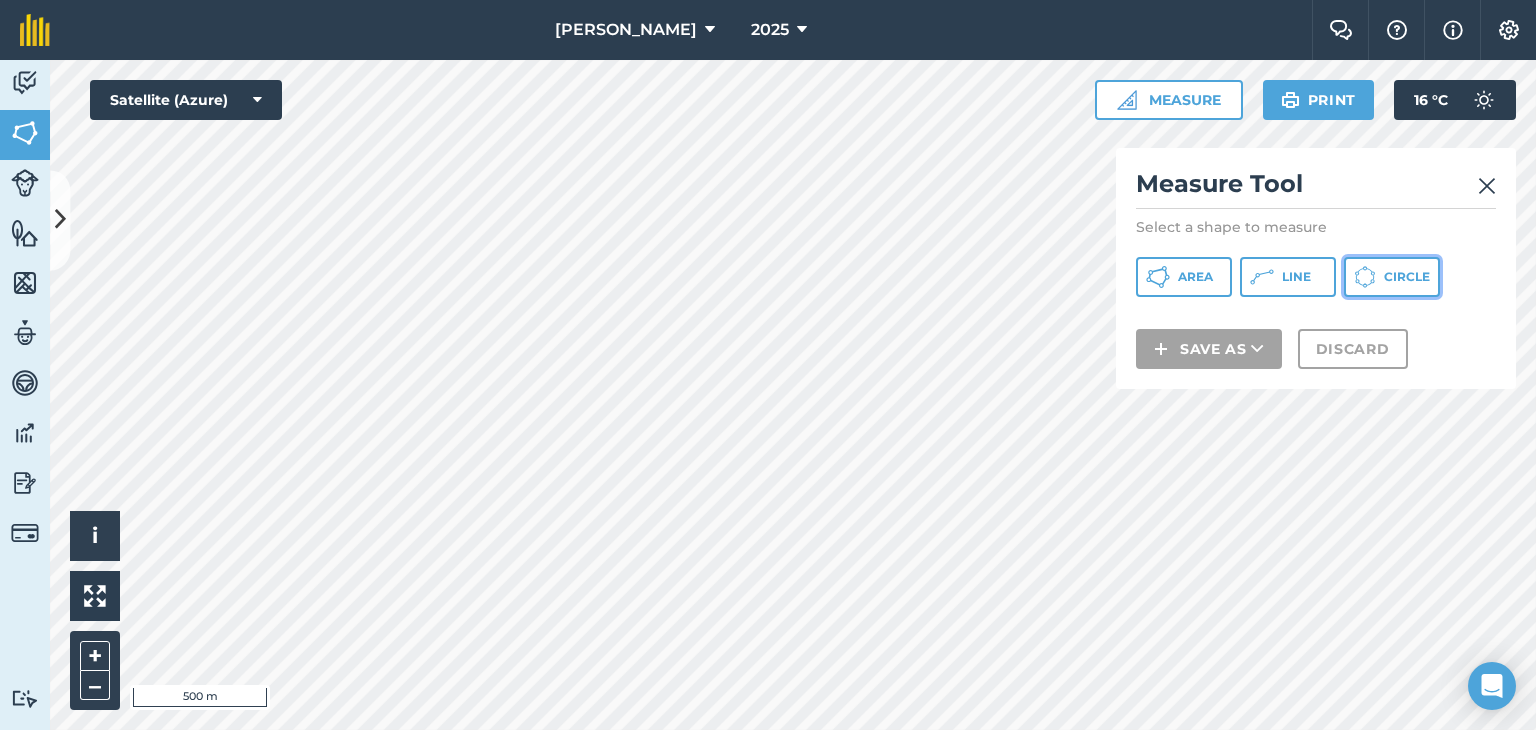 click on "Circle" at bounding box center [1392, 277] 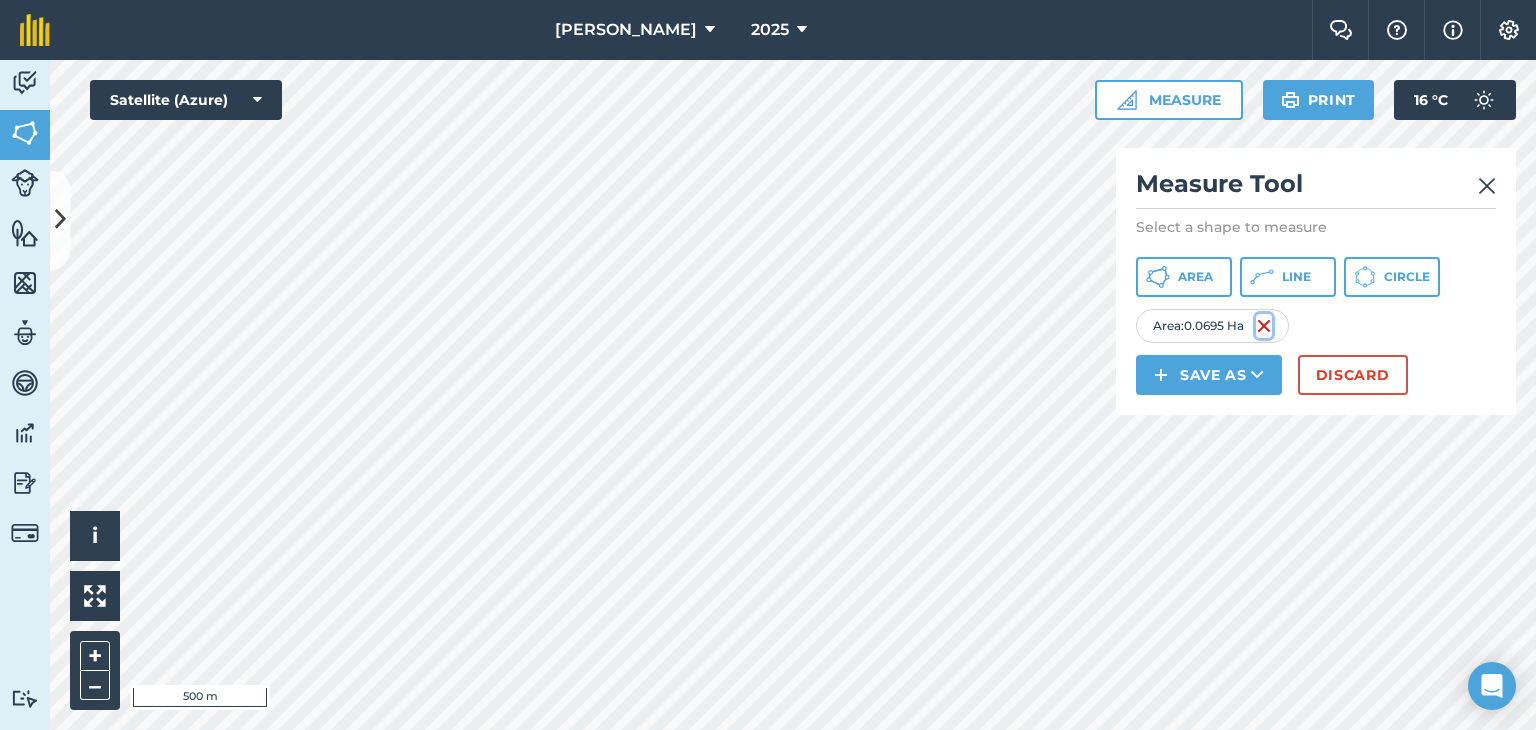 click at bounding box center [1264, 326] 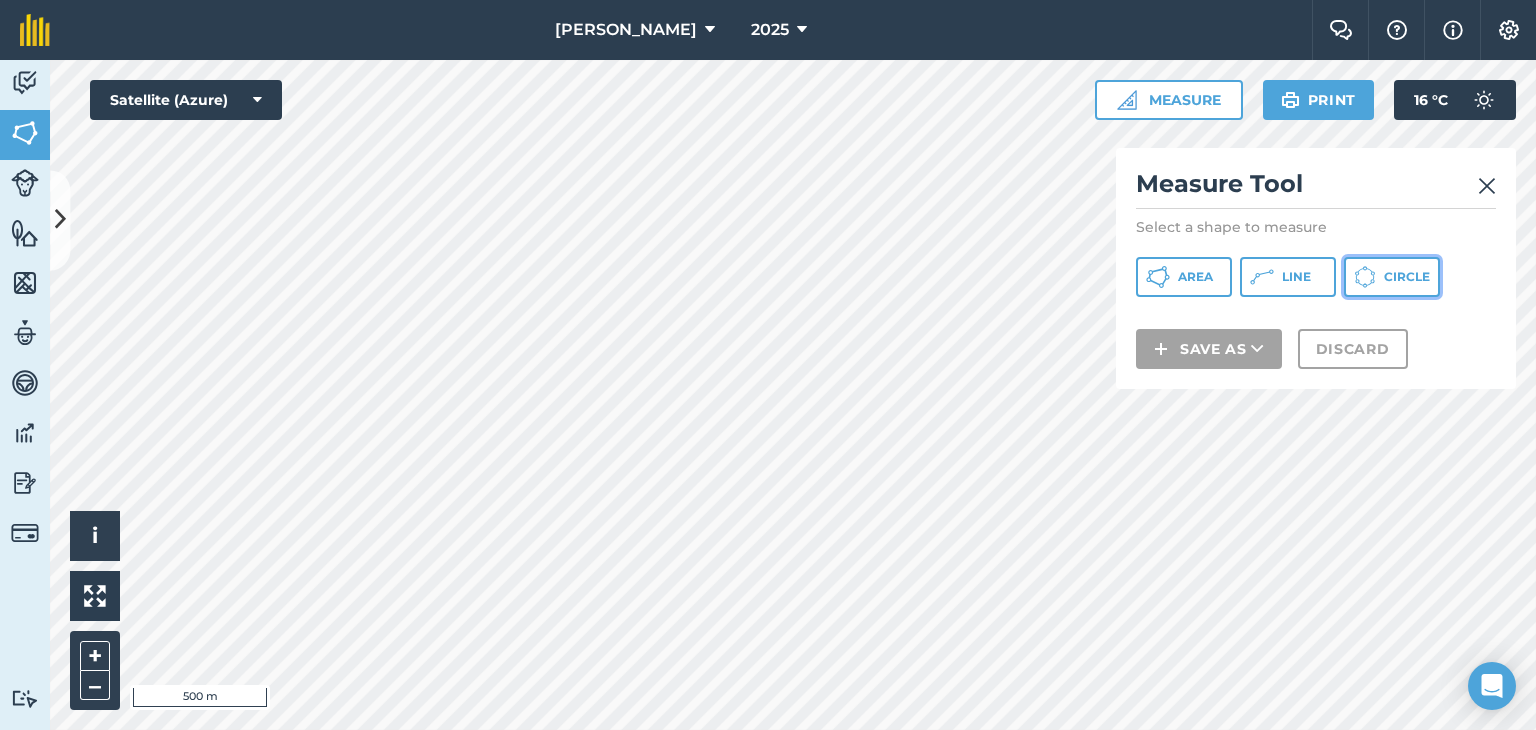 click on "Circle" at bounding box center [1407, 277] 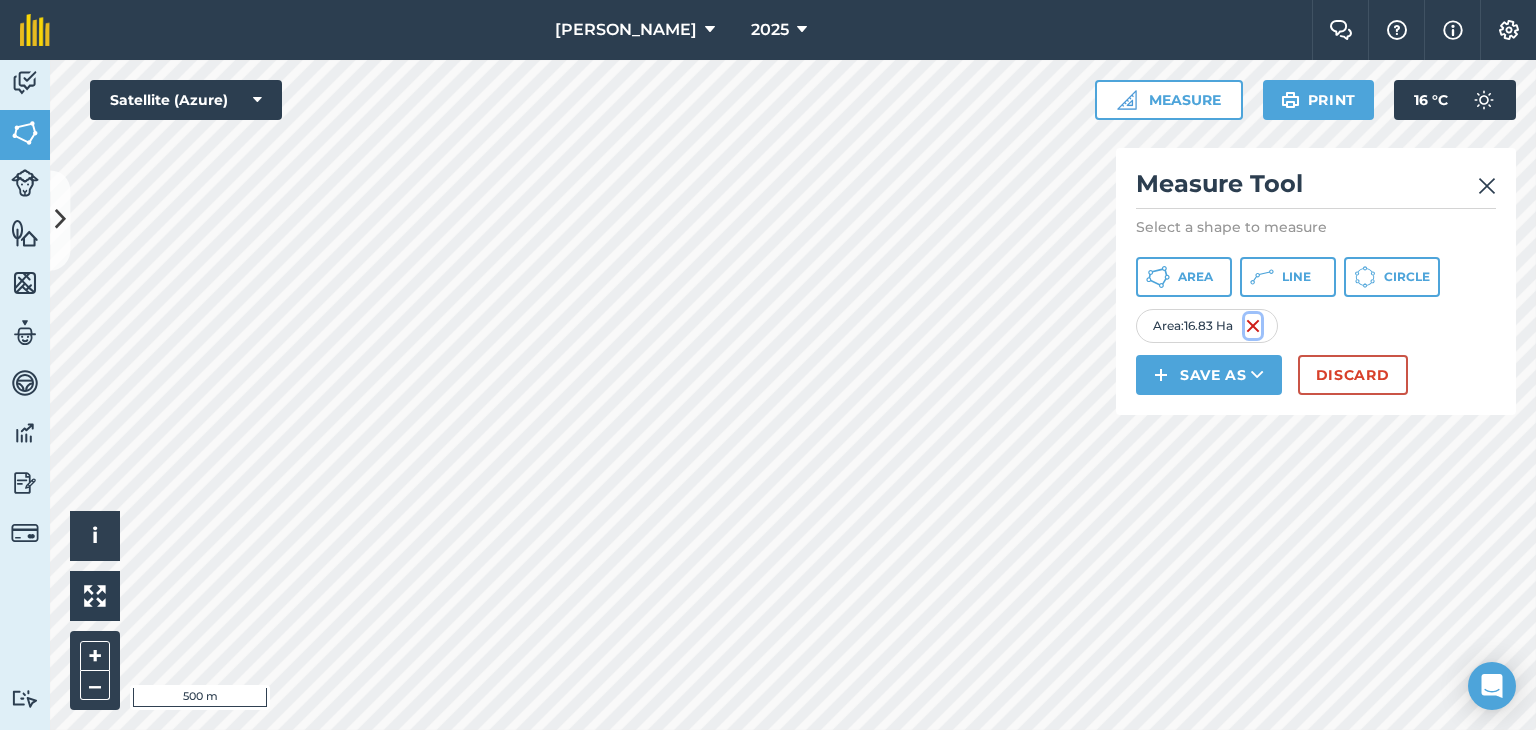 click at bounding box center [1253, 326] 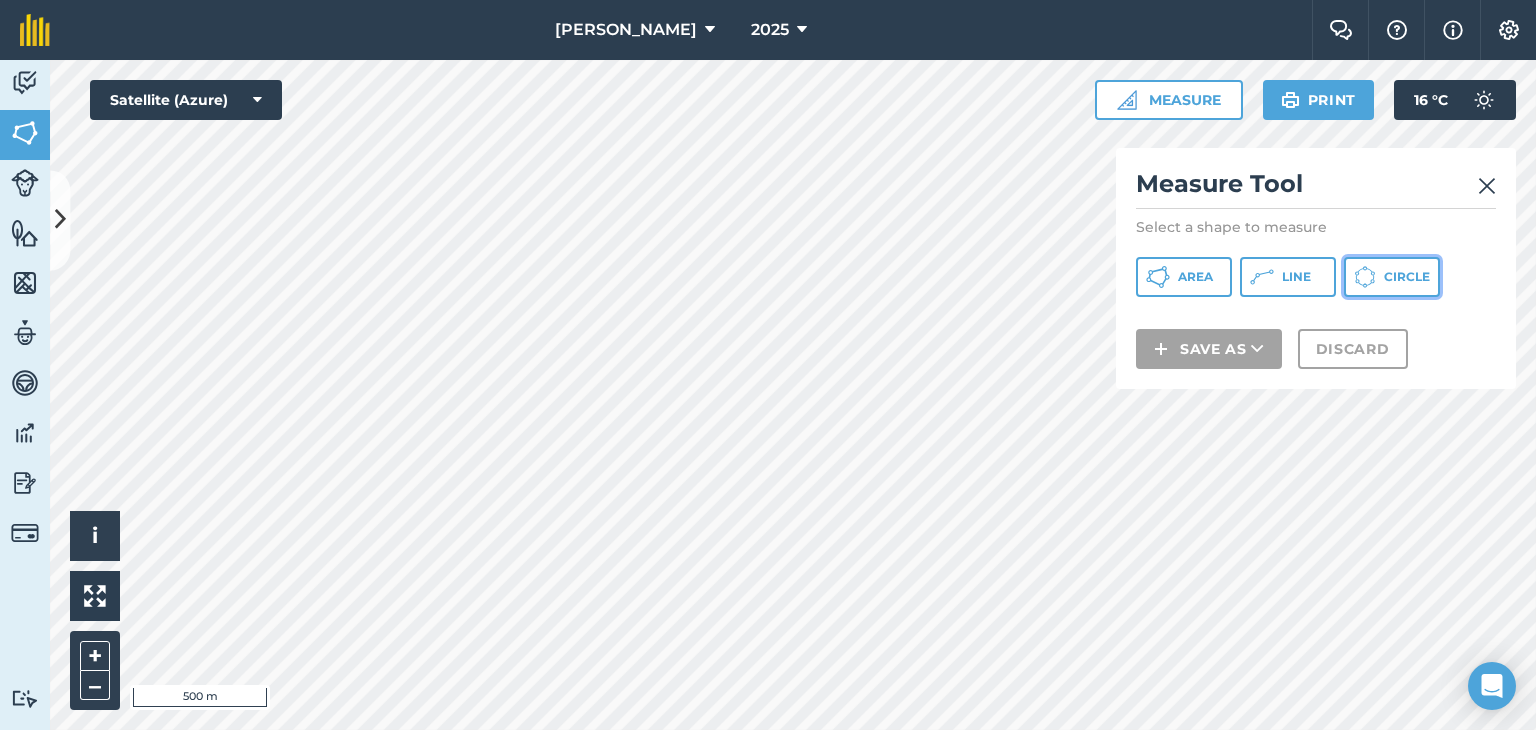 drag, startPoint x: 1383, startPoint y: 277, endPoint x: 1371, endPoint y: 288, distance: 16.27882 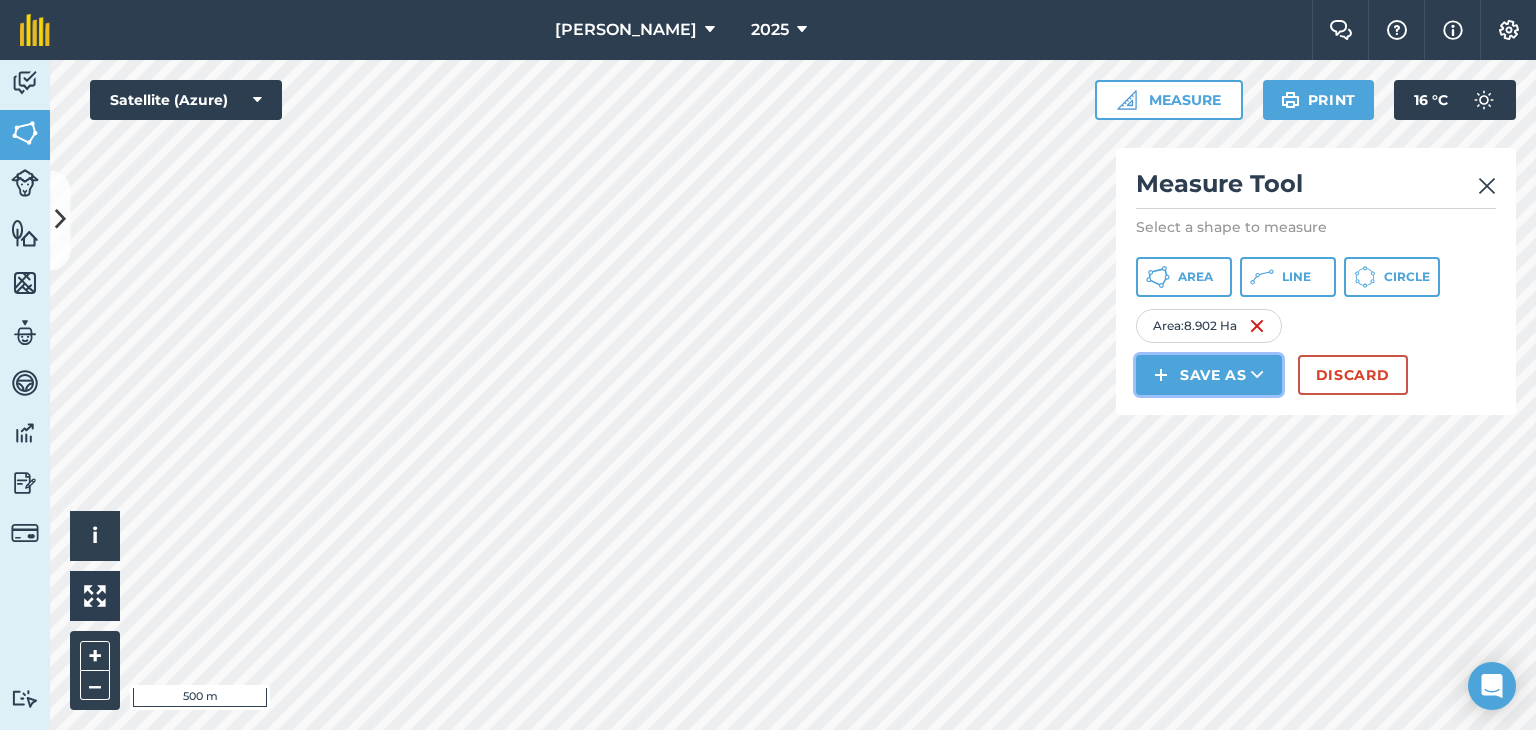 click at bounding box center (1257, 375) 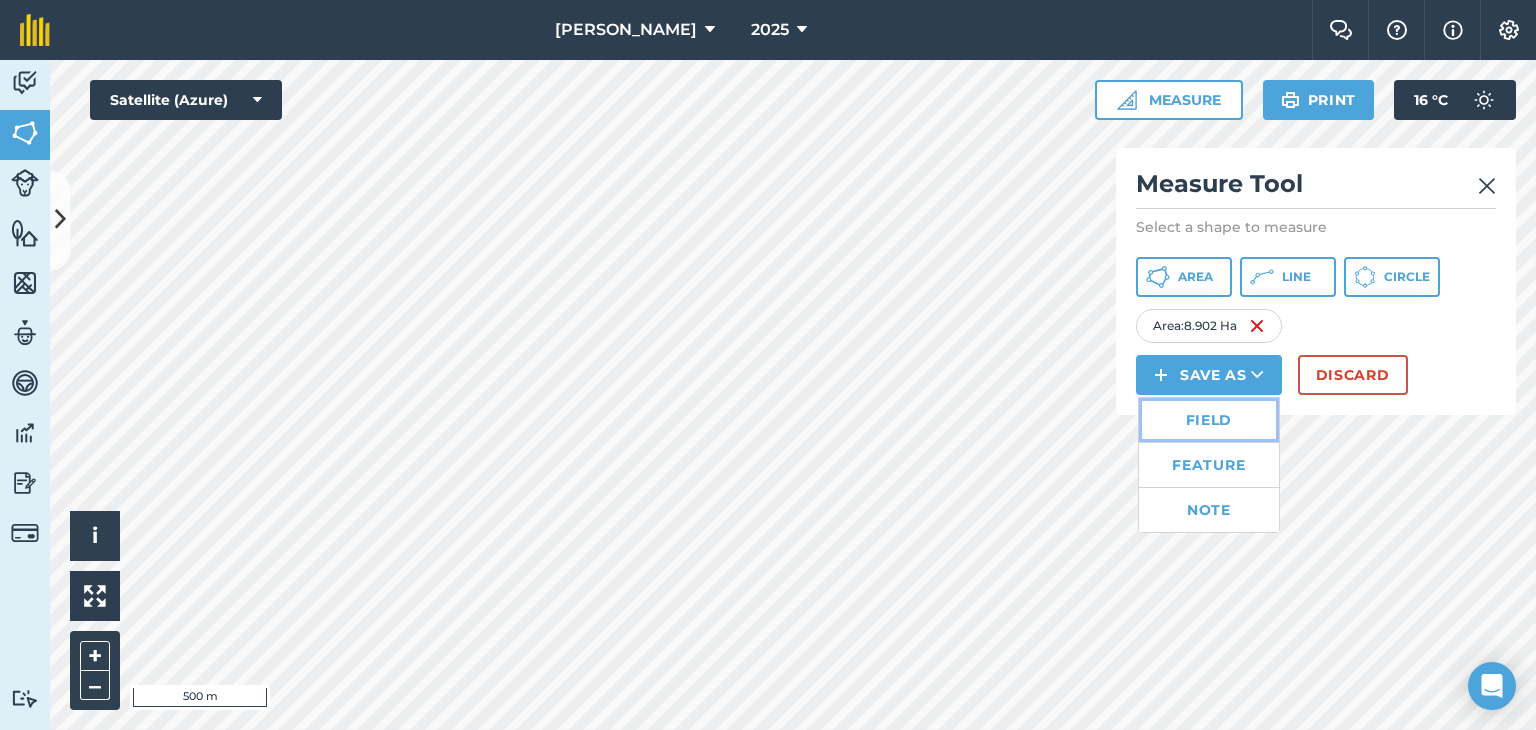 click on "Field" at bounding box center (1209, 420) 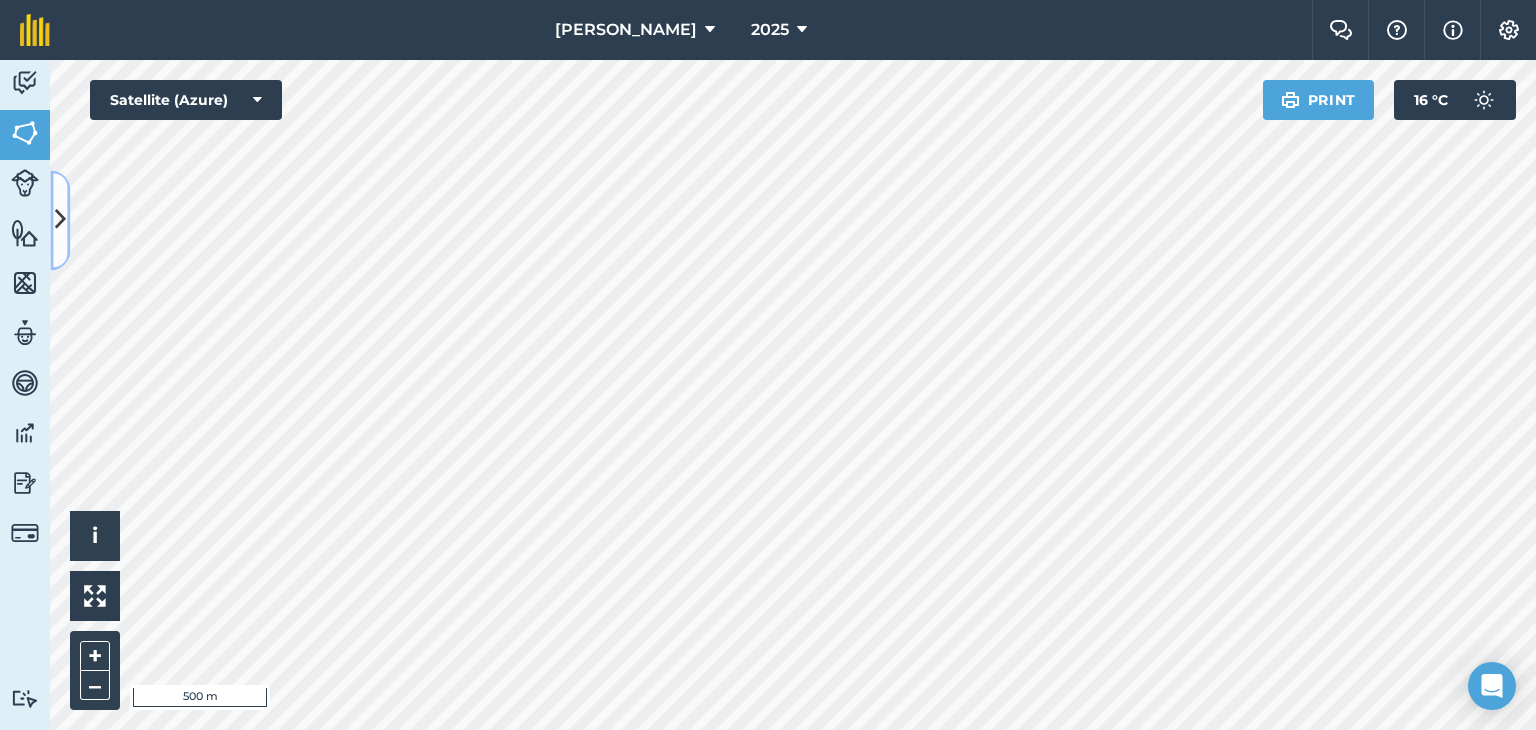 click at bounding box center (60, 220) 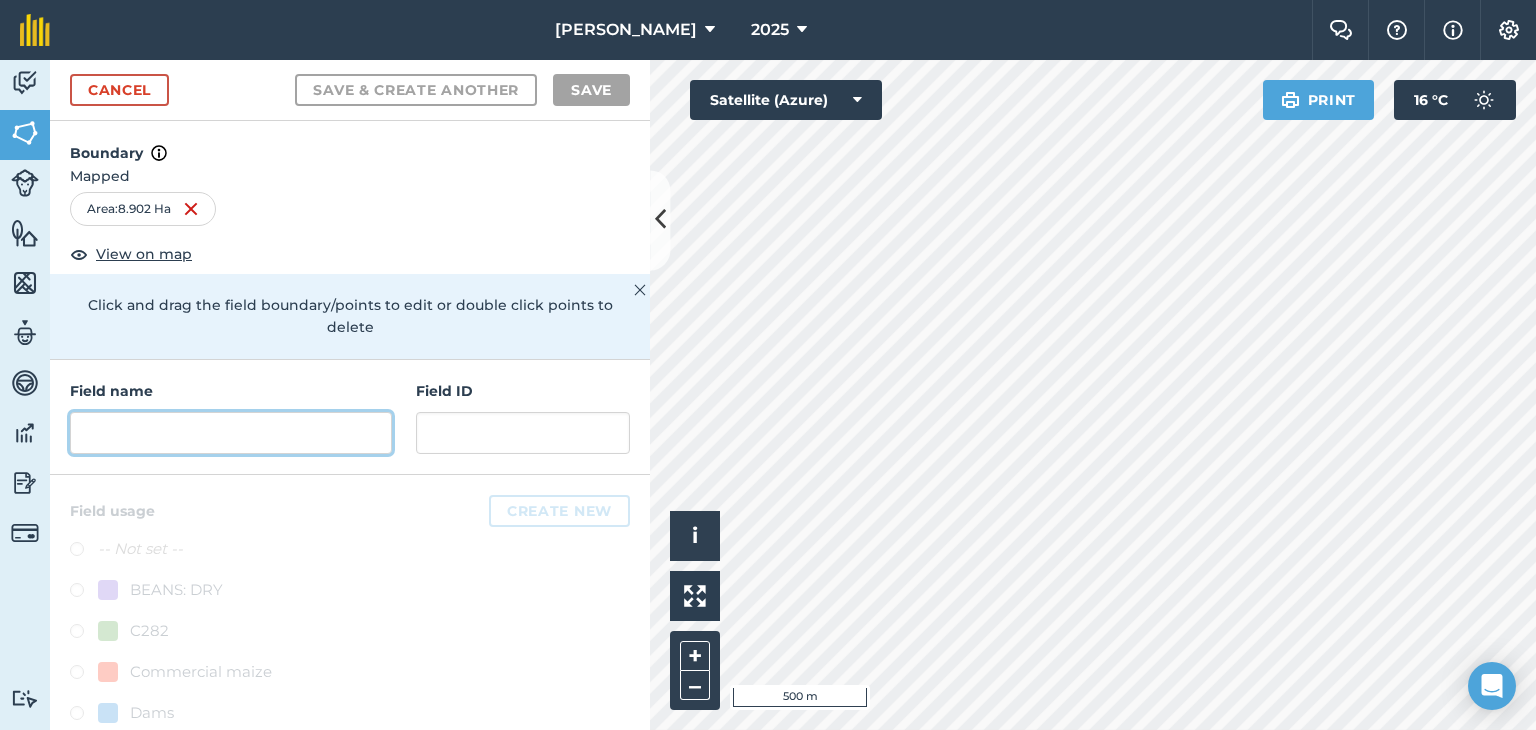 click at bounding box center (231, 433) 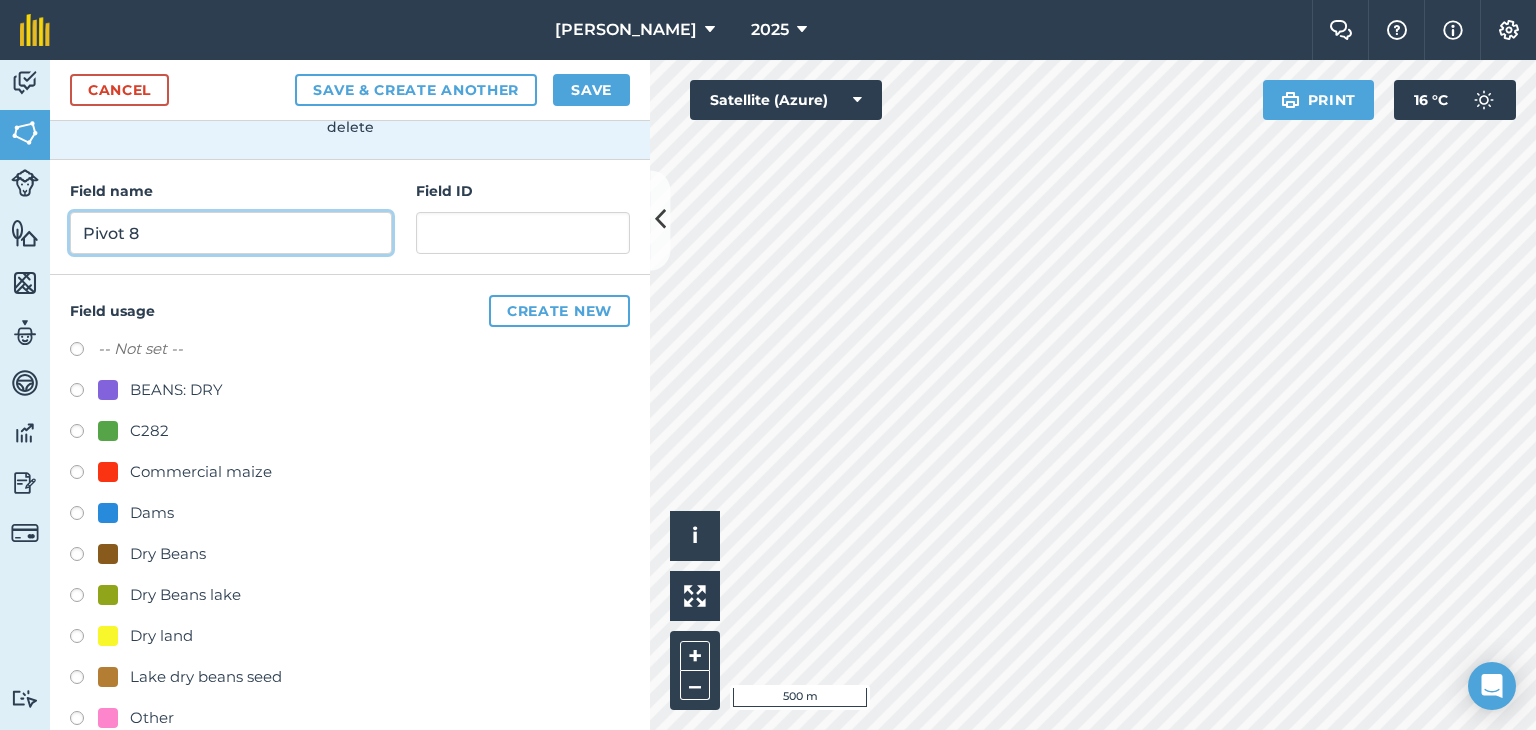 scroll, scrollTop: 307, scrollLeft: 0, axis: vertical 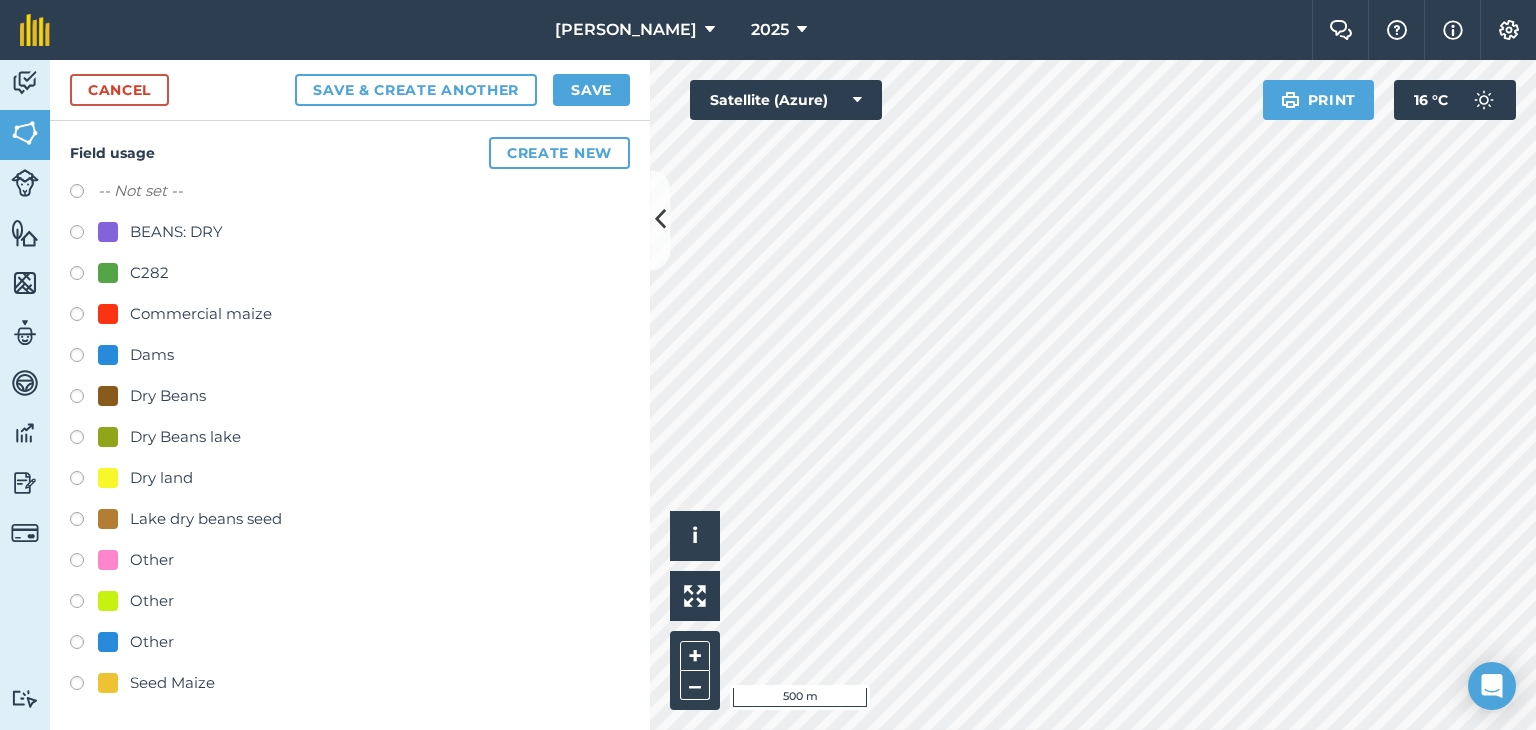 type on "Pivot 8" 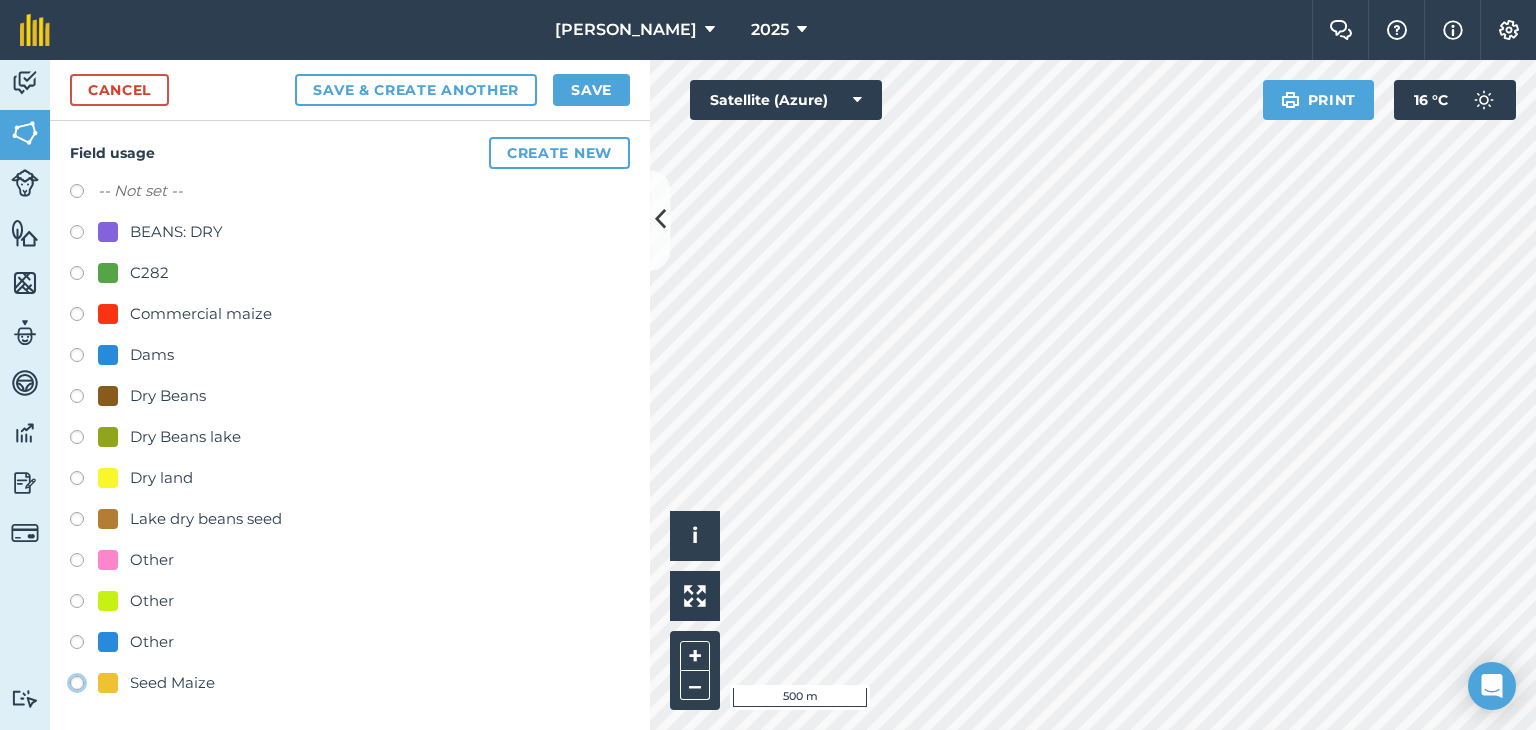 click on "Seed Maize" at bounding box center [-9923, 682] 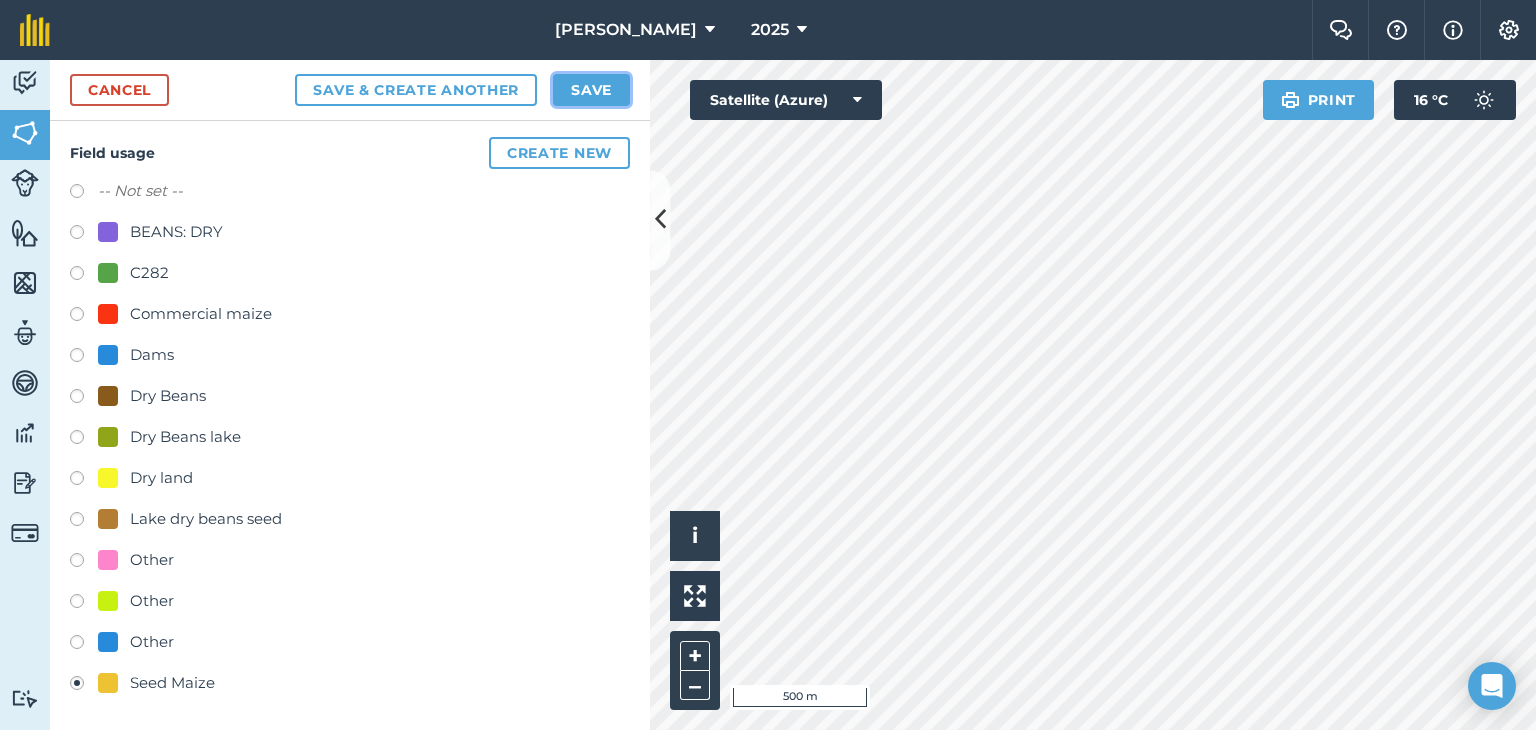 click on "Save" at bounding box center (591, 90) 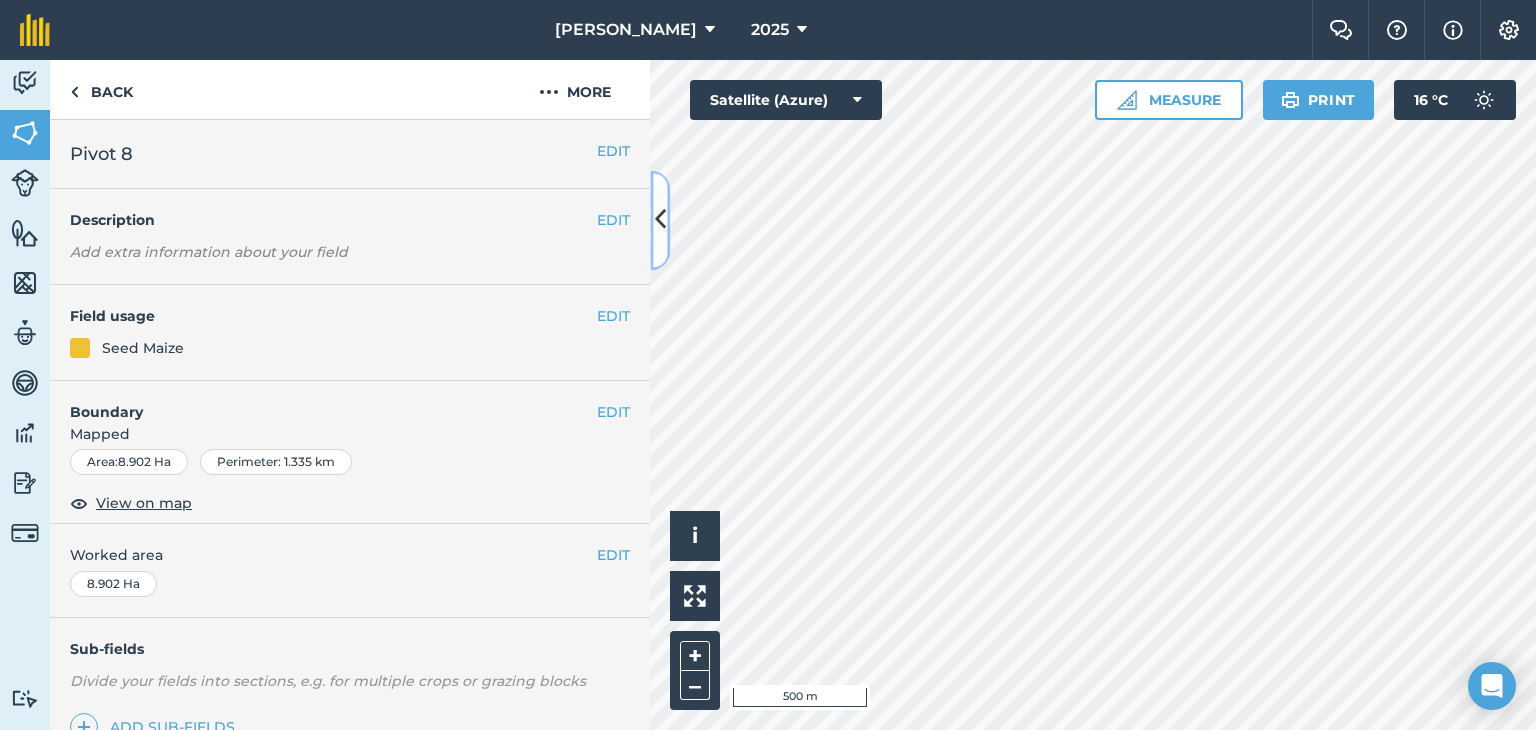 click at bounding box center (660, 220) 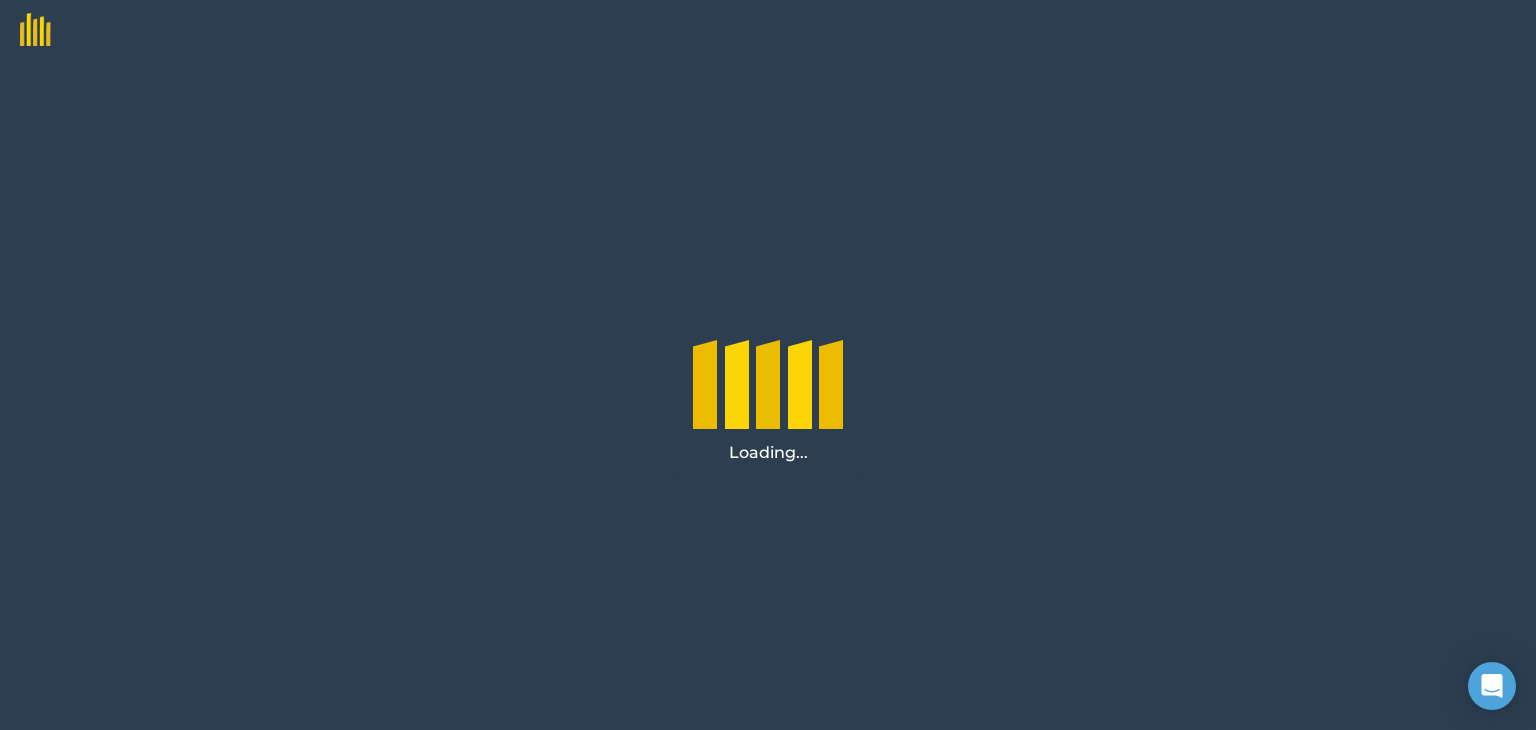 scroll, scrollTop: 0, scrollLeft: 0, axis: both 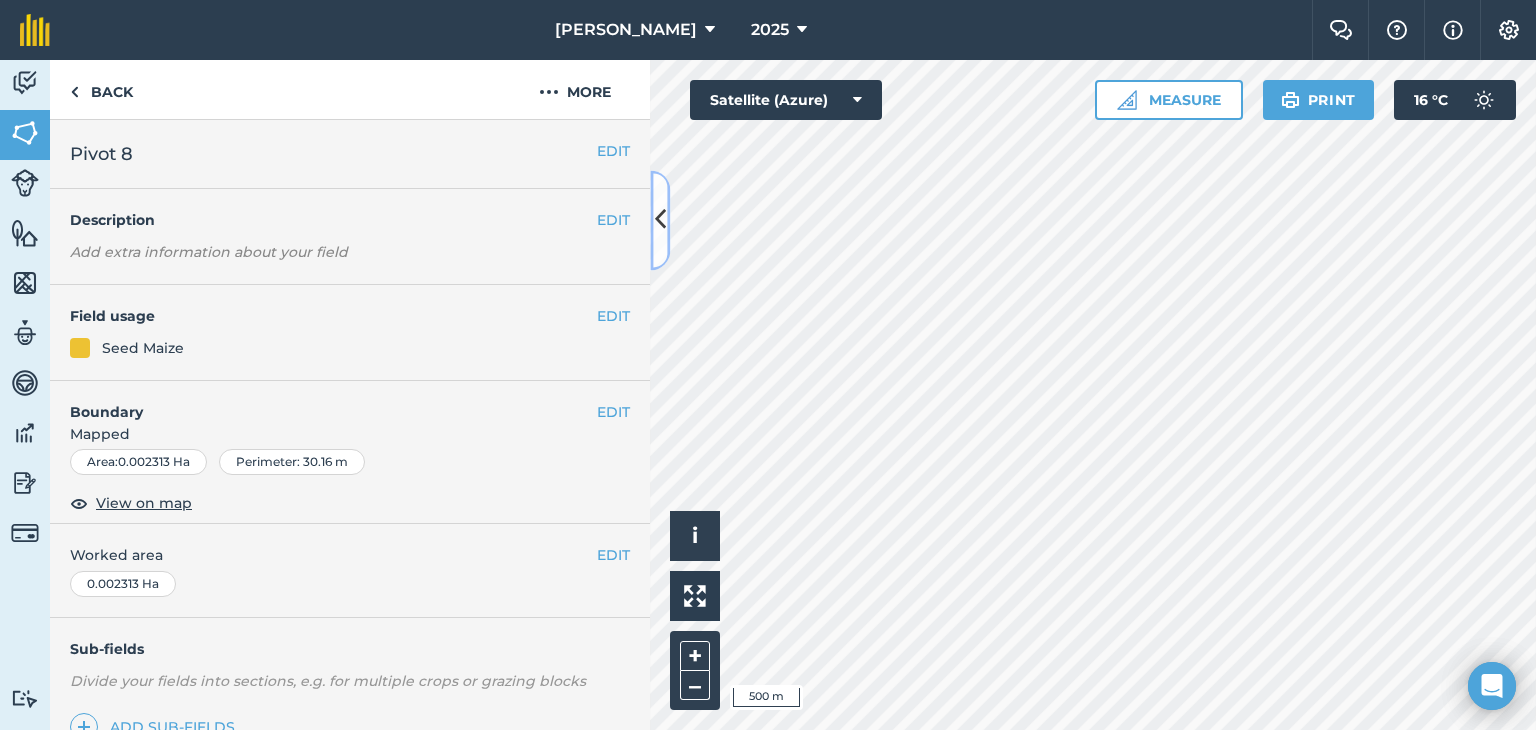 click at bounding box center [660, 220] 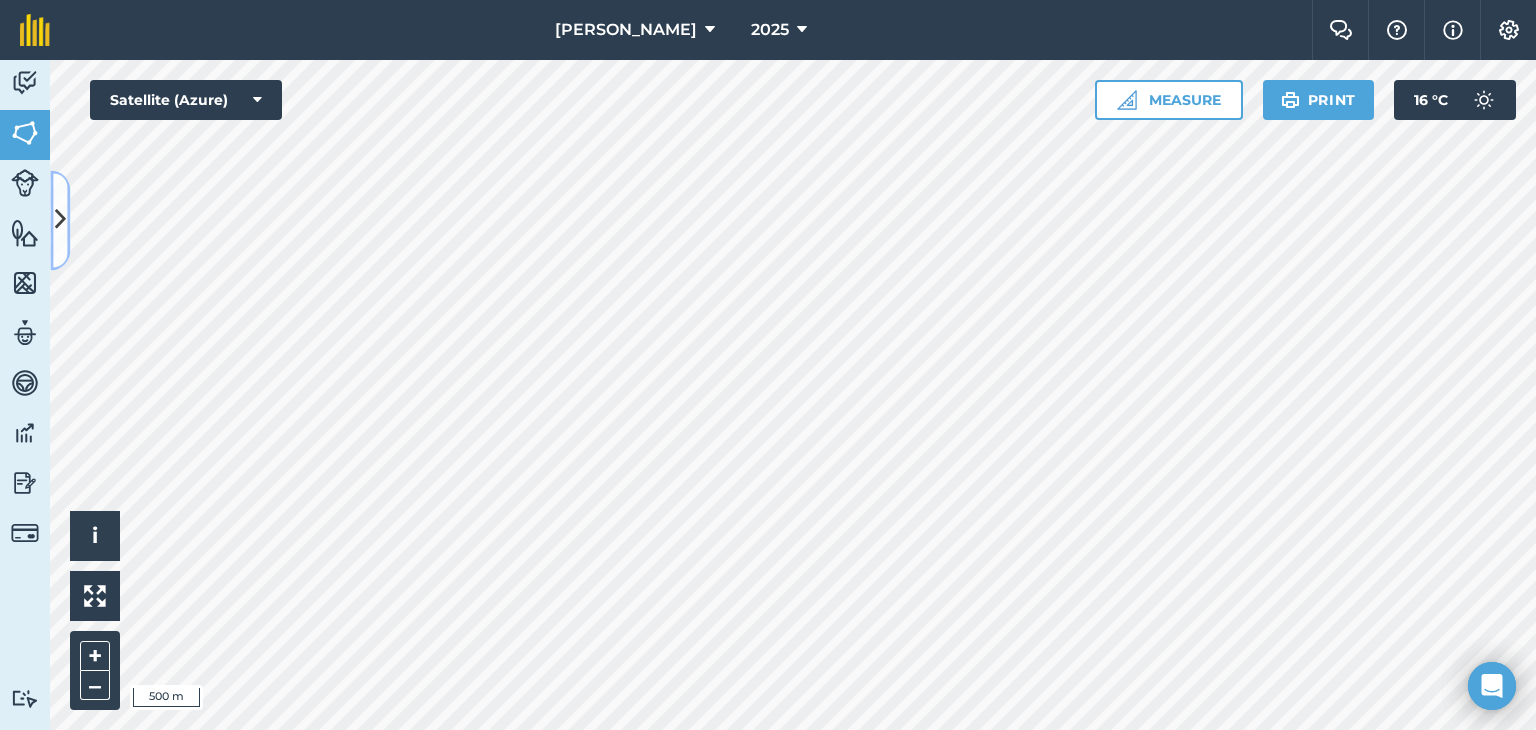 click at bounding box center (60, 220) 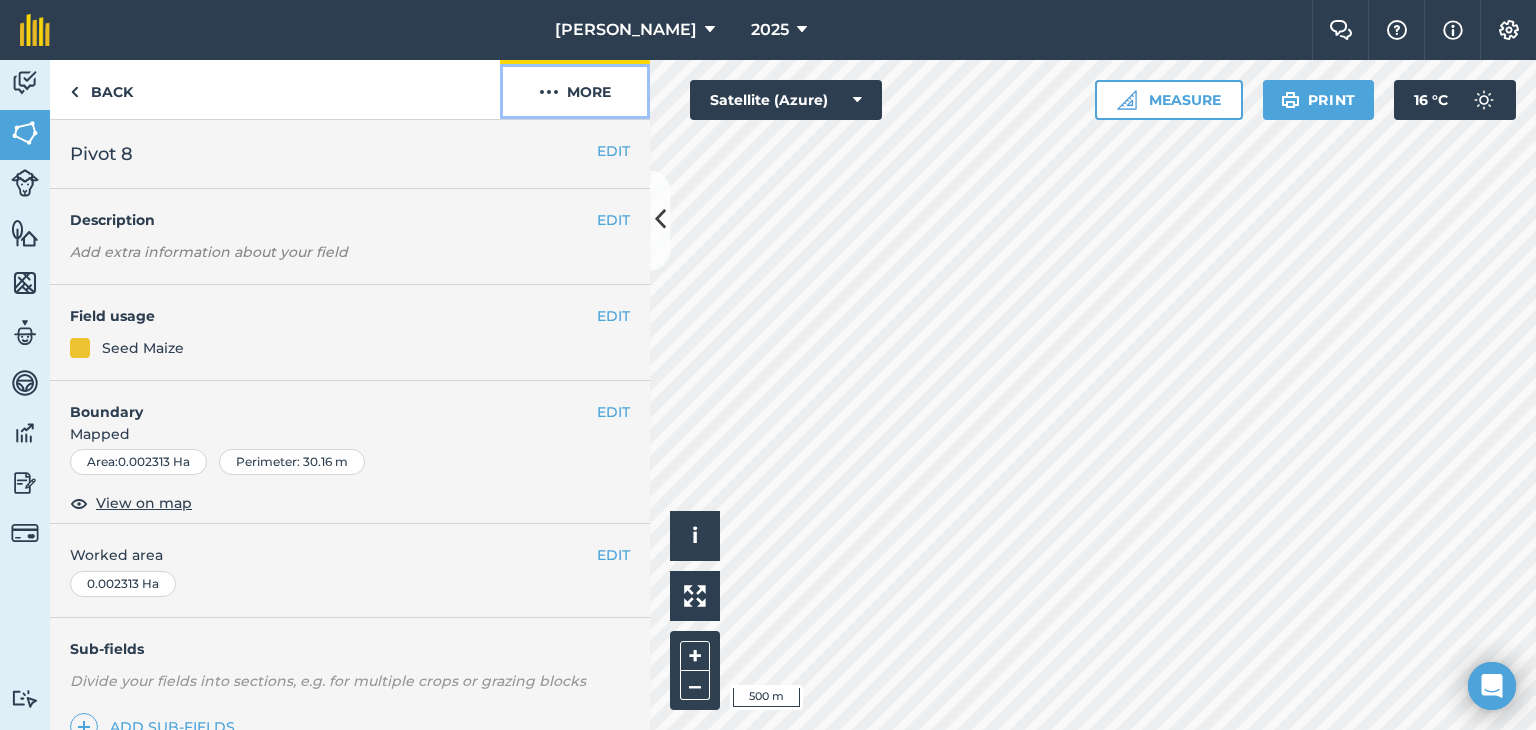 click on "More" at bounding box center [575, 89] 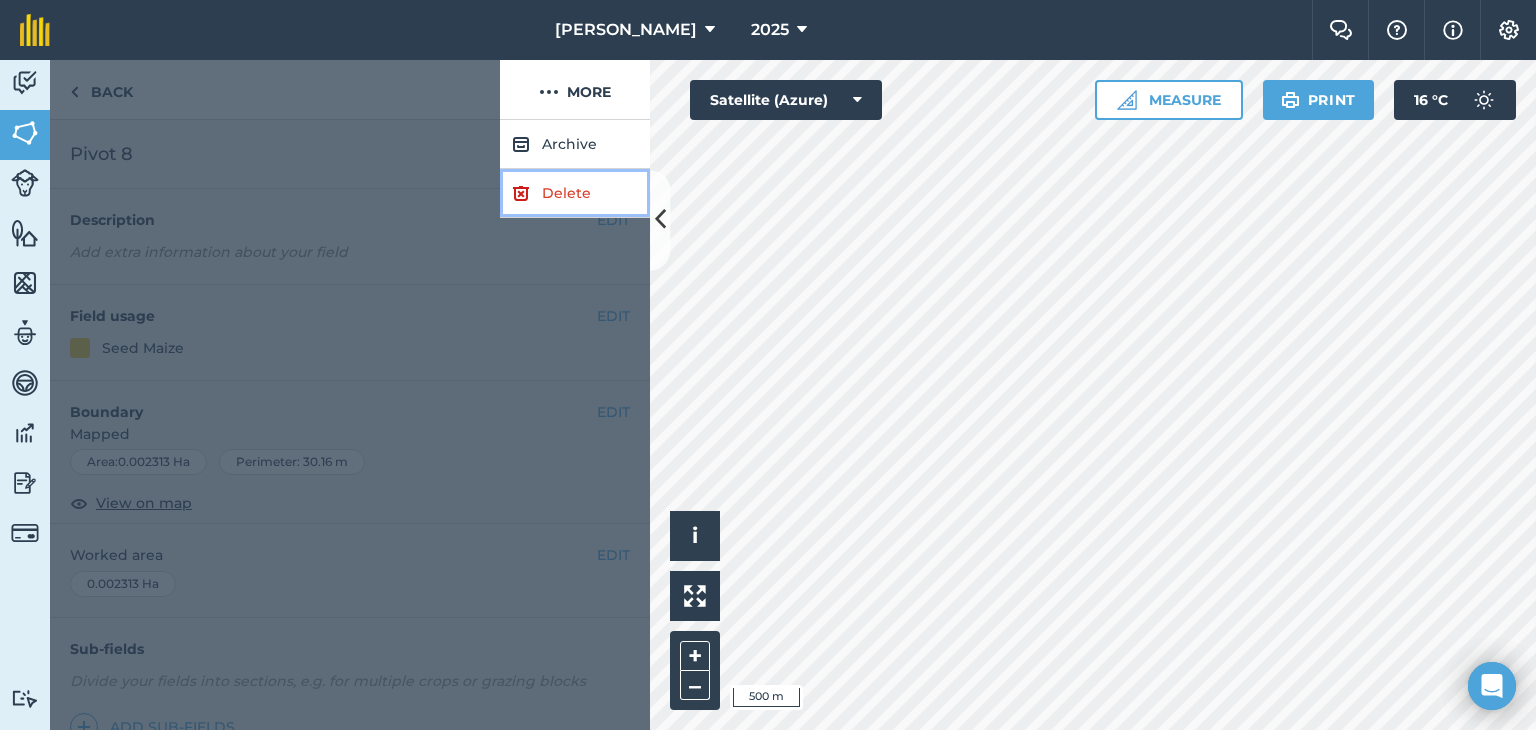 click on "Delete" at bounding box center (575, 193) 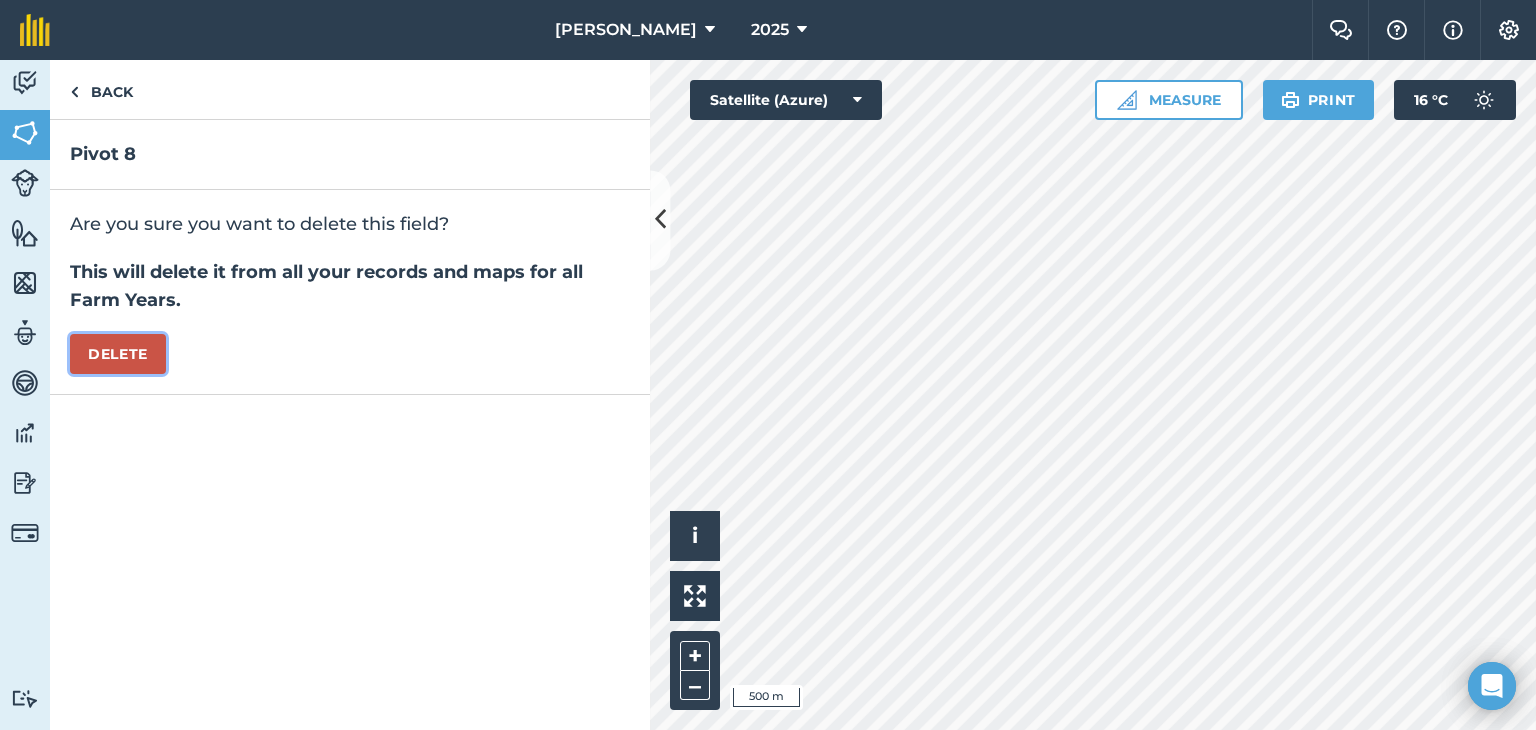 click on "Delete" at bounding box center (118, 354) 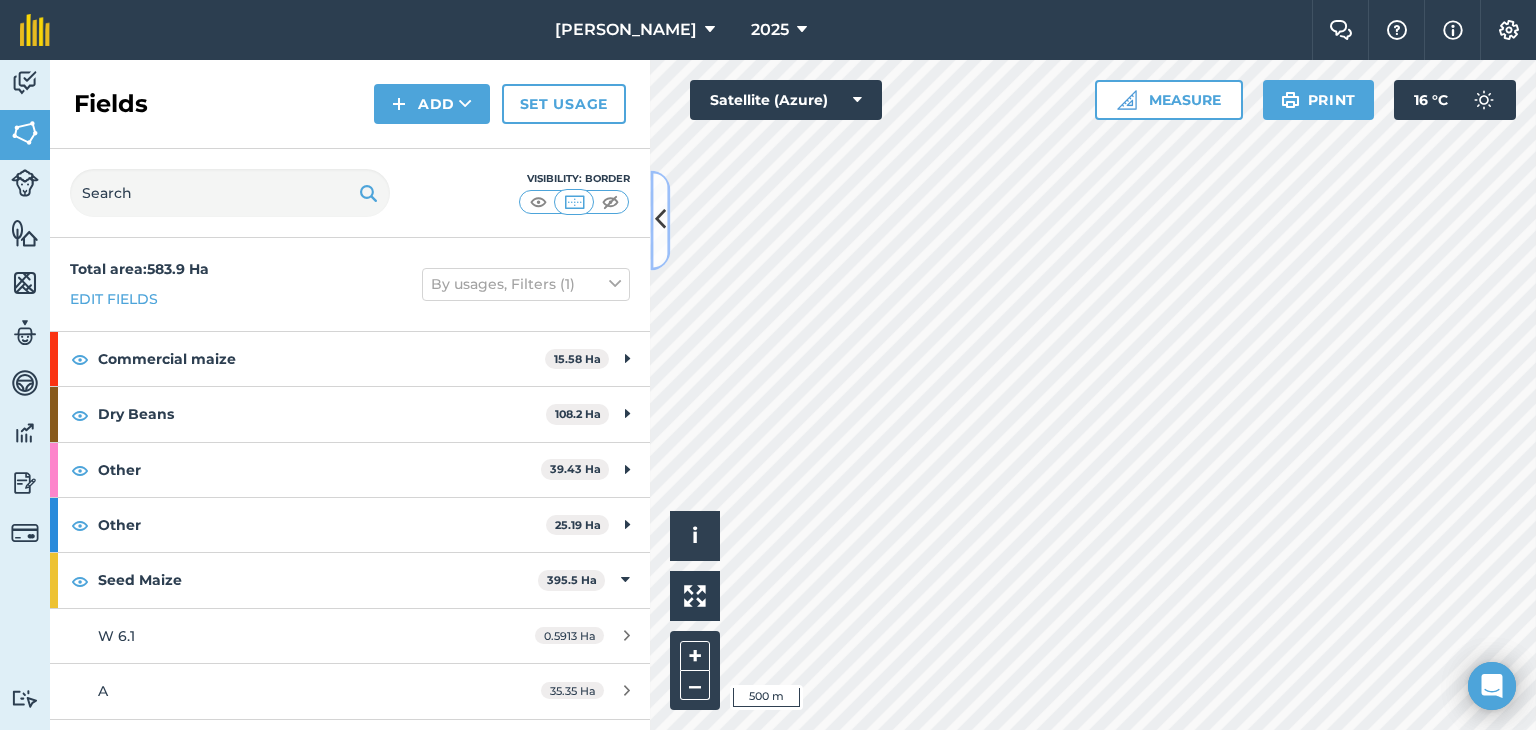 click at bounding box center [660, 220] 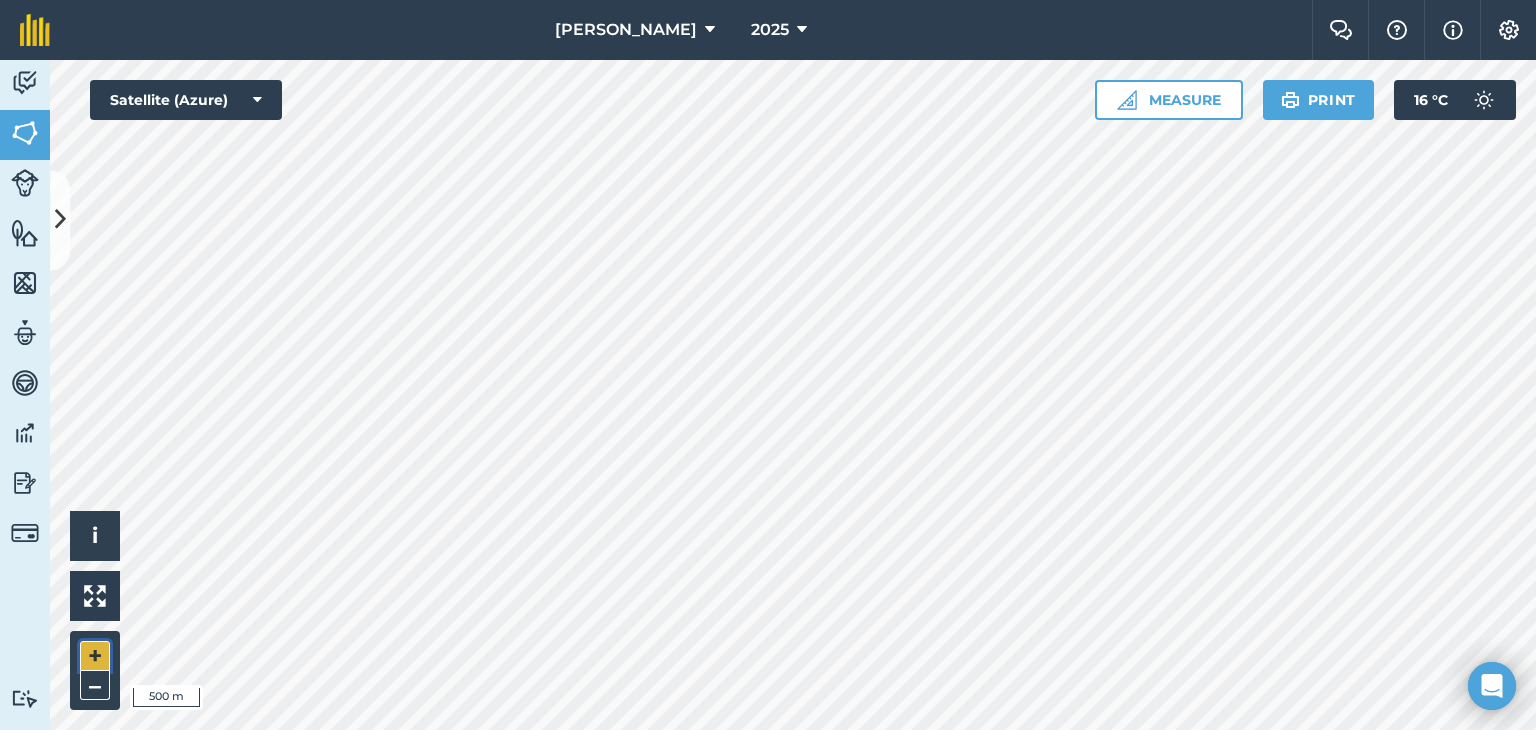 click on "+" at bounding box center [95, 656] 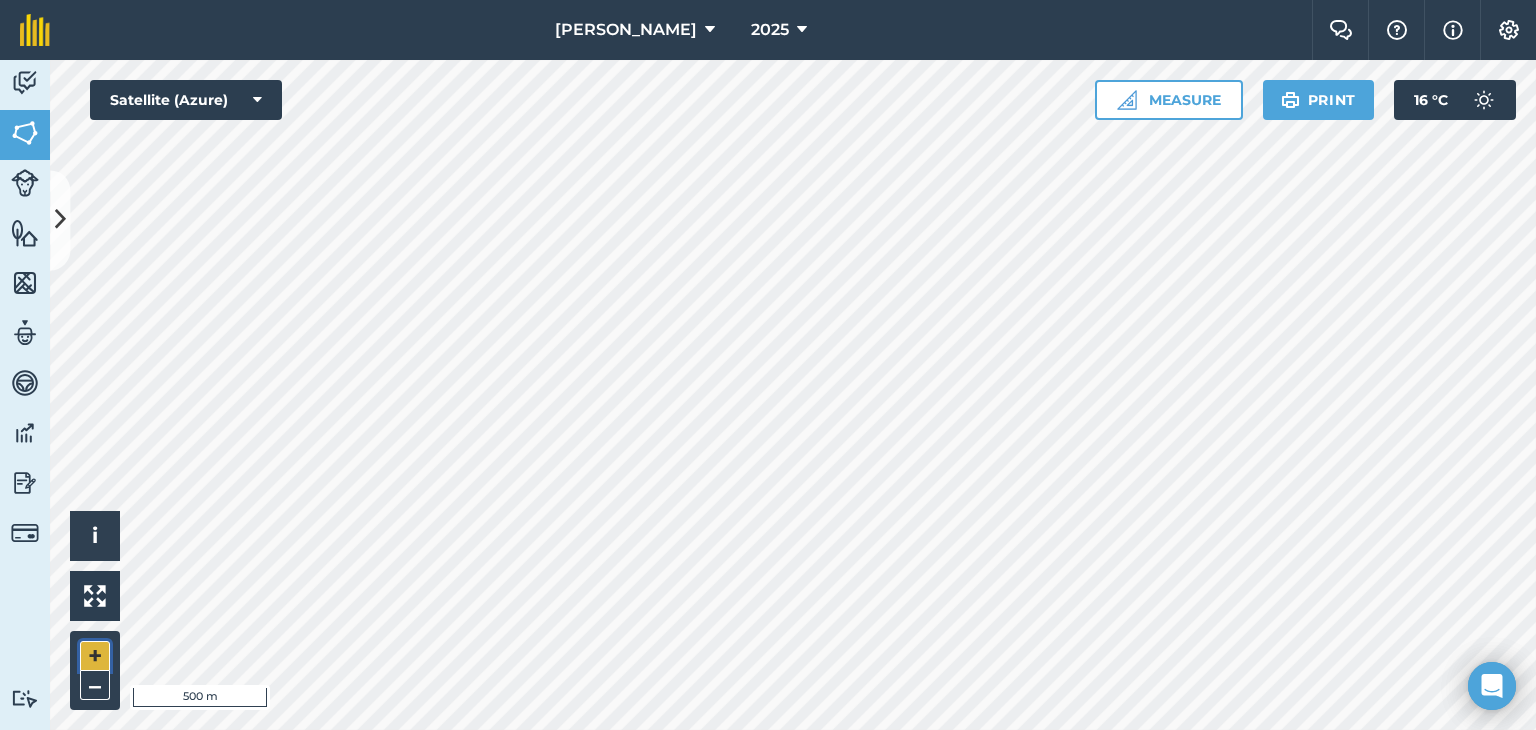 click on "+" at bounding box center (95, 656) 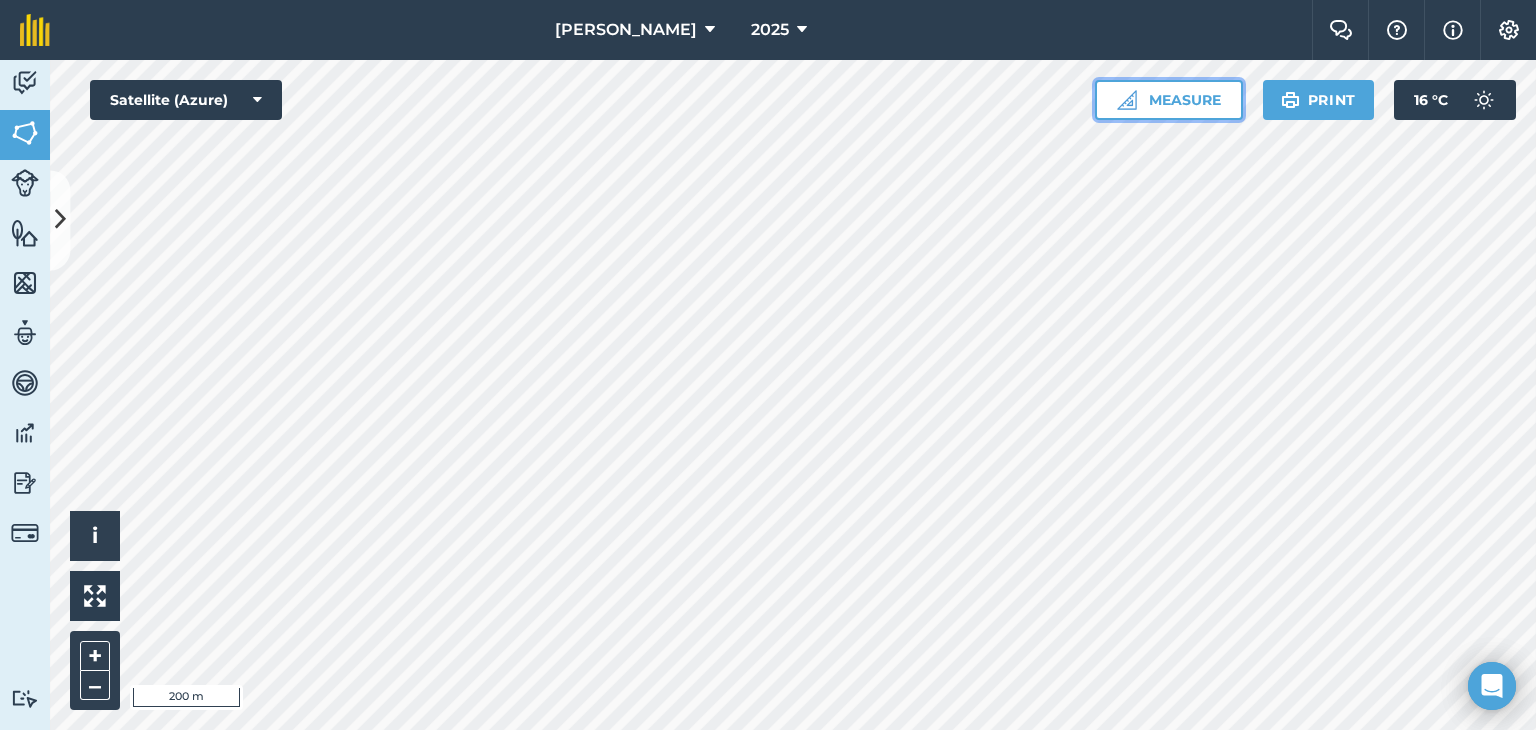 click on "Measure" at bounding box center (1169, 100) 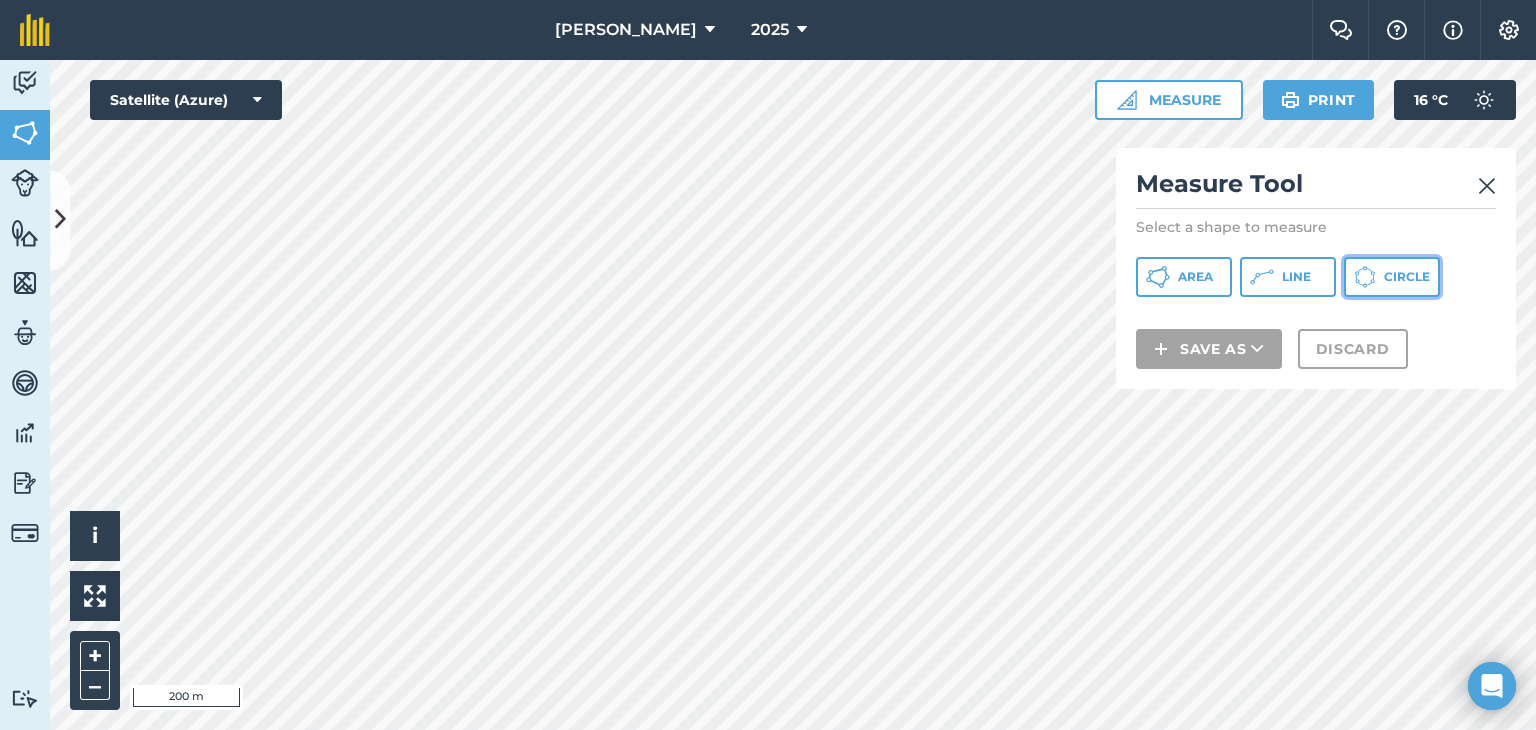 drag, startPoint x: 1384, startPoint y: 264, endPoint x: 1289, endPoint y: 277, distance: 95.885345 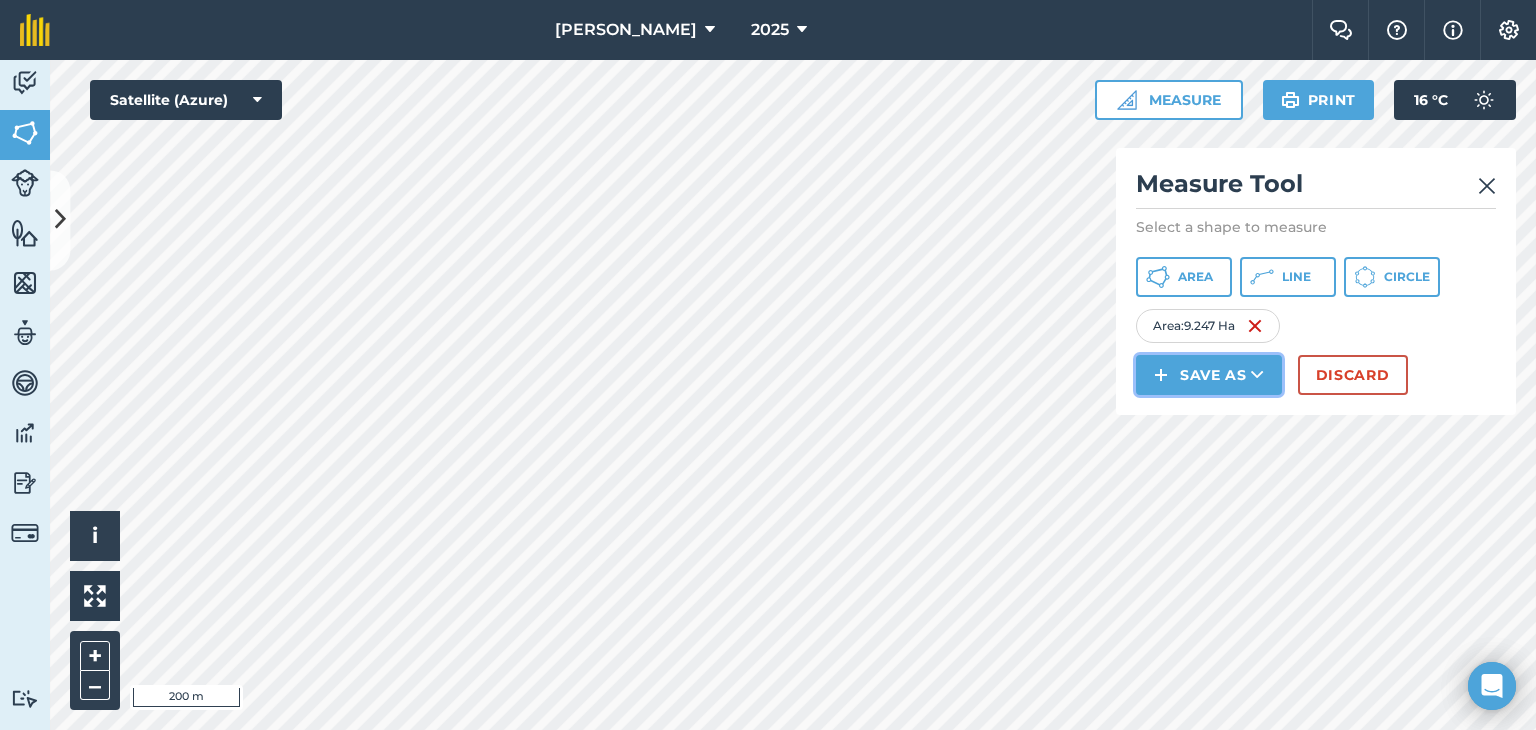 click at bounding box center [1257, 375] 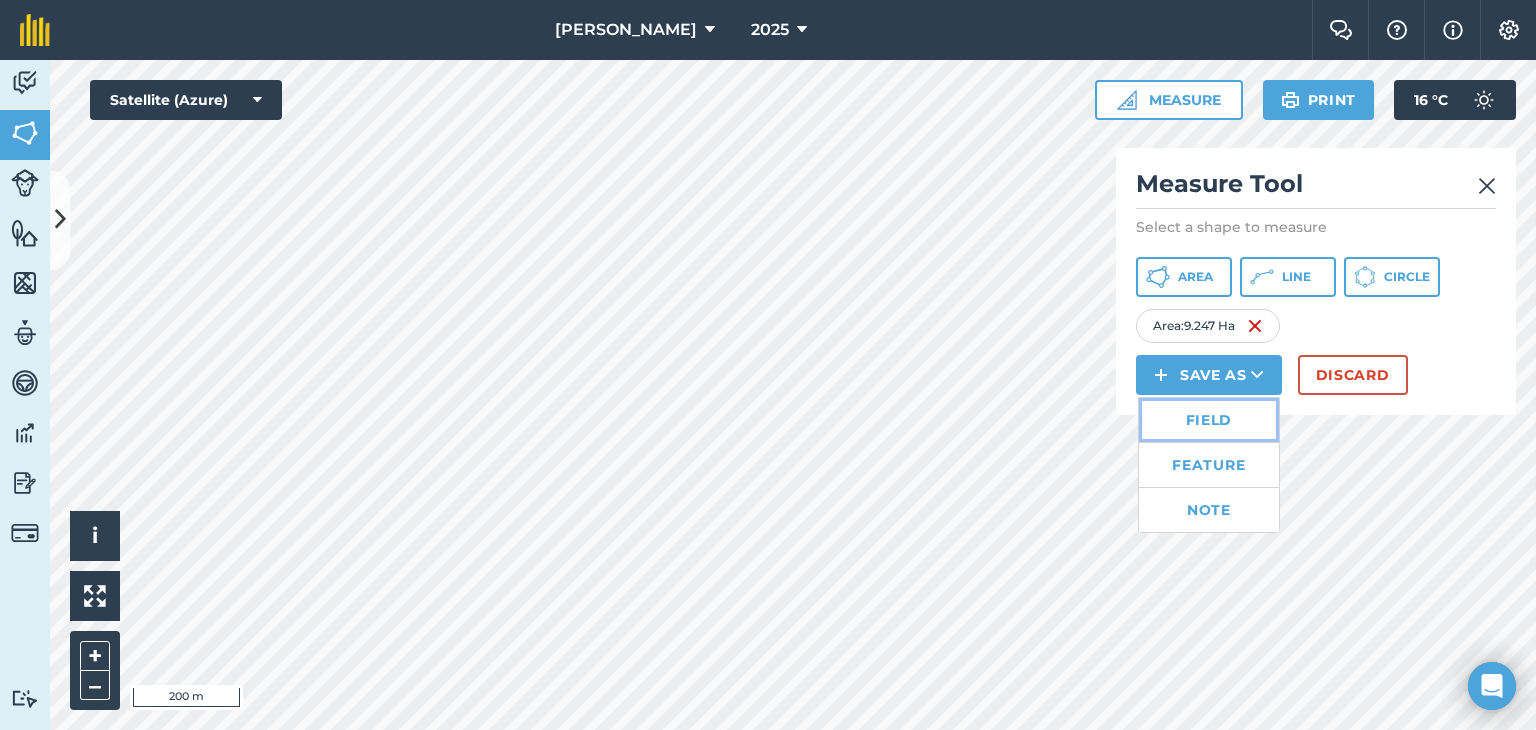 click on "Field" at bounding box center (1209, 420) 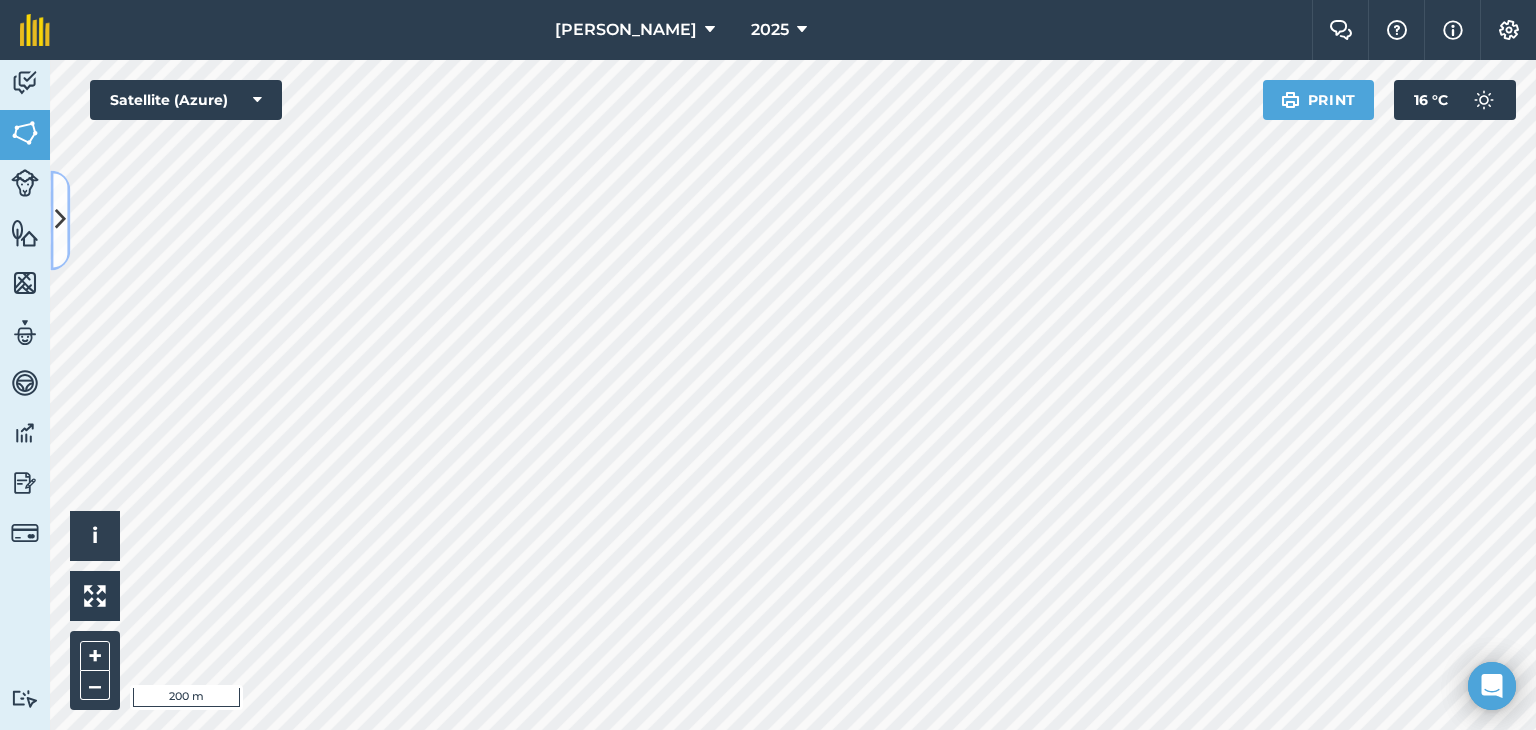 click at bounding box center (60, 220) 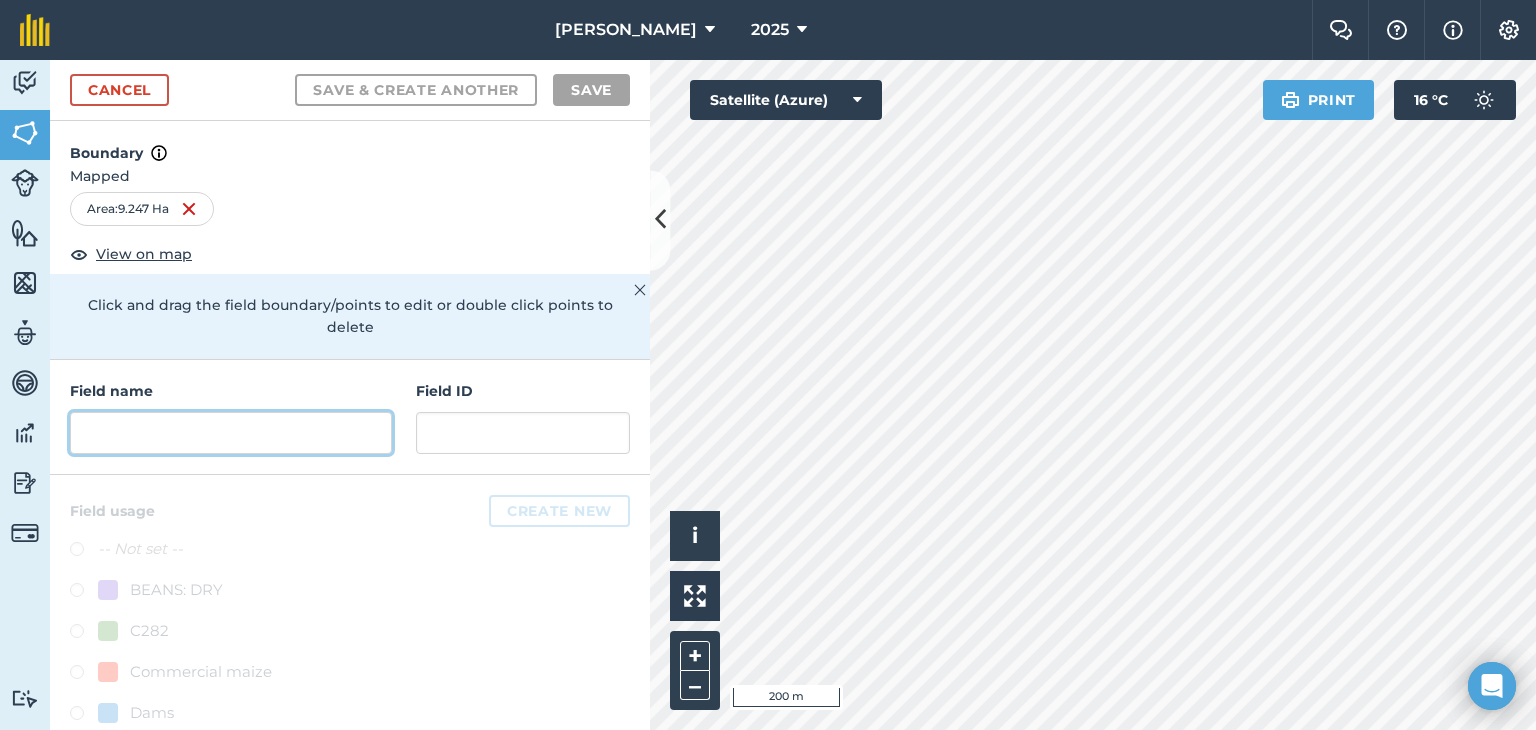 click at bounding box center [231, 433] 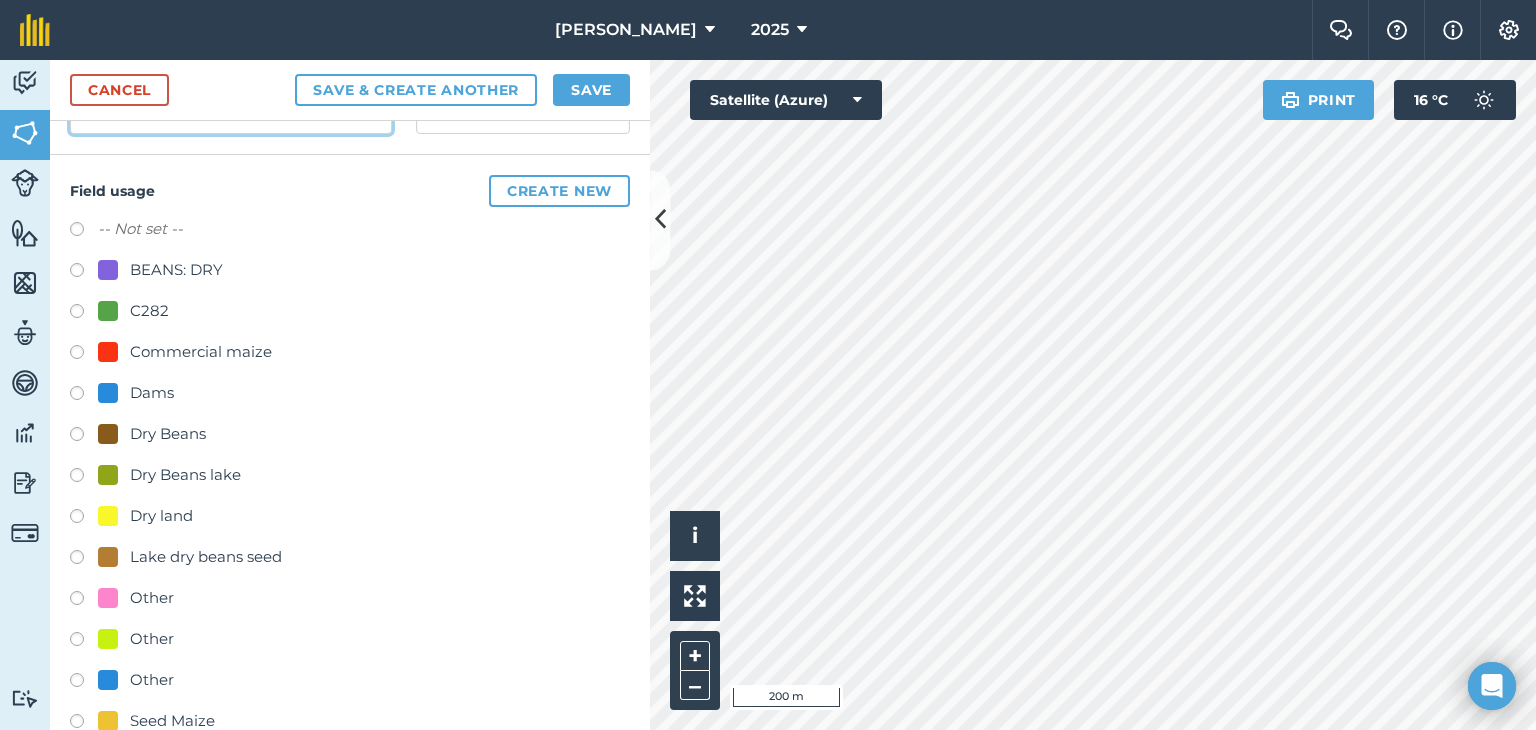 scroll, scrollTop: 358, scrollLeft: 0, axis: vertical 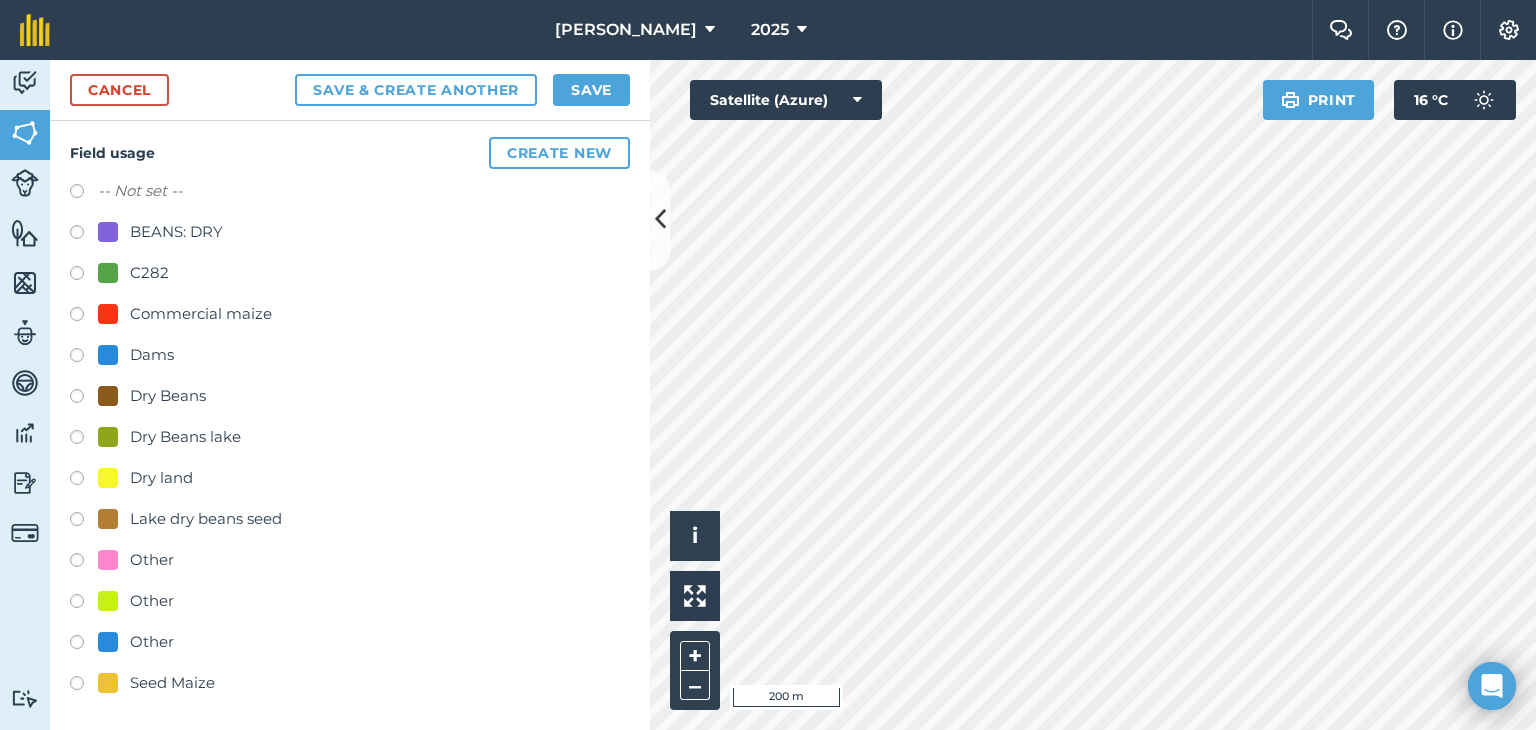 type on "Pivot 8" 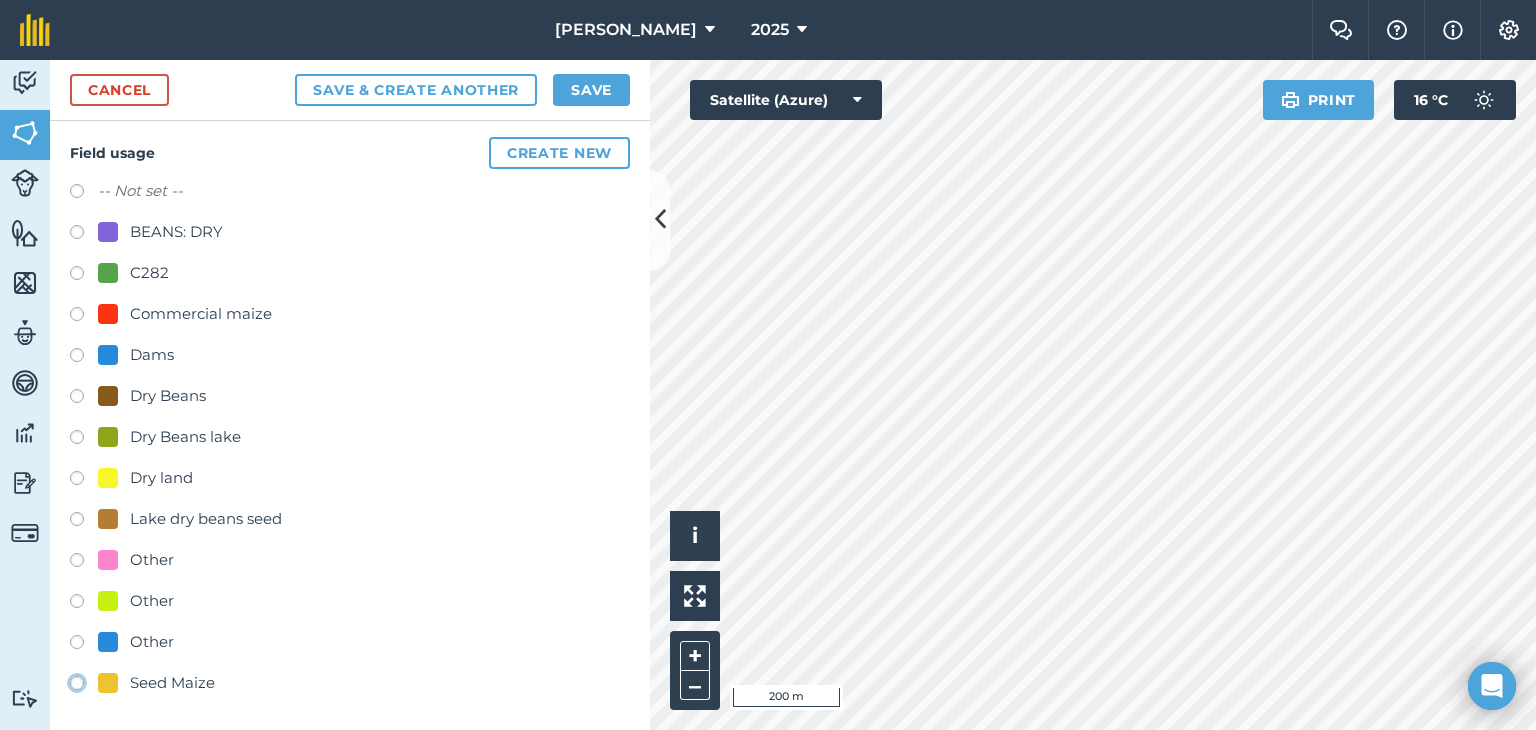 radio on "true" 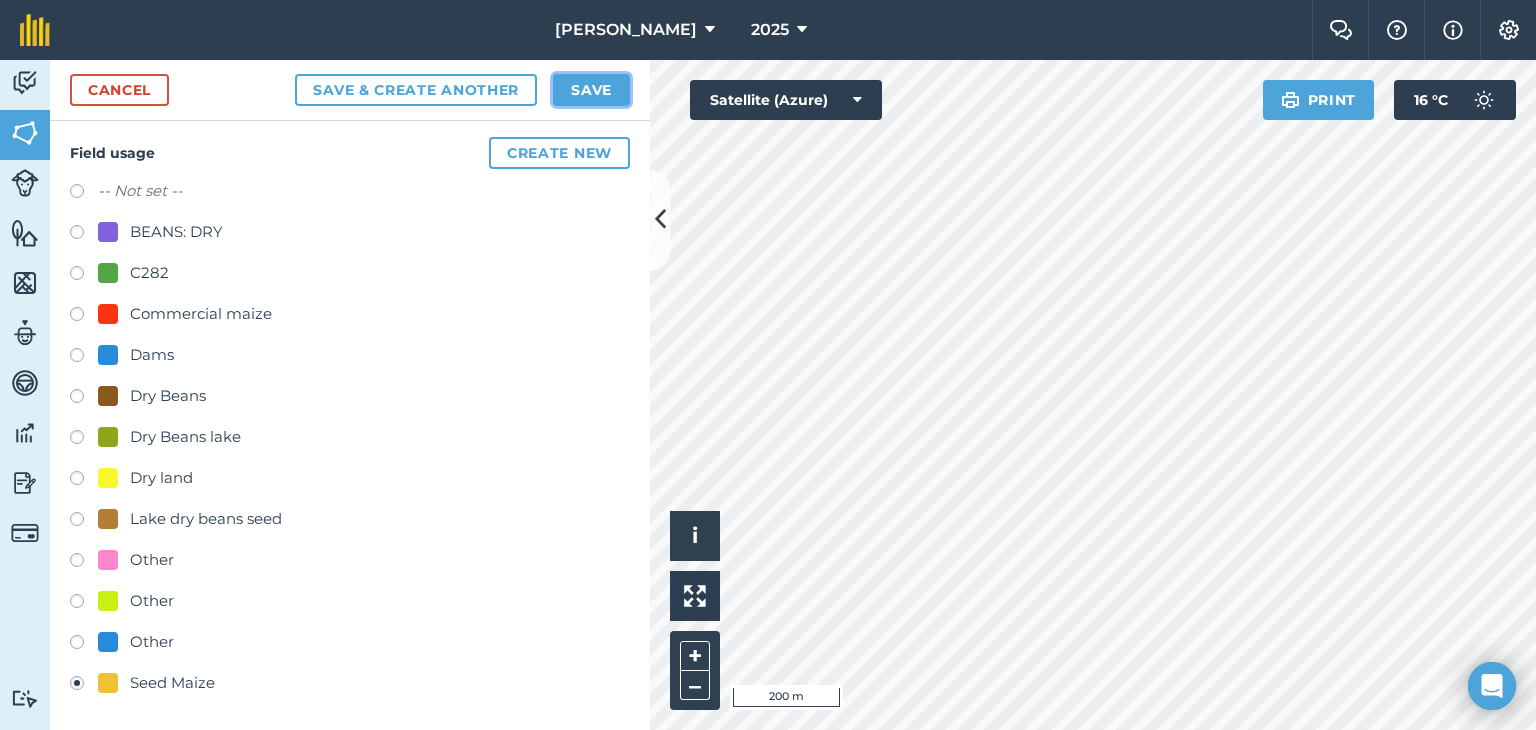 click on "Save" at bounding box center (591, 90) 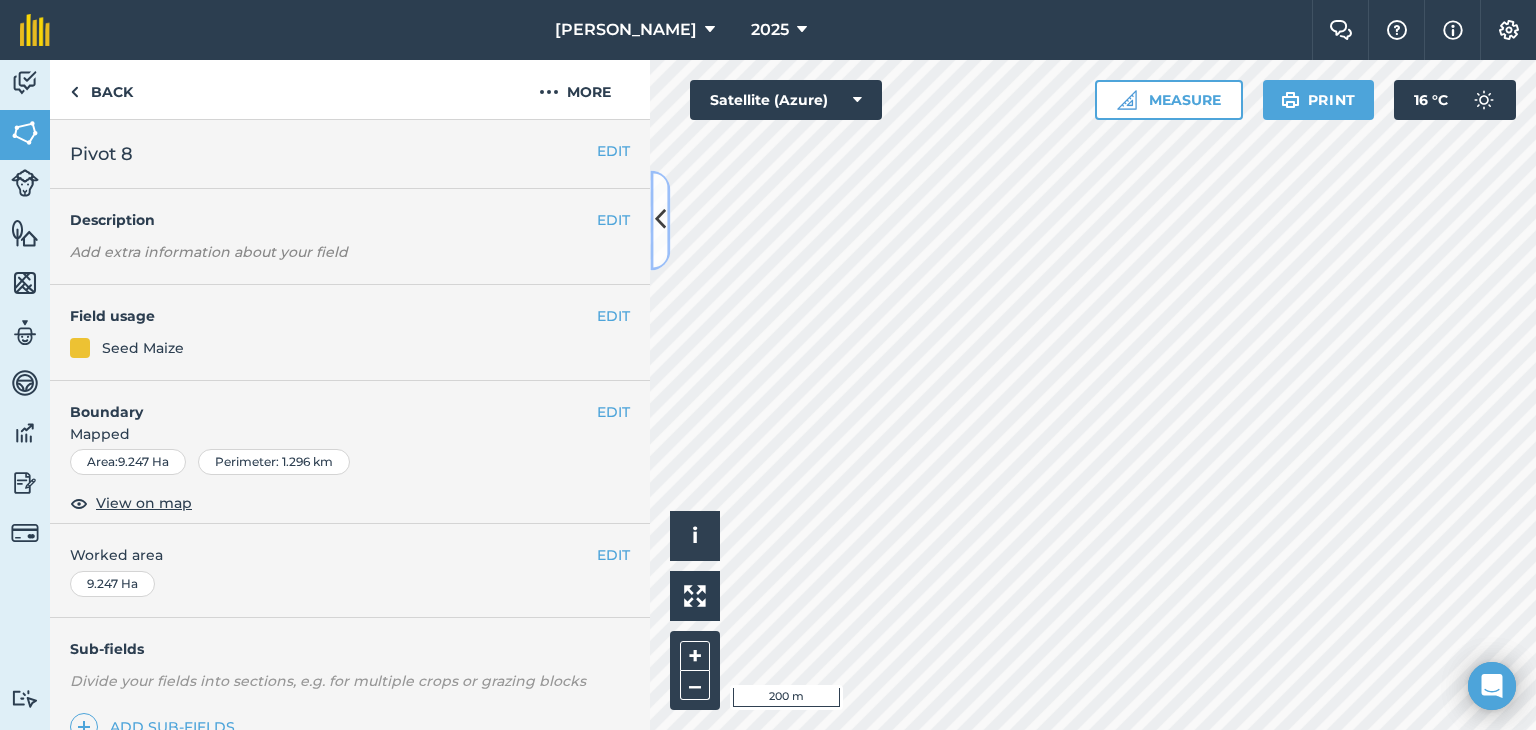 click at bounding box center (660, 220) 